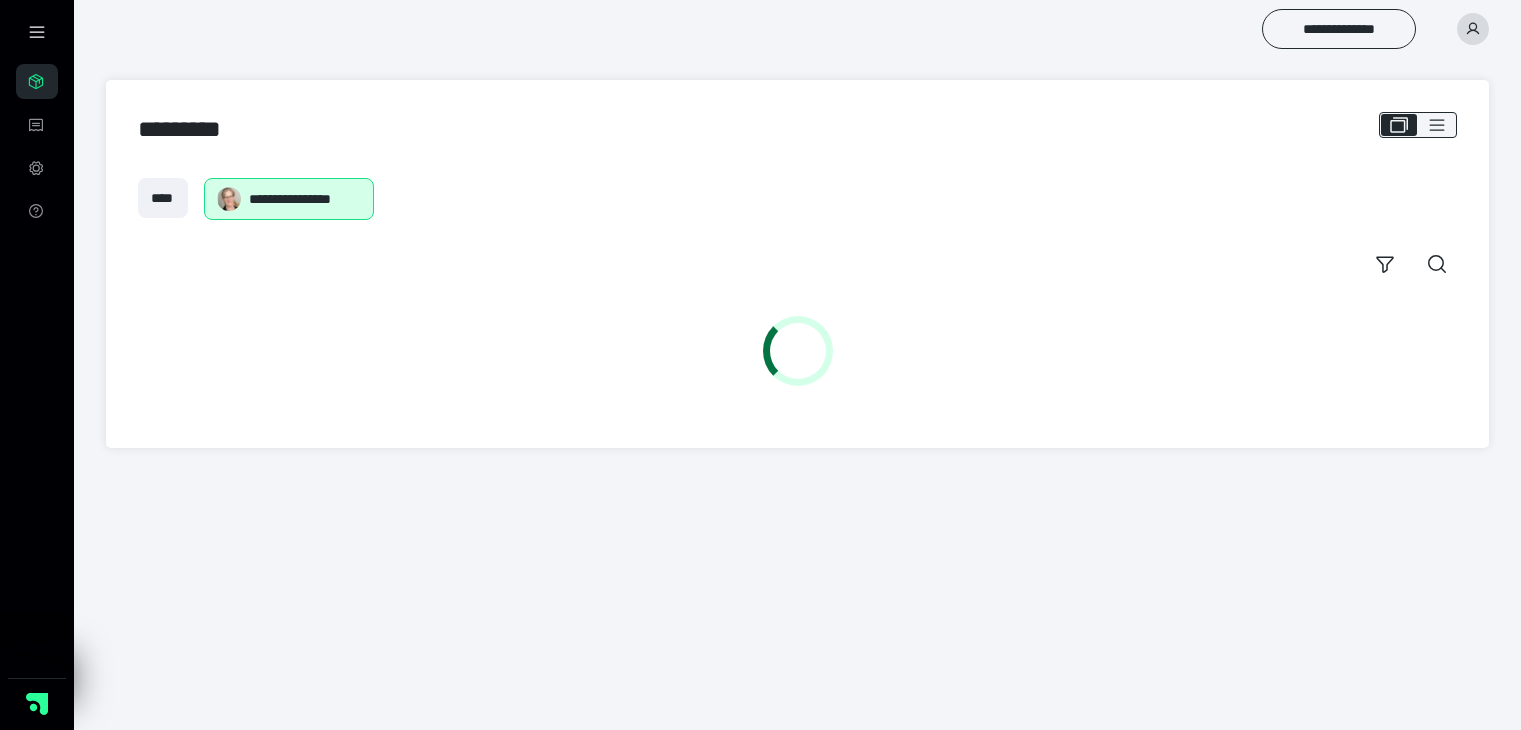 scroll, scrollTop: 0, scrollLeft: 0, axis: both 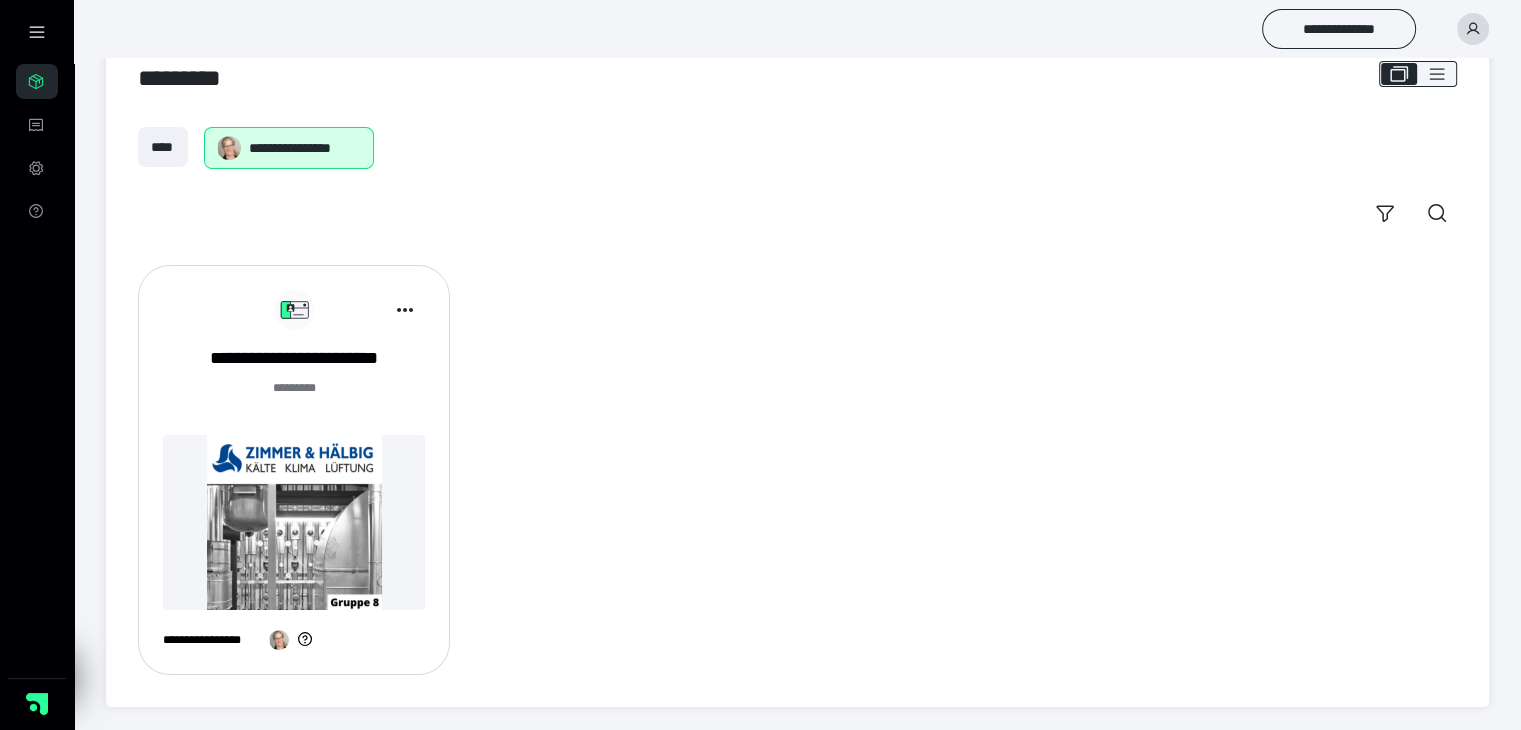 click at bounding box center [294, 522] 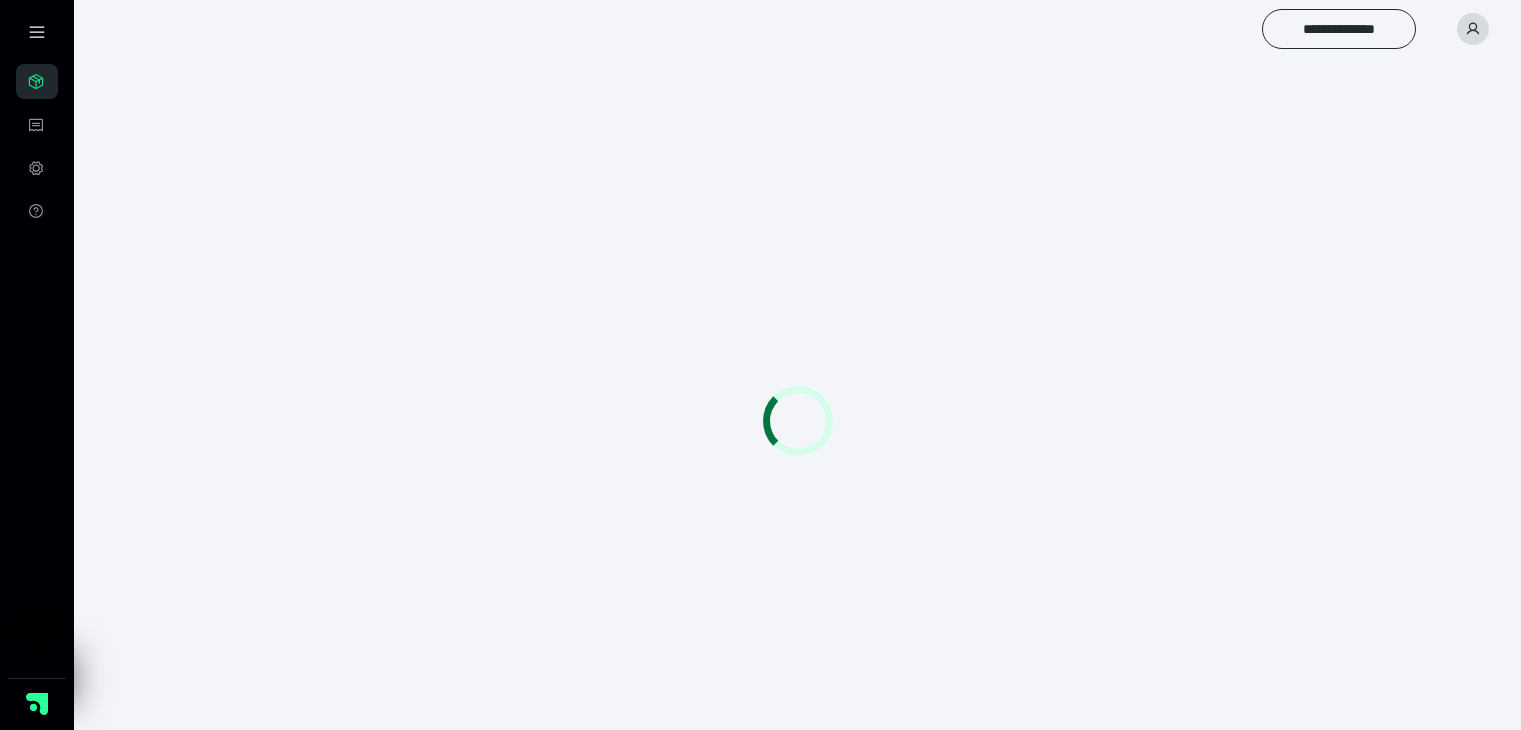 scroll, scrollTop: 0, scrollLeft: 0, axis: both 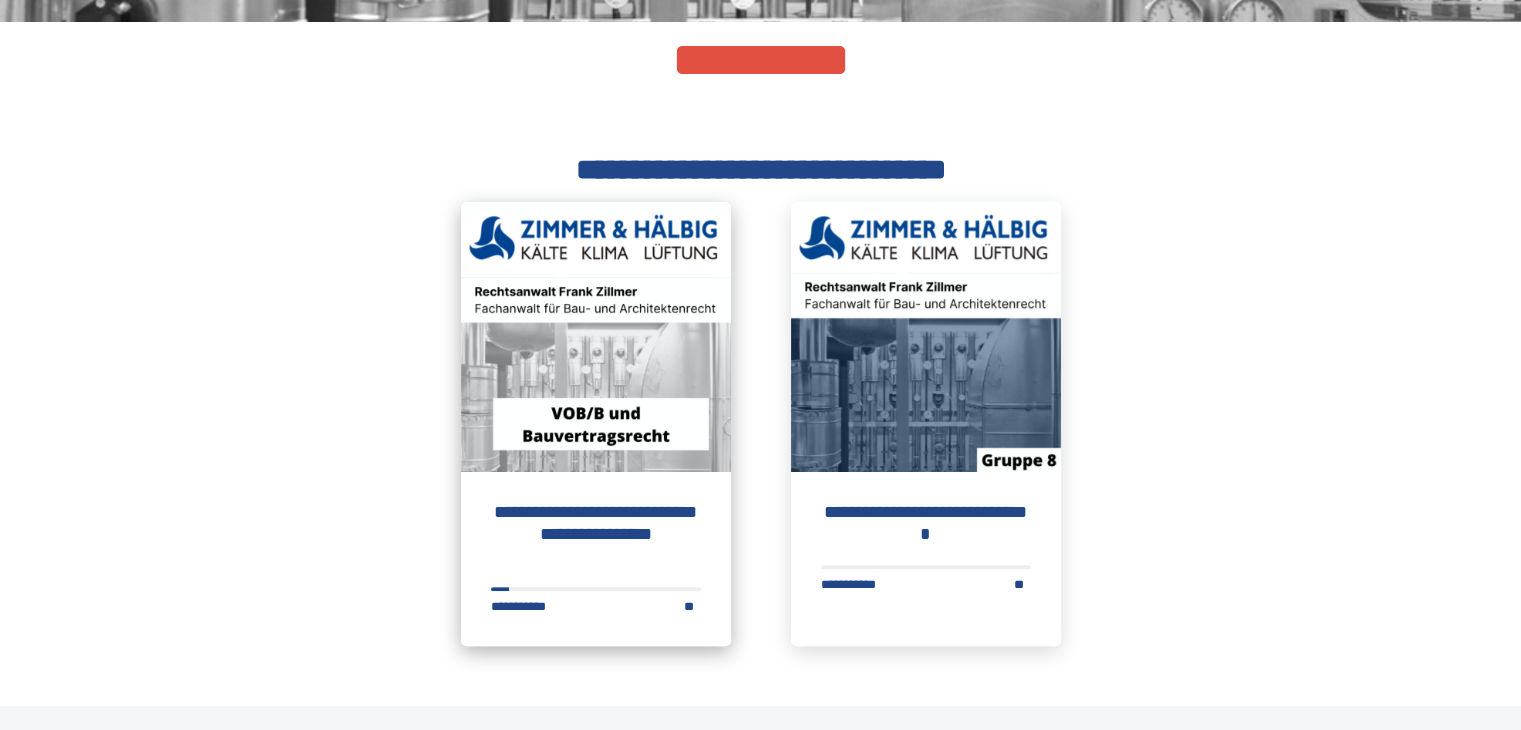 click on "**********" at bounding box center (596, 534) 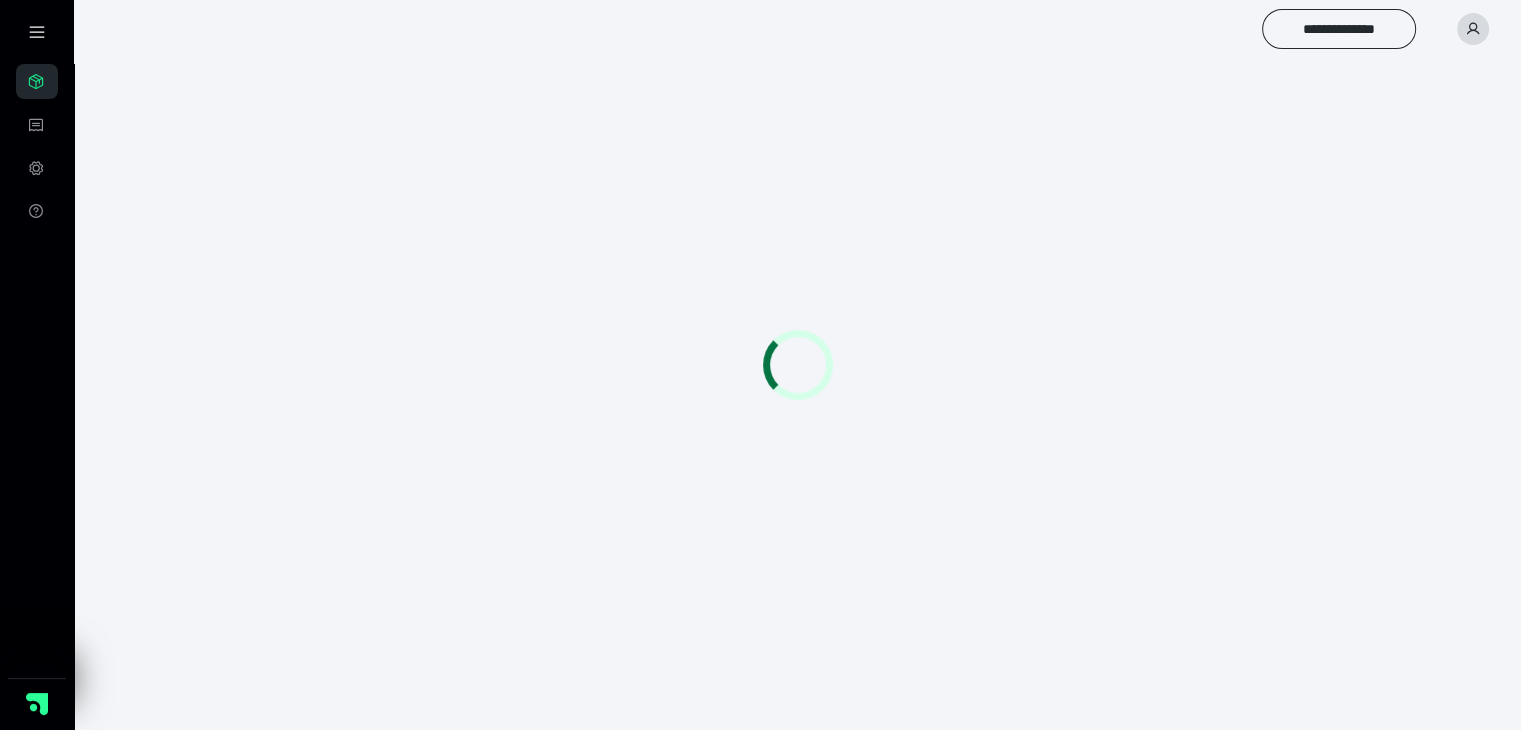 scroll, scrollTop: 0, scrollLeft: 0, axis: both 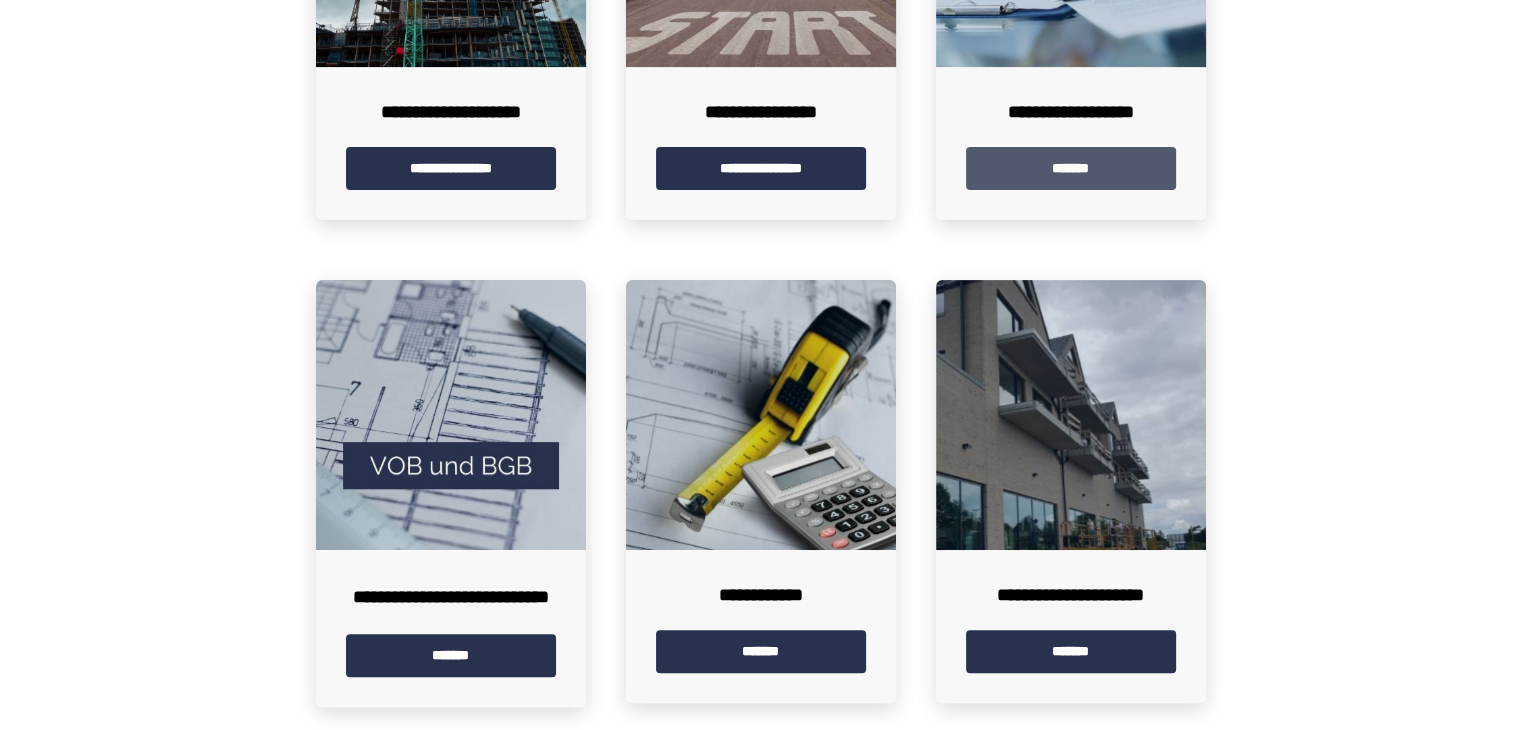 click on "*******" at bounding box center (1071, 168) 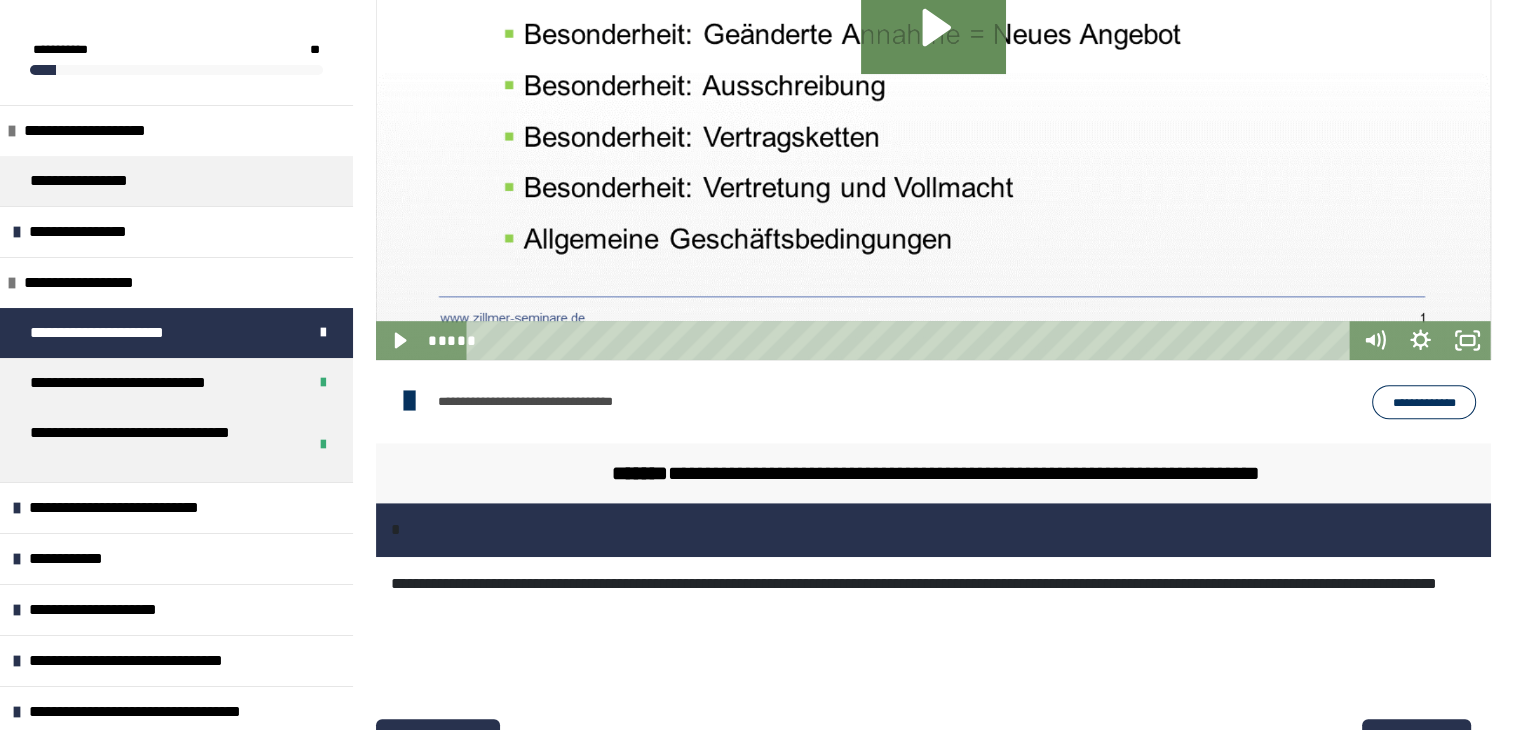 scroll, scrollTop: 1080, scrollLeft: 0, axis: vertical 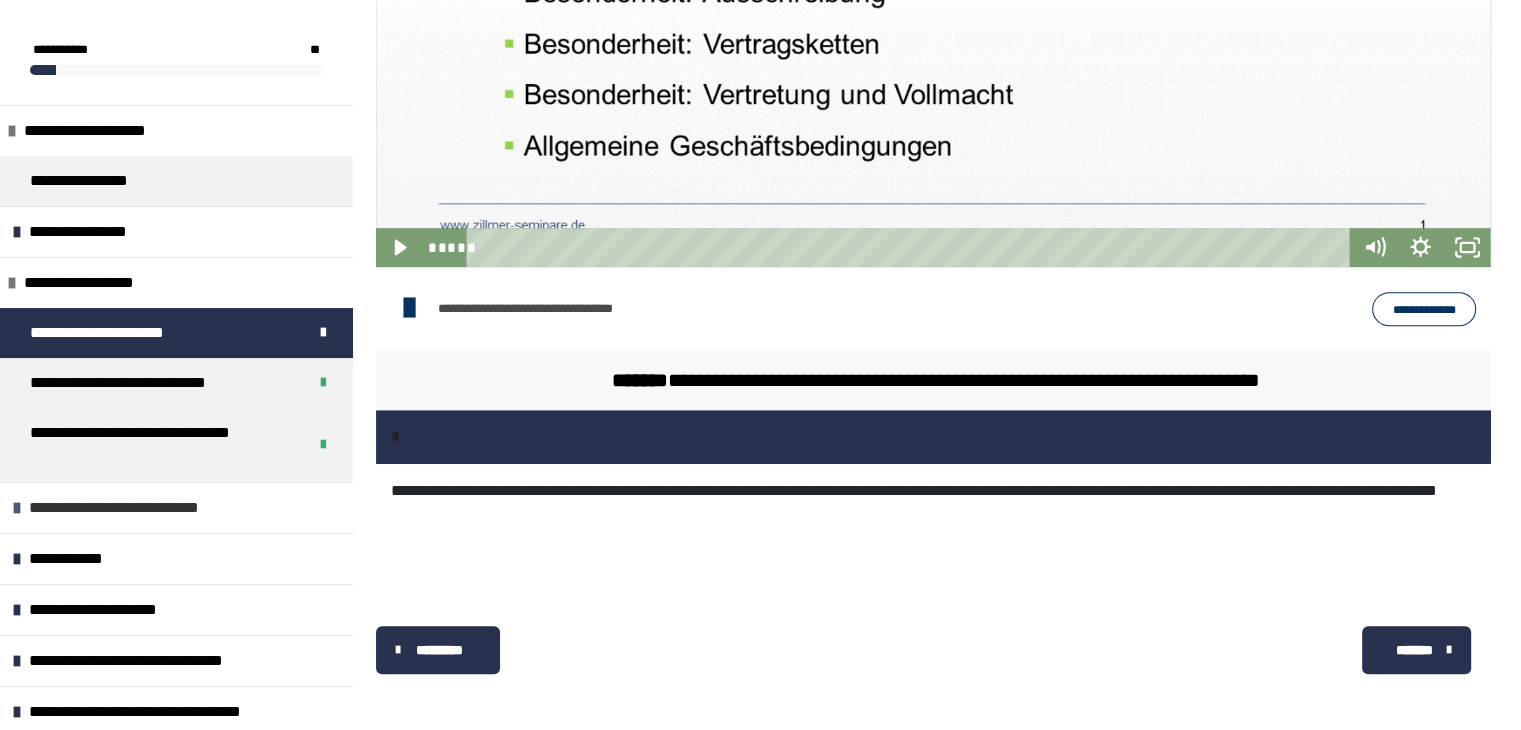 click on "**********" at bounding box center [142, 508] 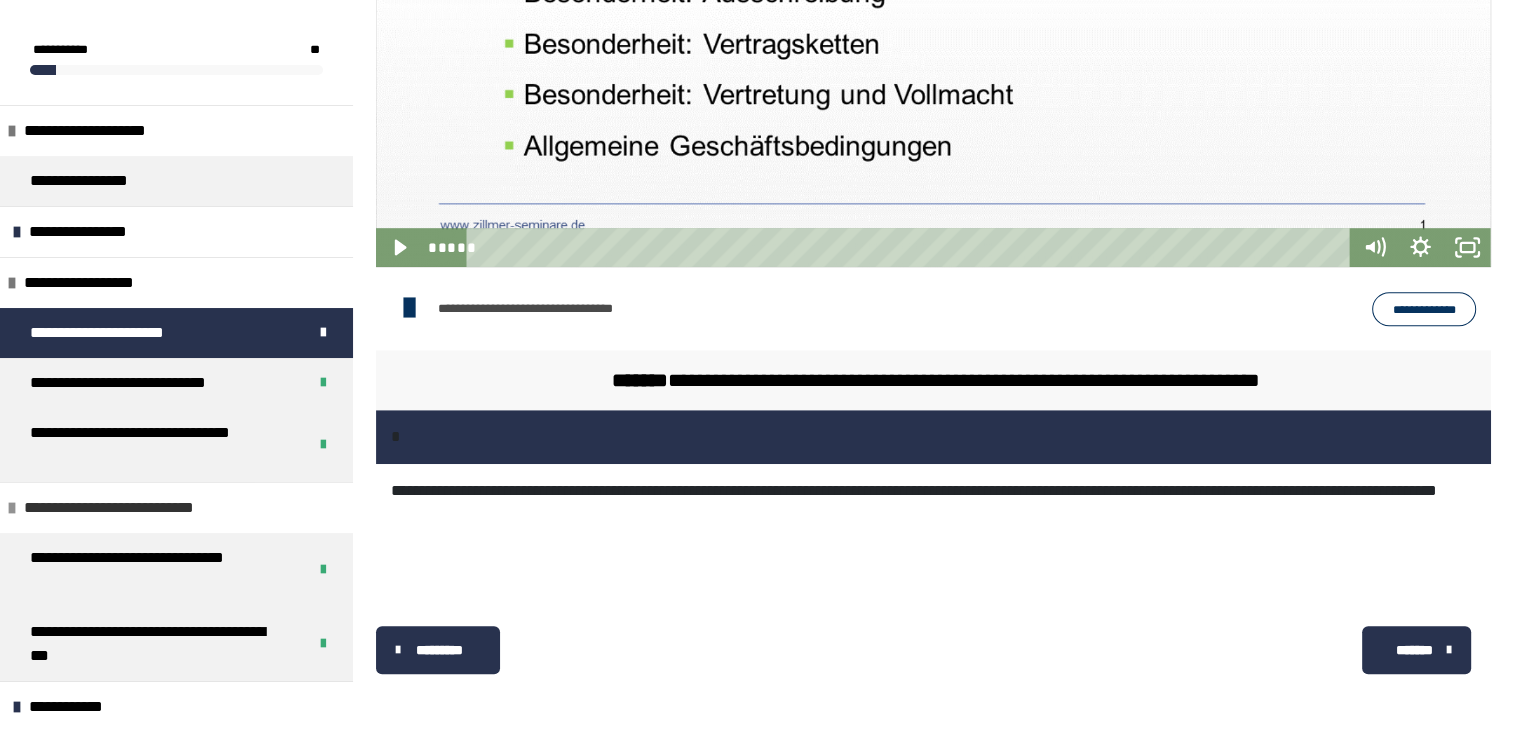 click on "**********" at bounding box center [137, 508] 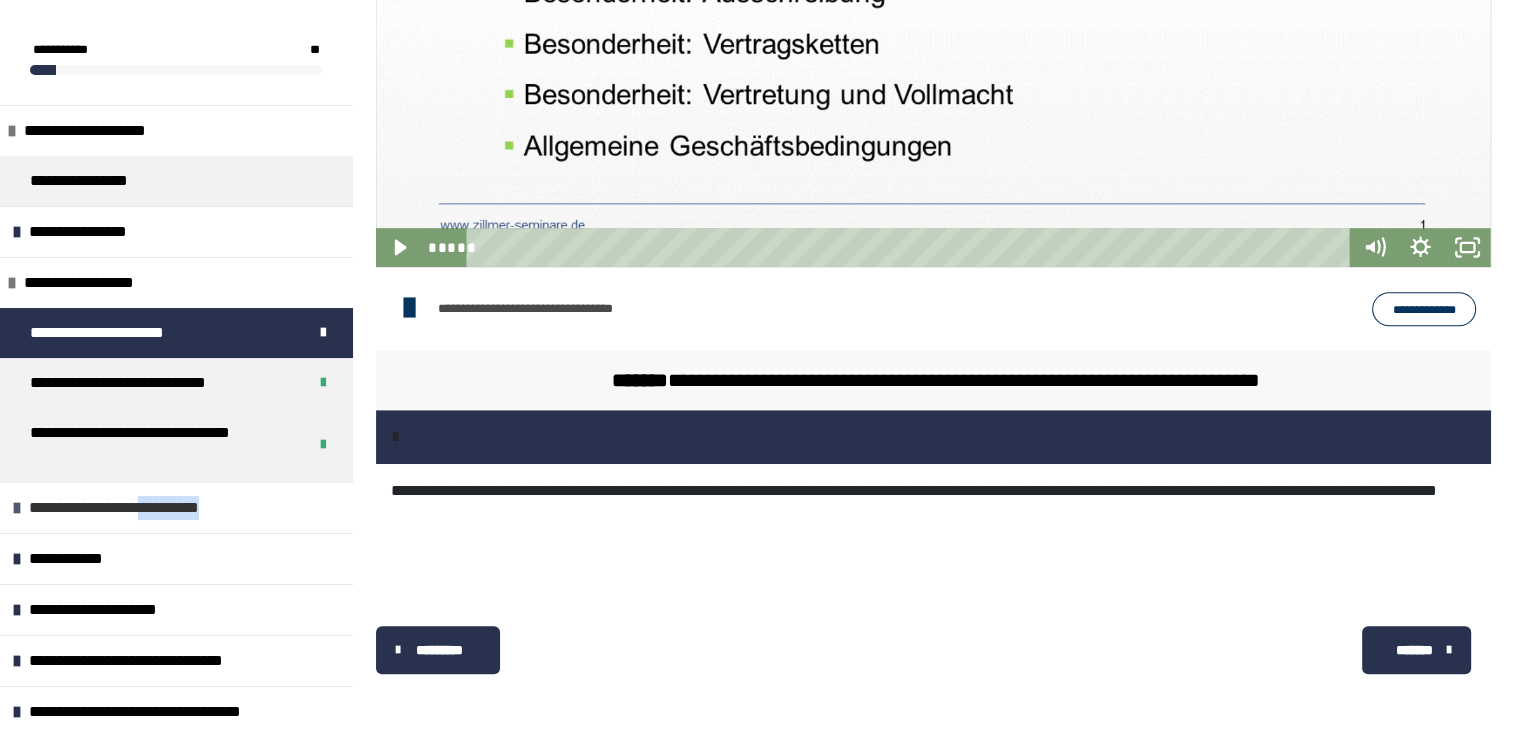 click on "**********" at bounding box center [142, 508] 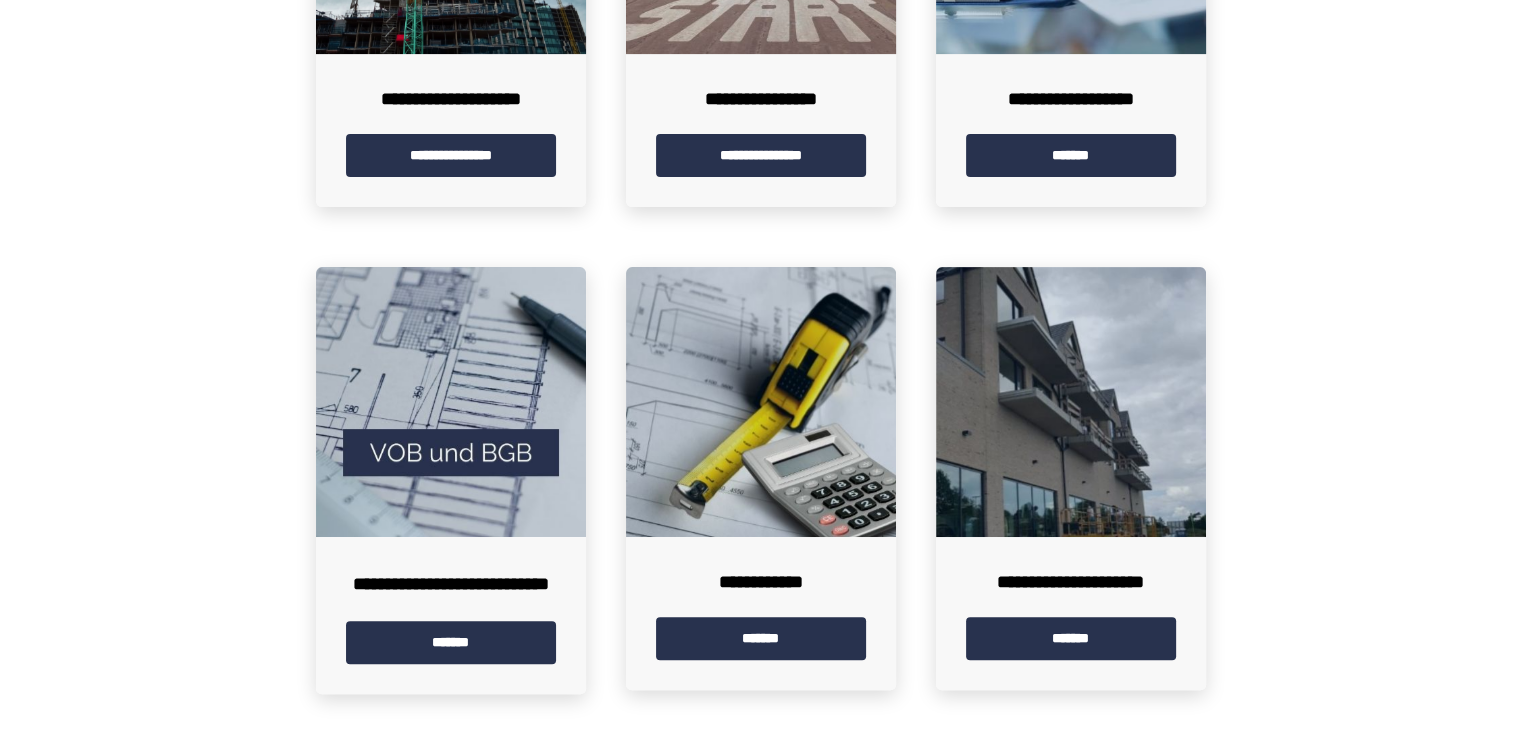 scroll, scrollTop: 653, scrollLeft: 0, axis: vertical 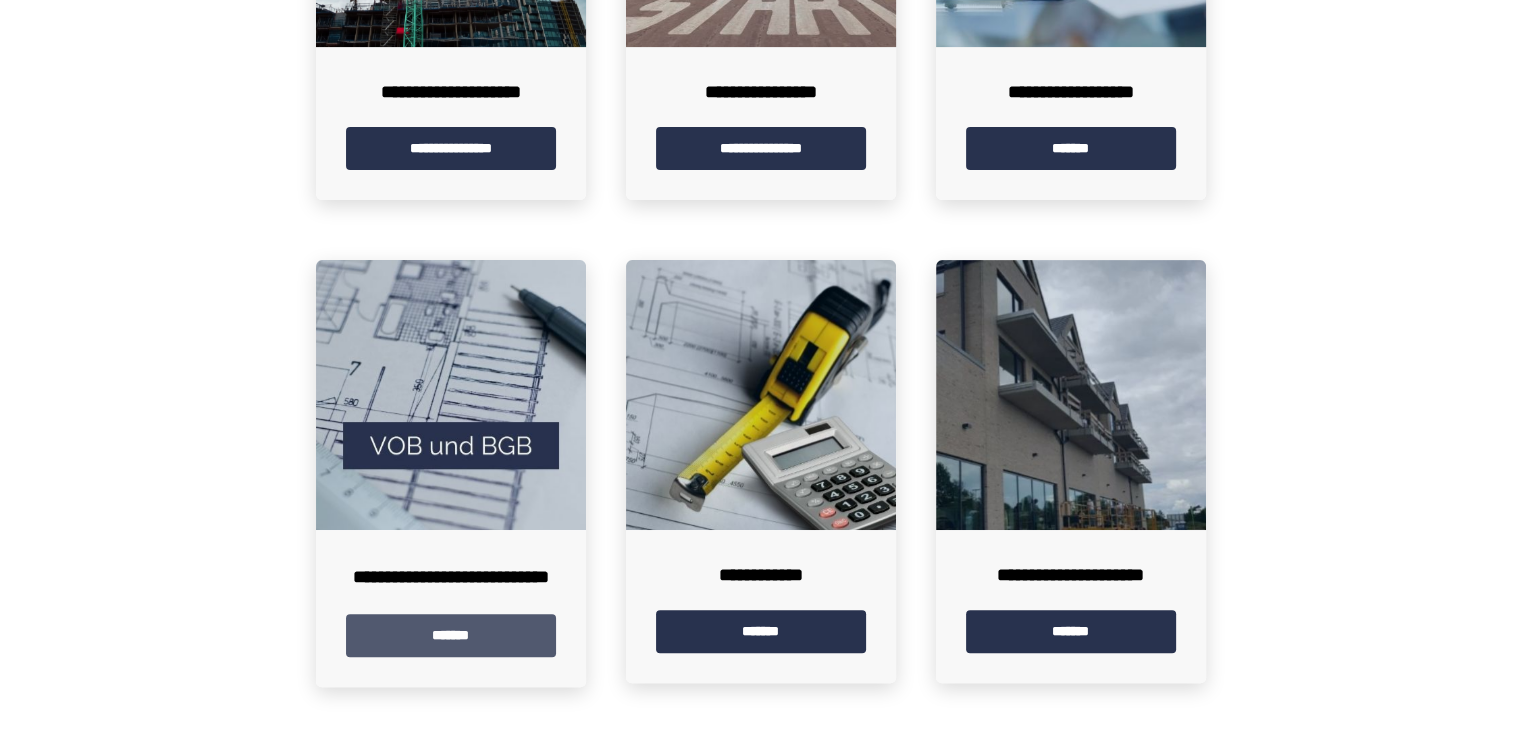 click on "*******" at bounding box center (451, 635) 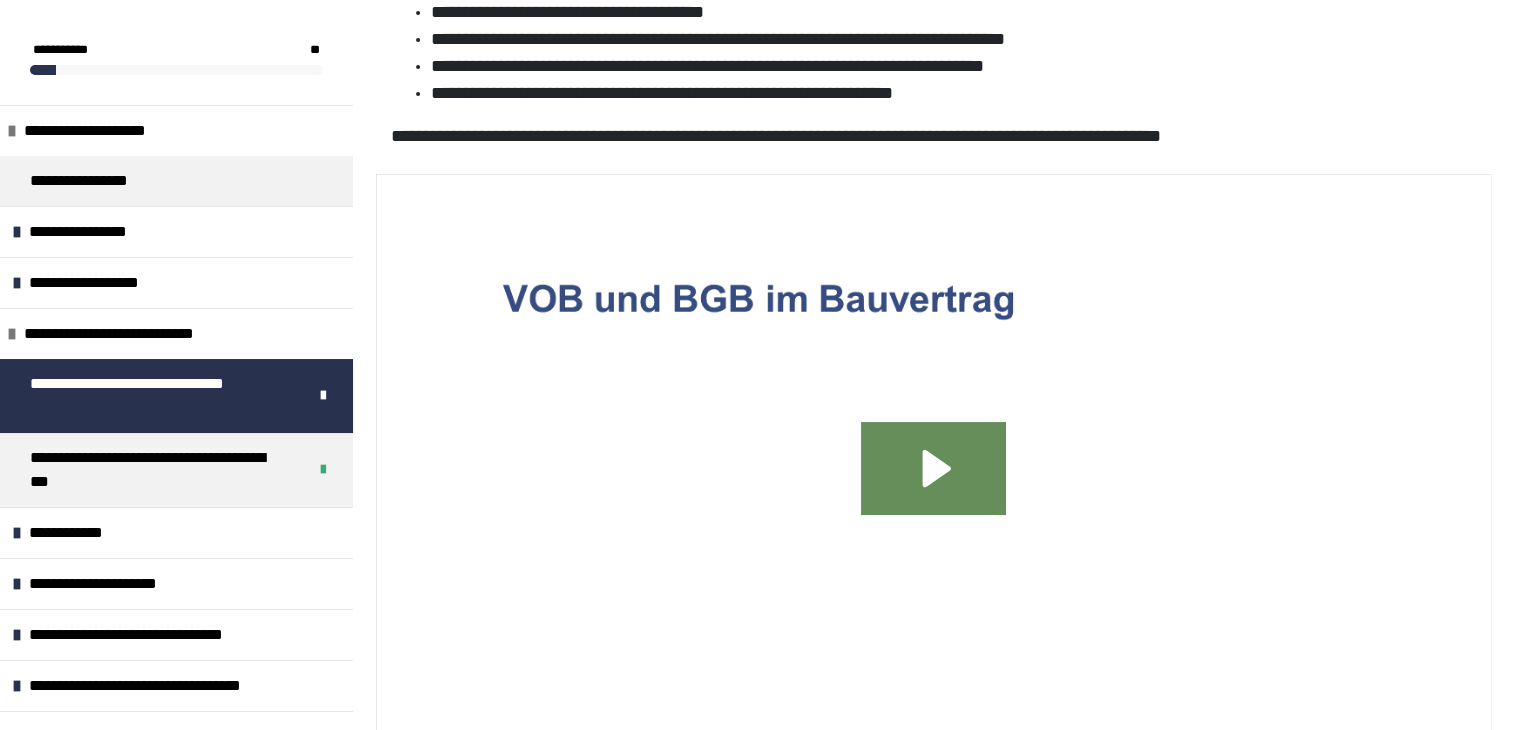 scroll, scrollTop: 532, scrollLeft: 0, axis: vertical 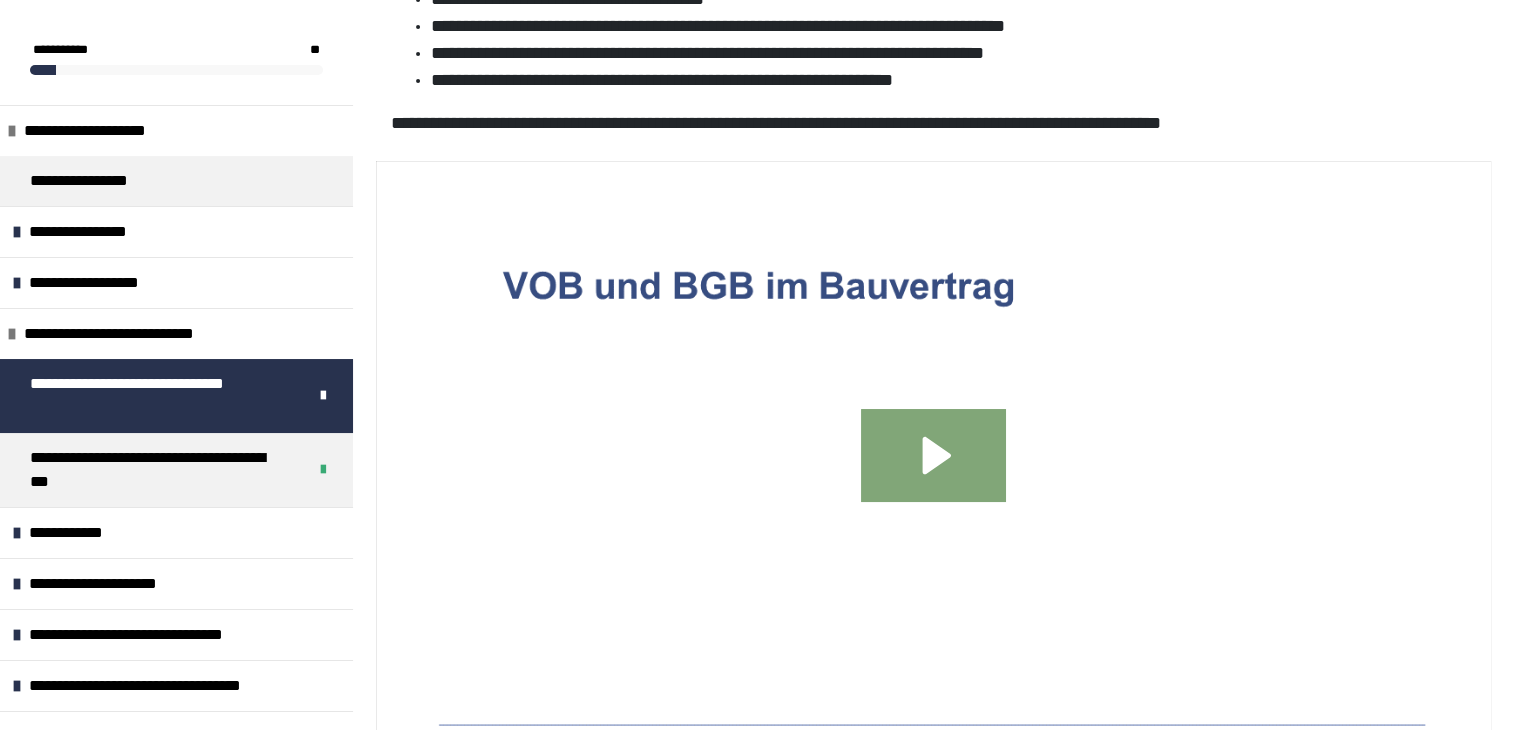 click 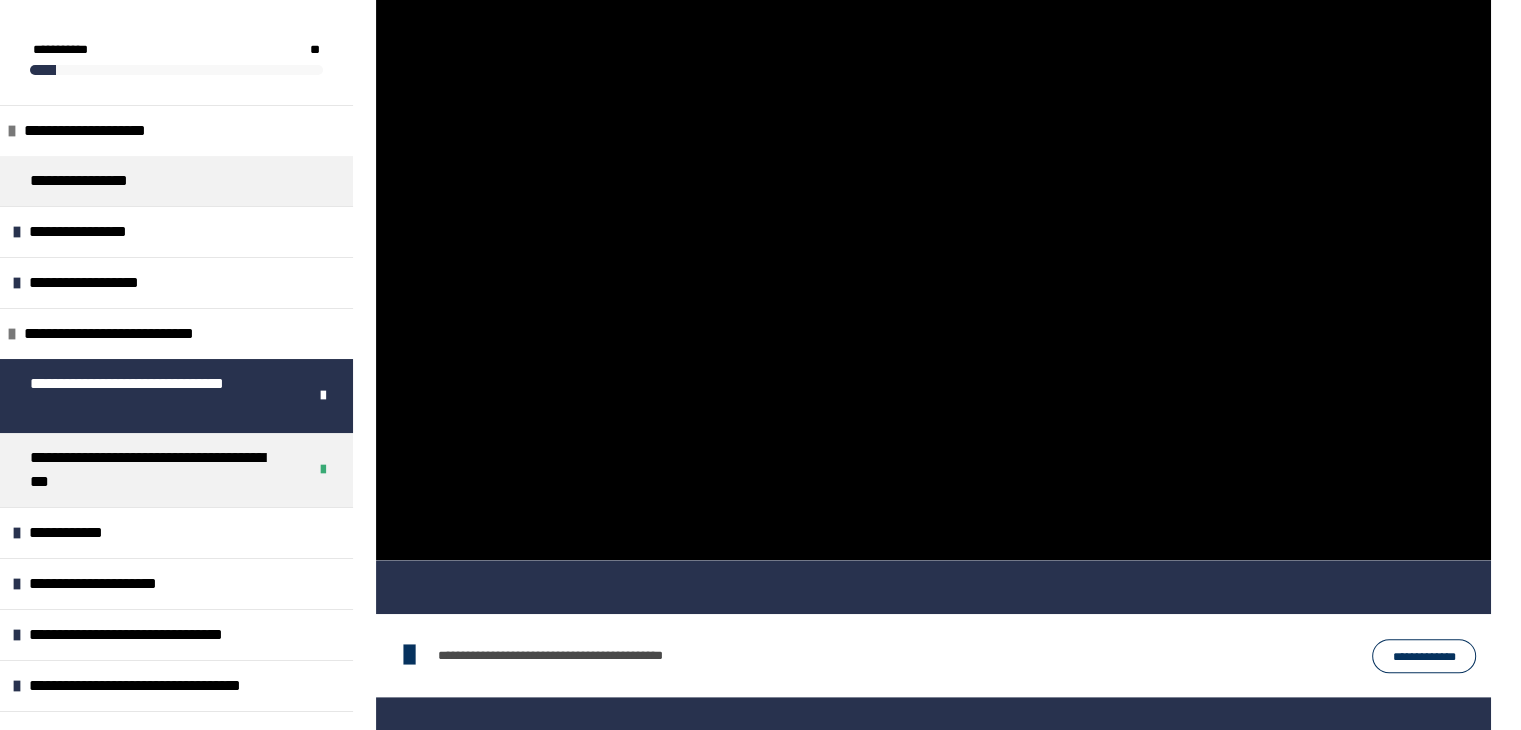 scroll, scrollTop: 802, scrollLeft: 0, axis: vertical 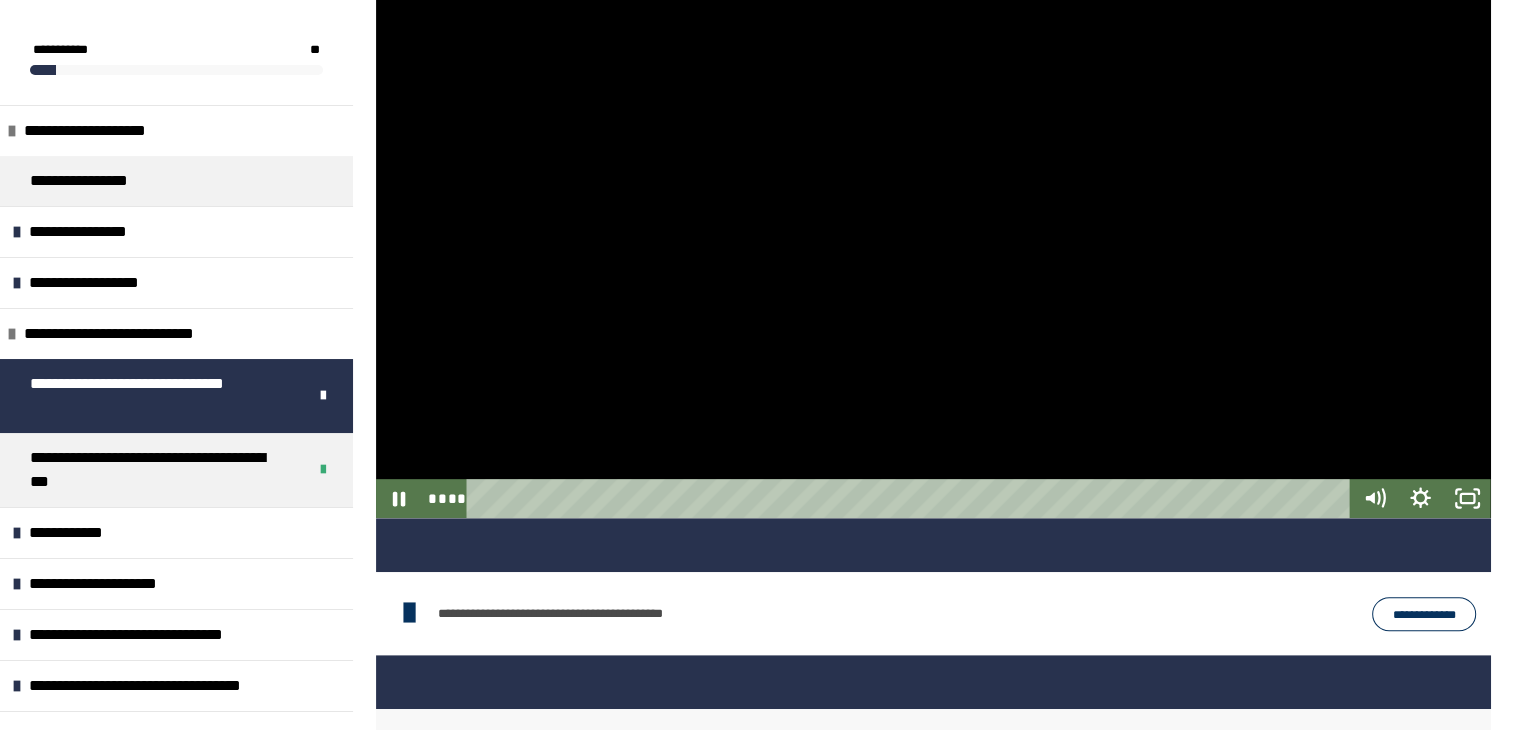 click at bounding box center [933, 204] 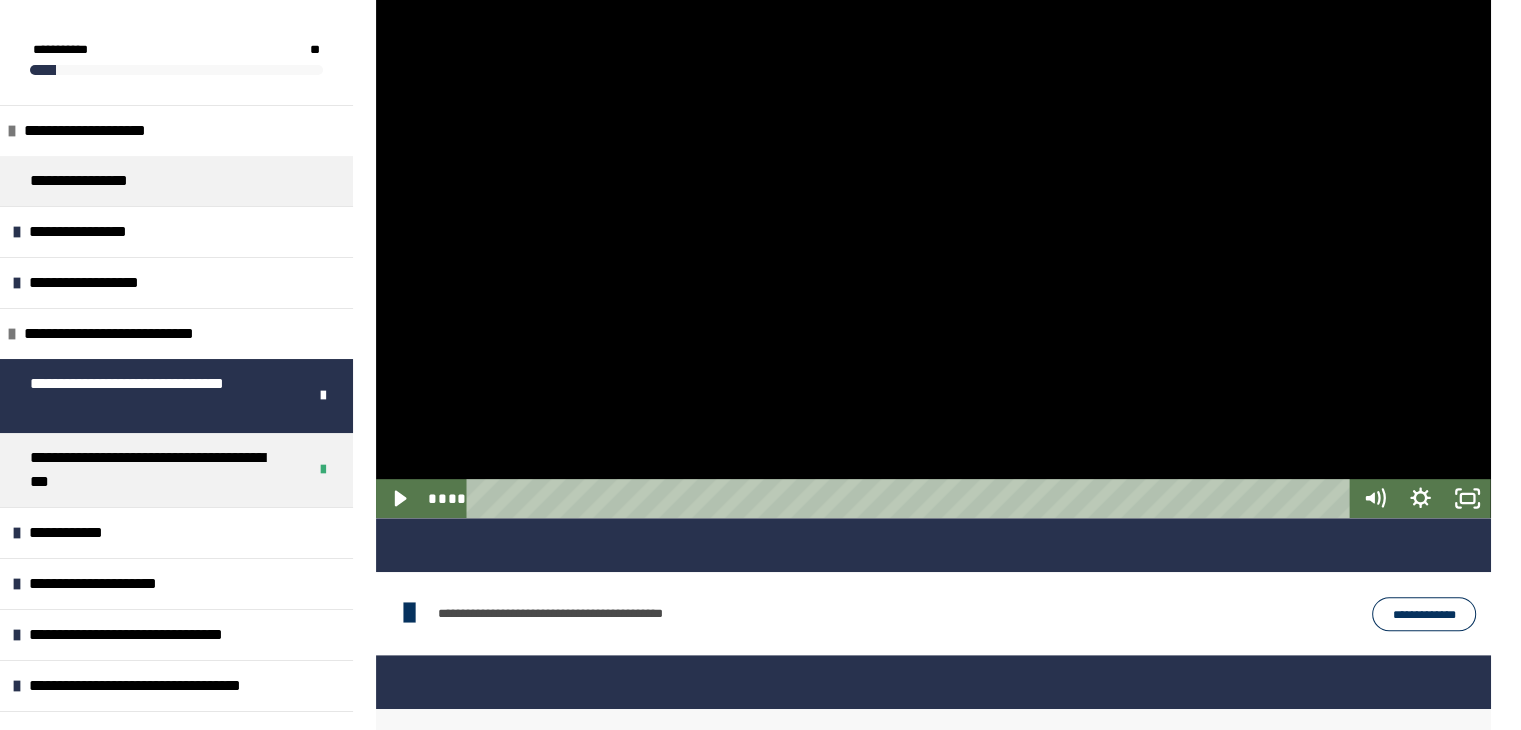 click at bounding box center [933, 204] 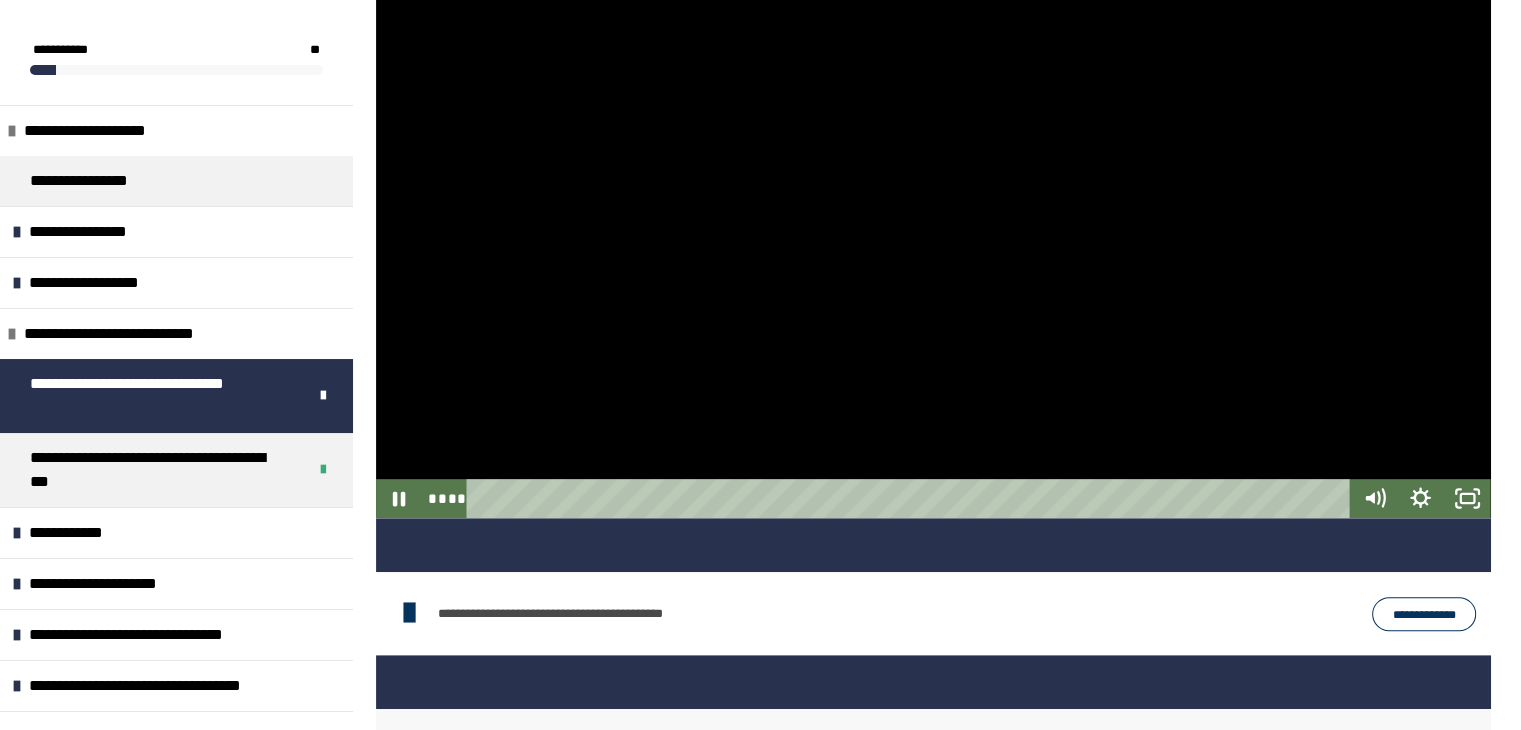 click at bounding box center [933, 204] 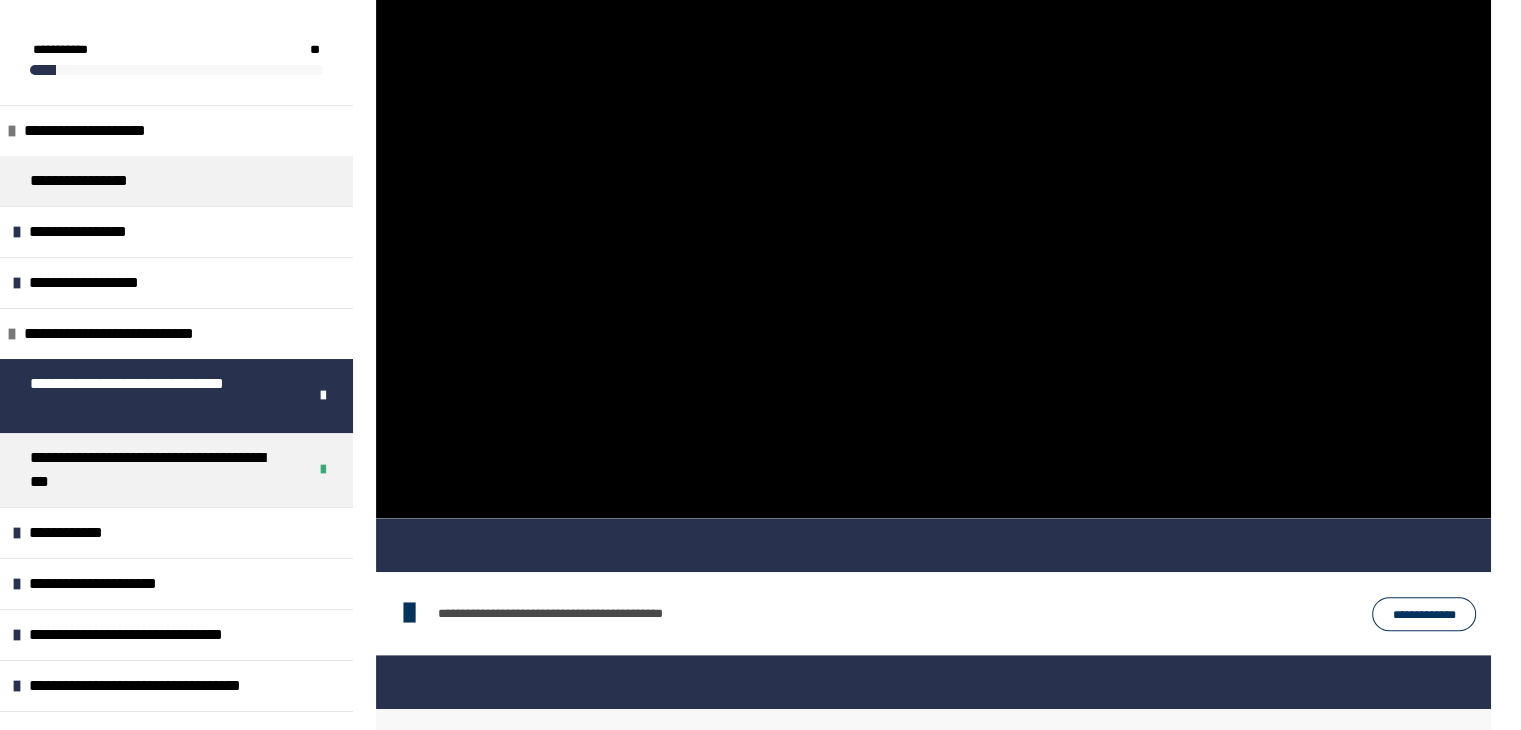 click at bounding box center (933, 204) 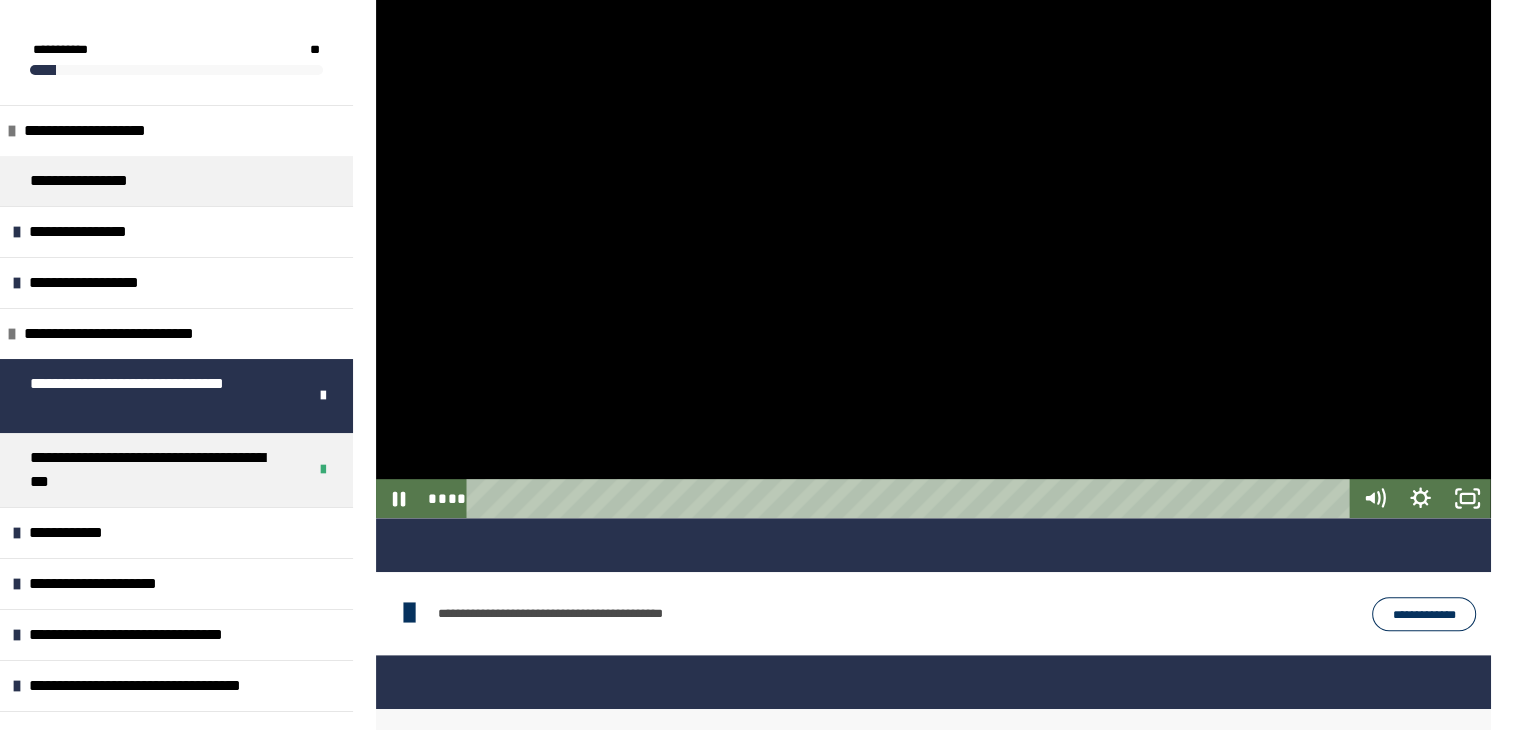 click at bounding box center (933, 204) 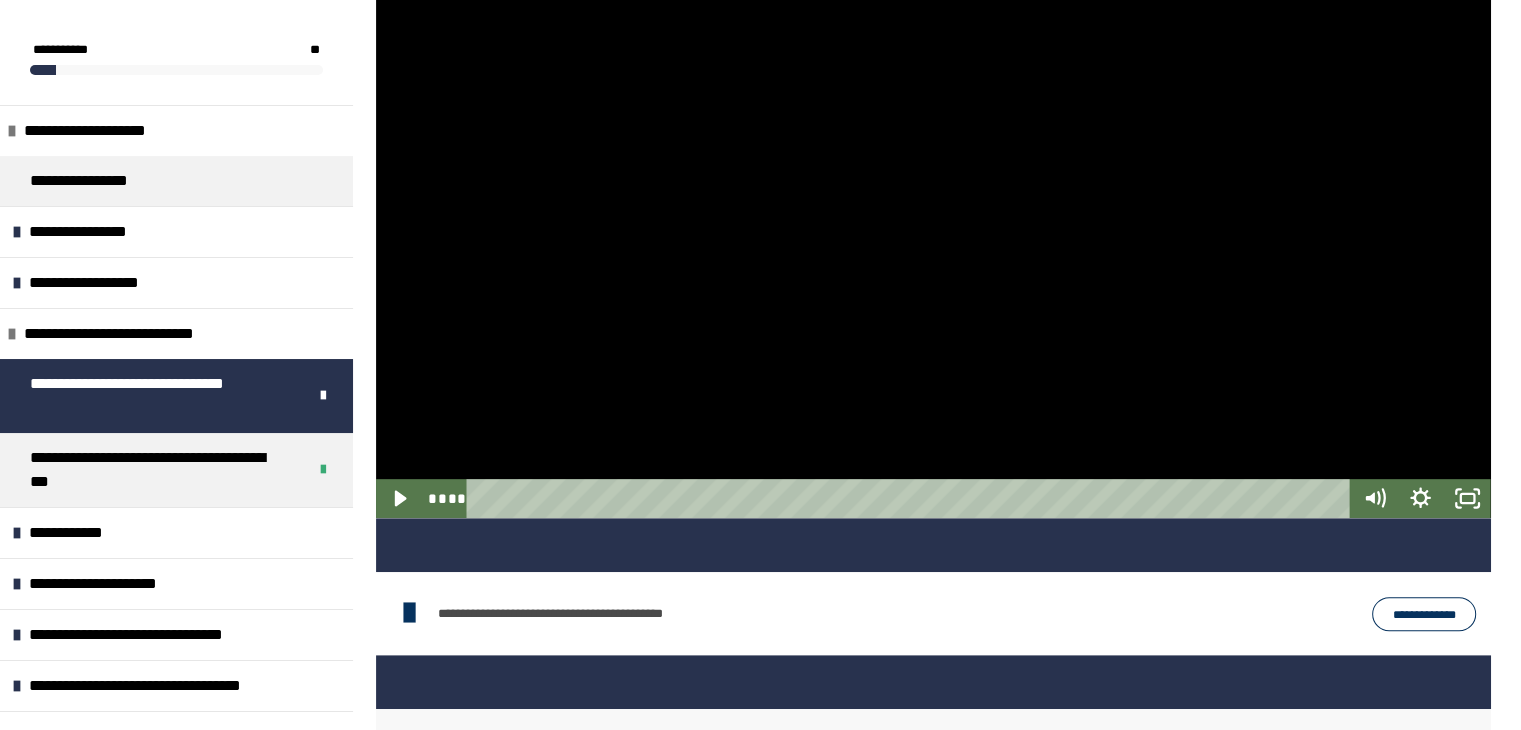 click at bounding box center [933, 204] 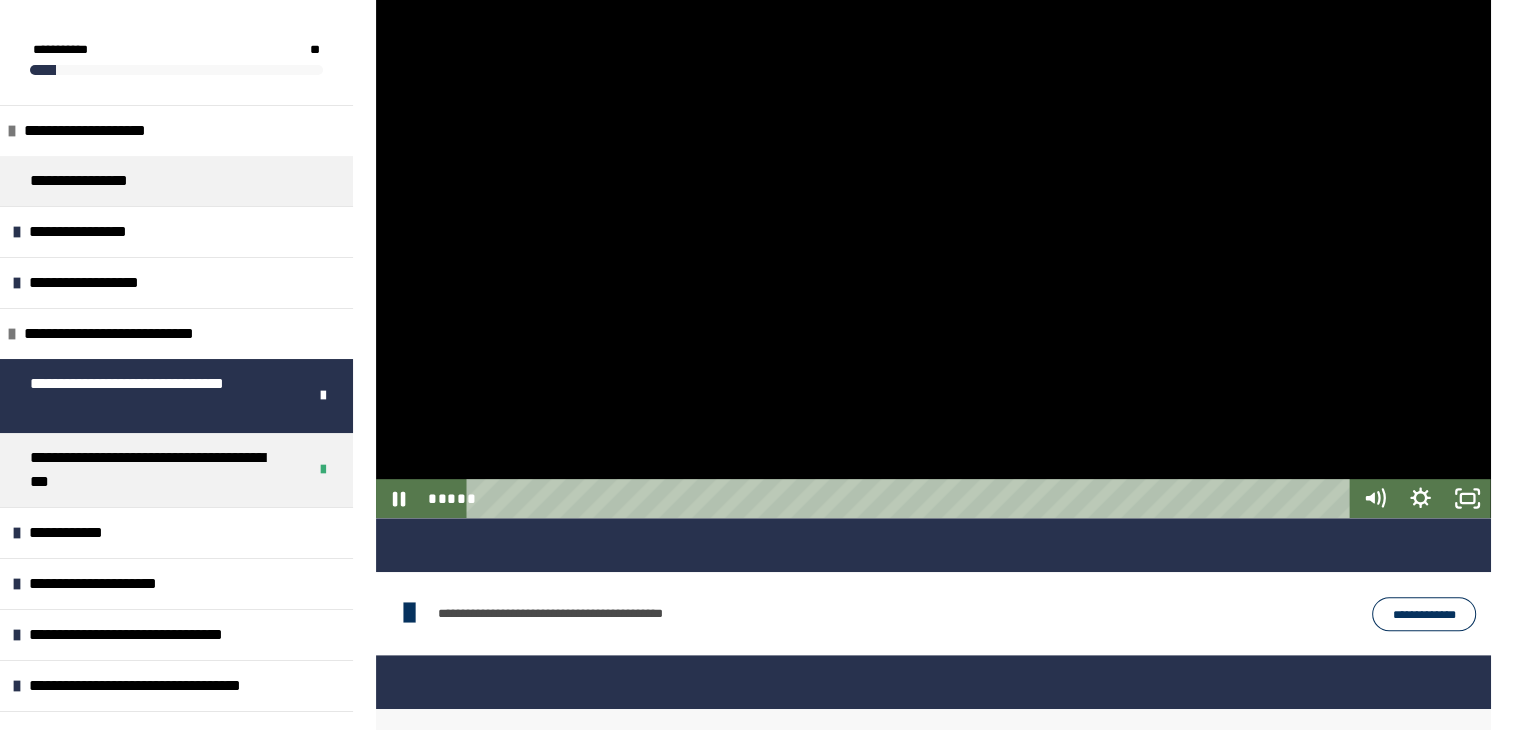 click at bounding box center [933, 204] 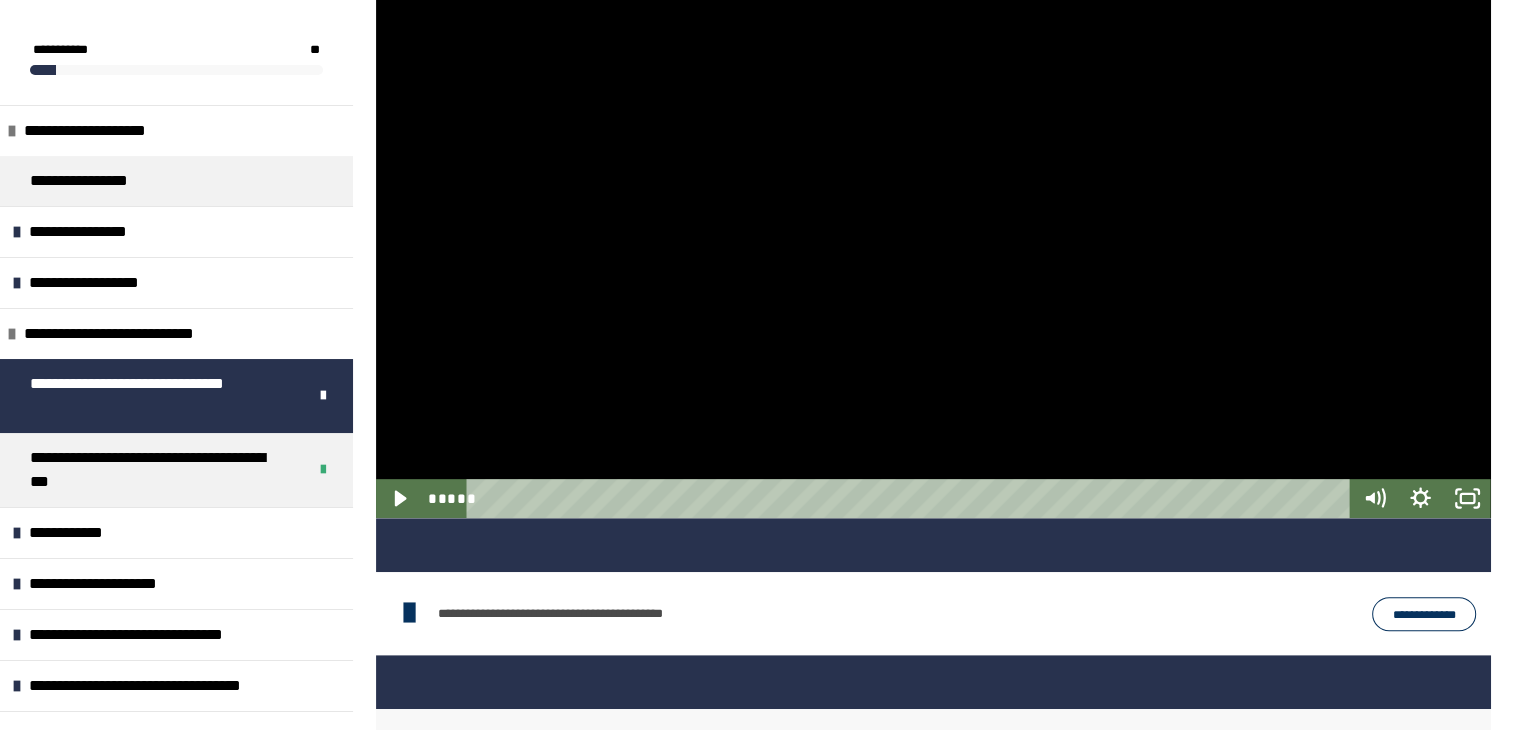 click at bounding box center [933, 204] 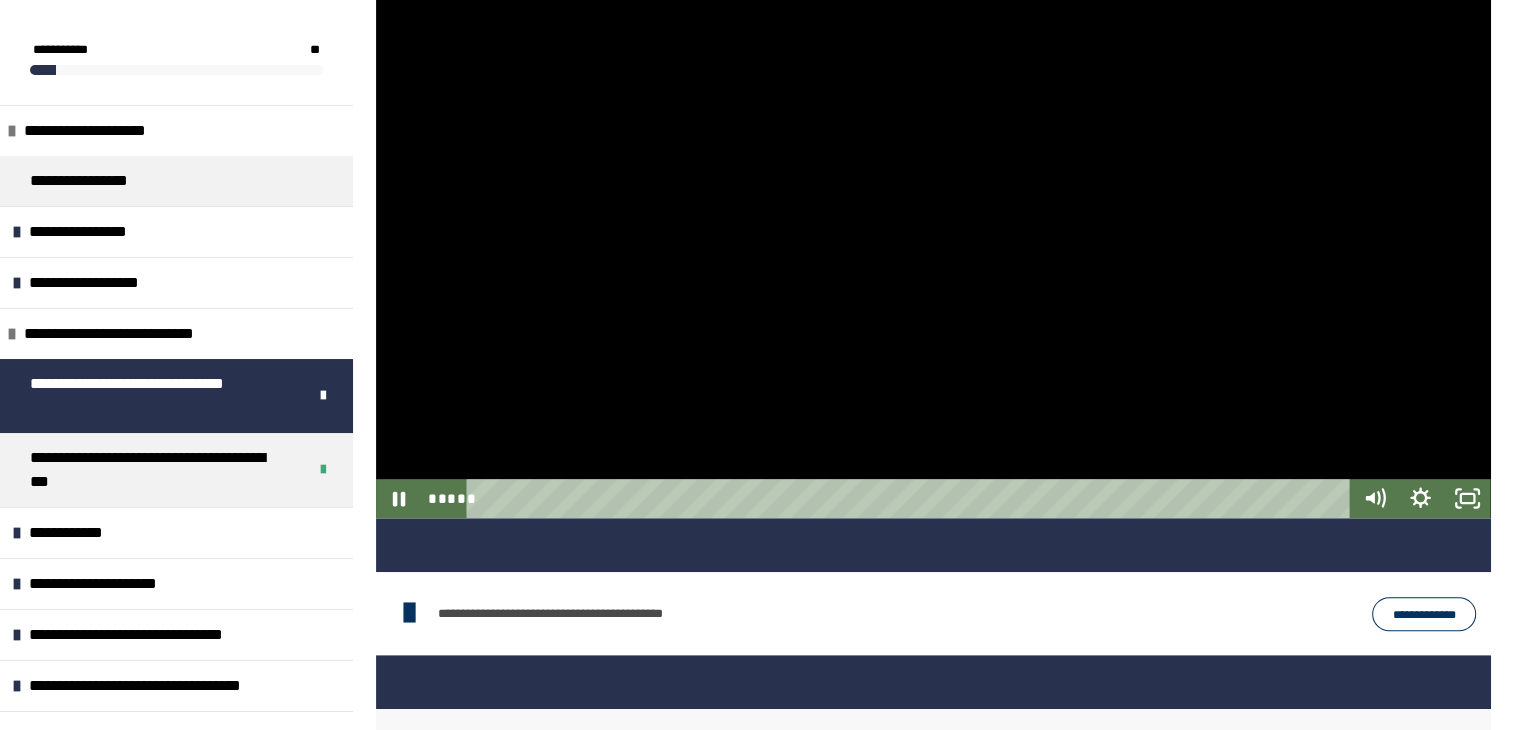 click at bounding box center [933, 204] 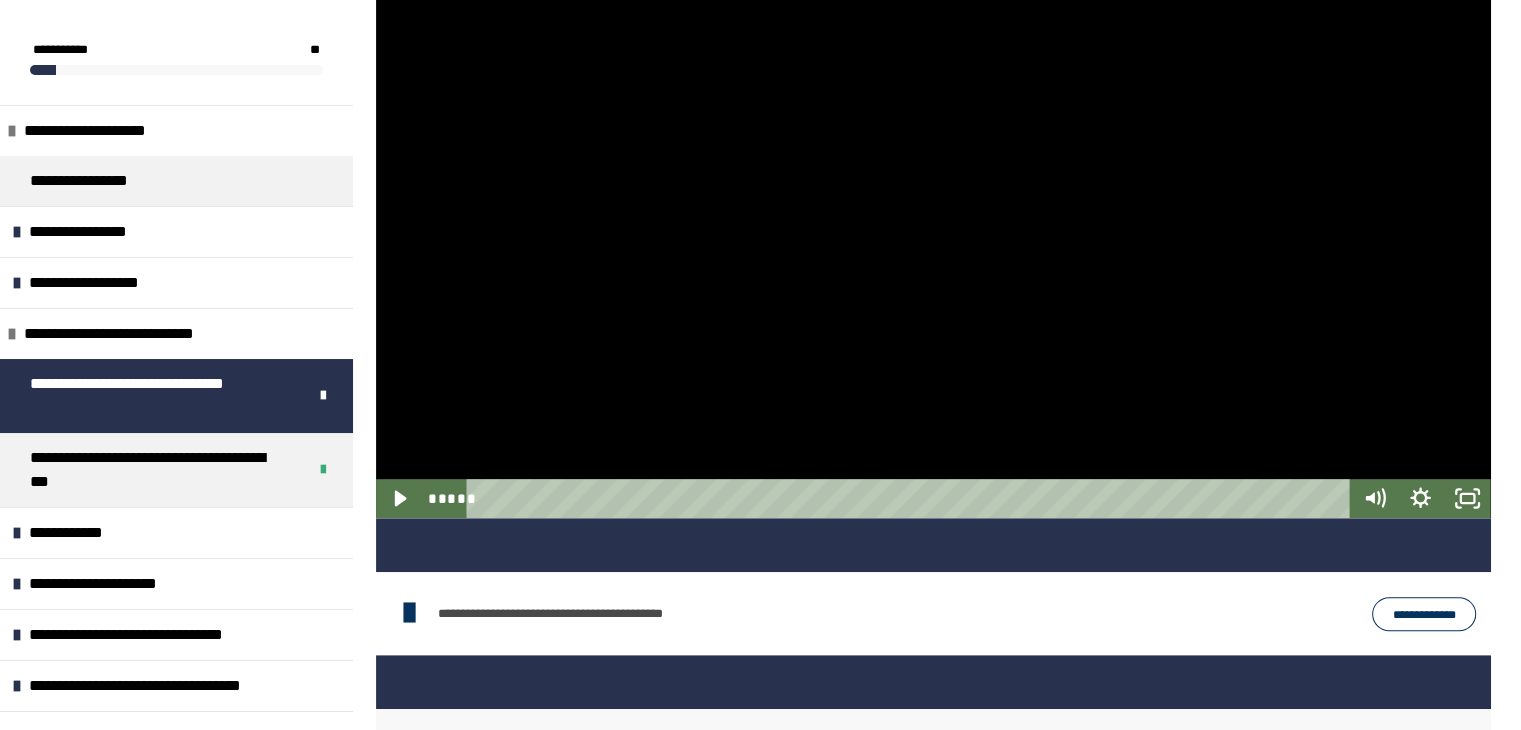 click at bounding box center [933, 204] 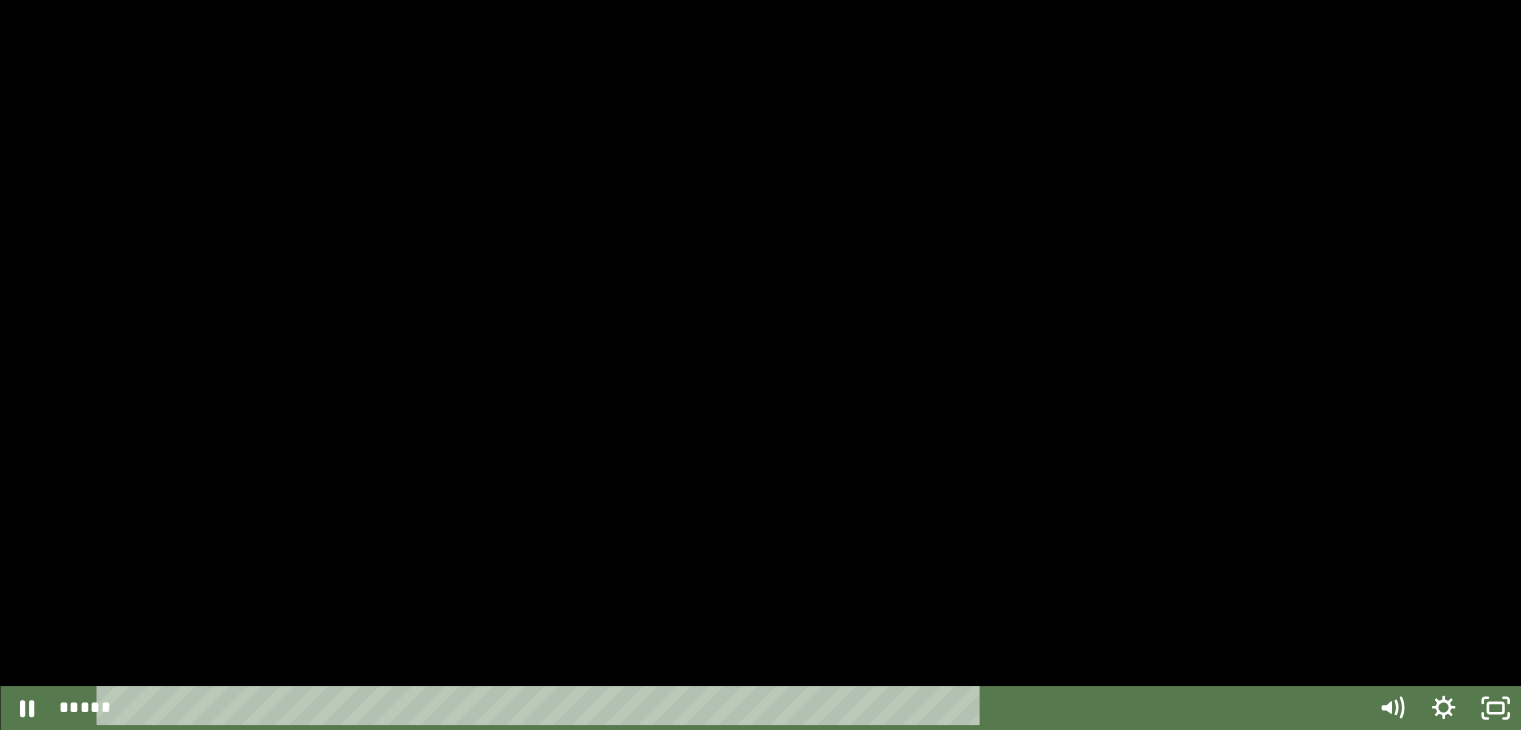 click at bounding box center [760, 365] 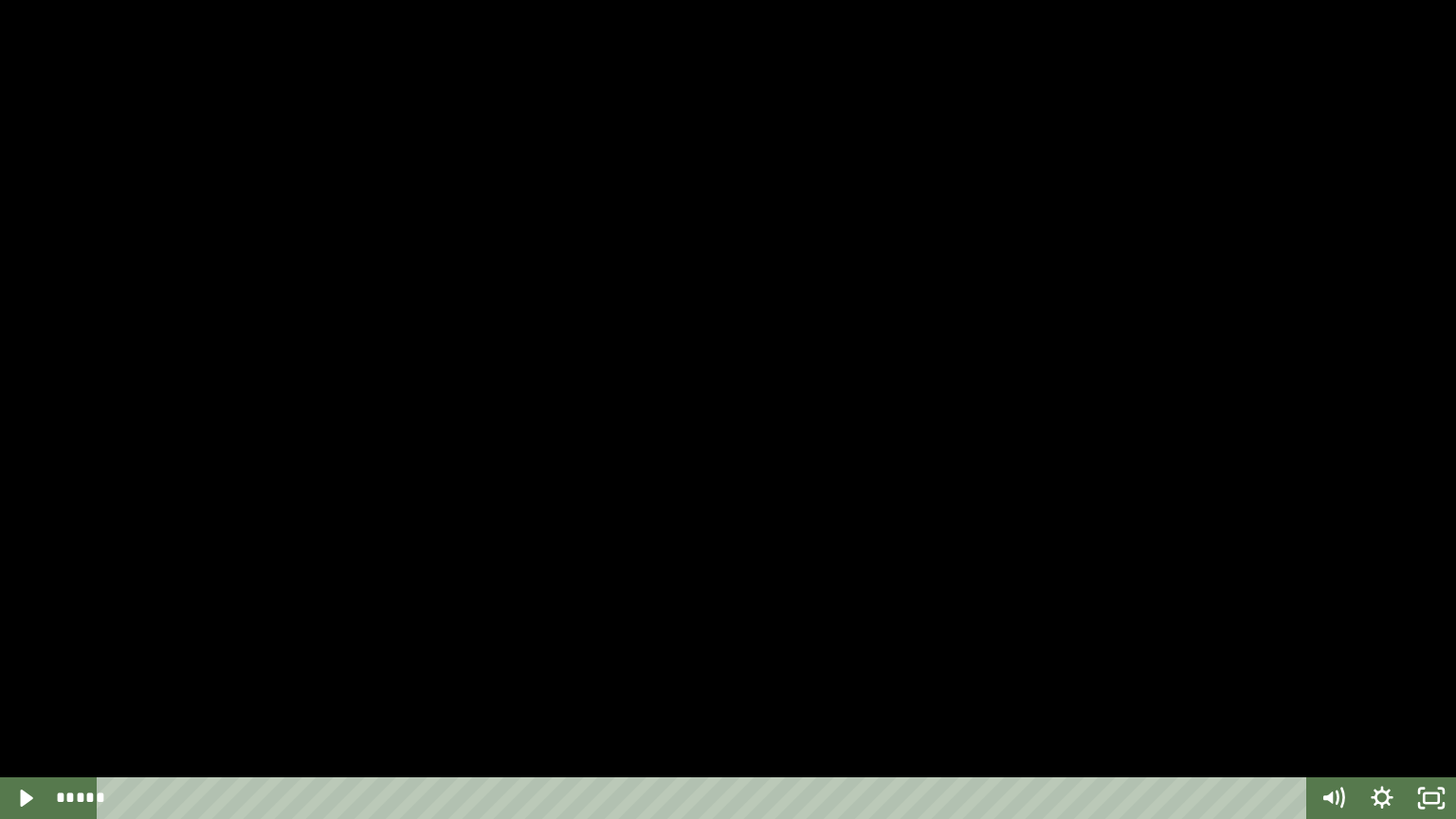 click at bounding box center (728, 410) 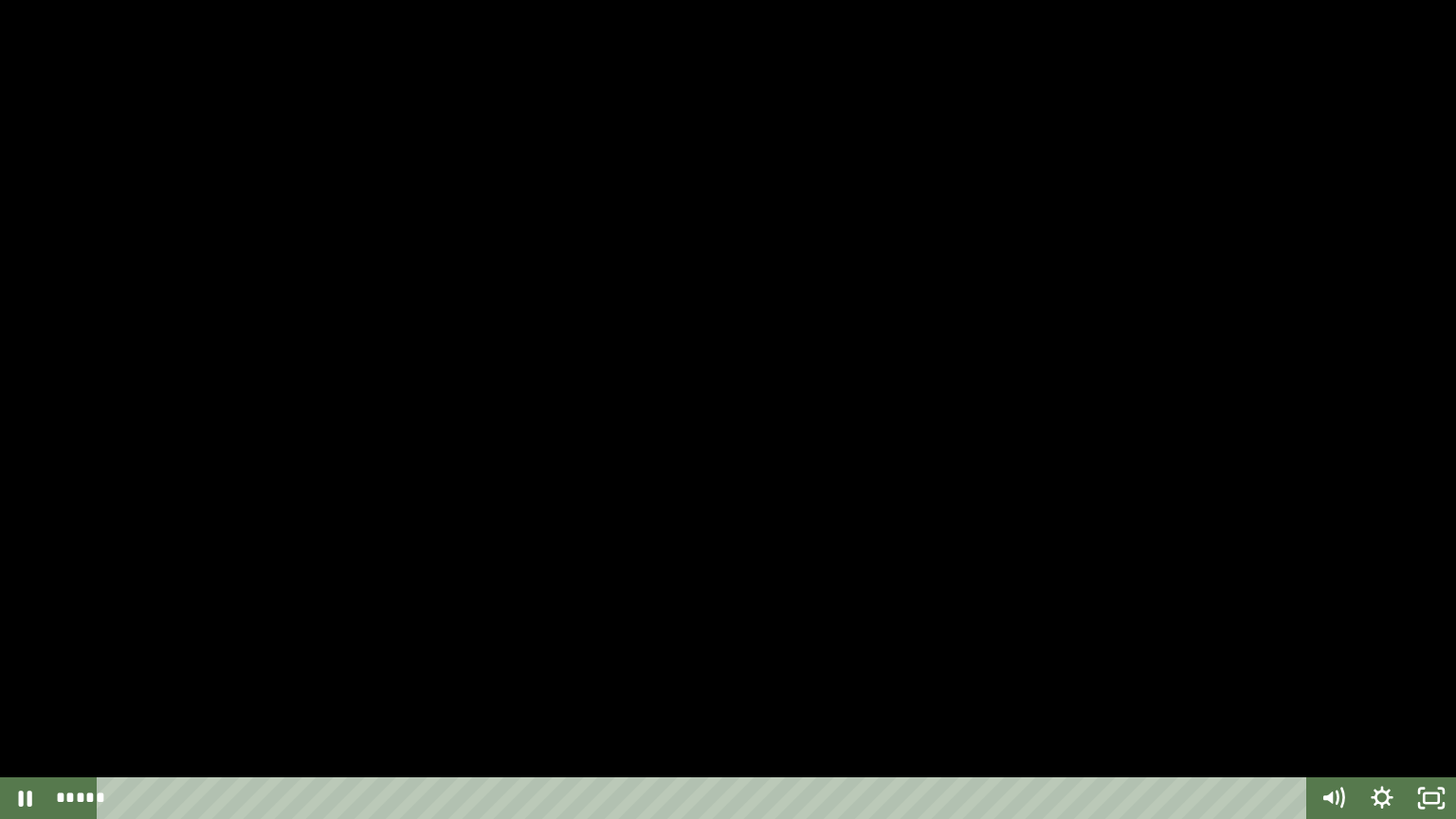 drag, startPoint x: 991, startPoint y: 16, endPoint x: 986, endPoint y: 87, distance: 71.17584 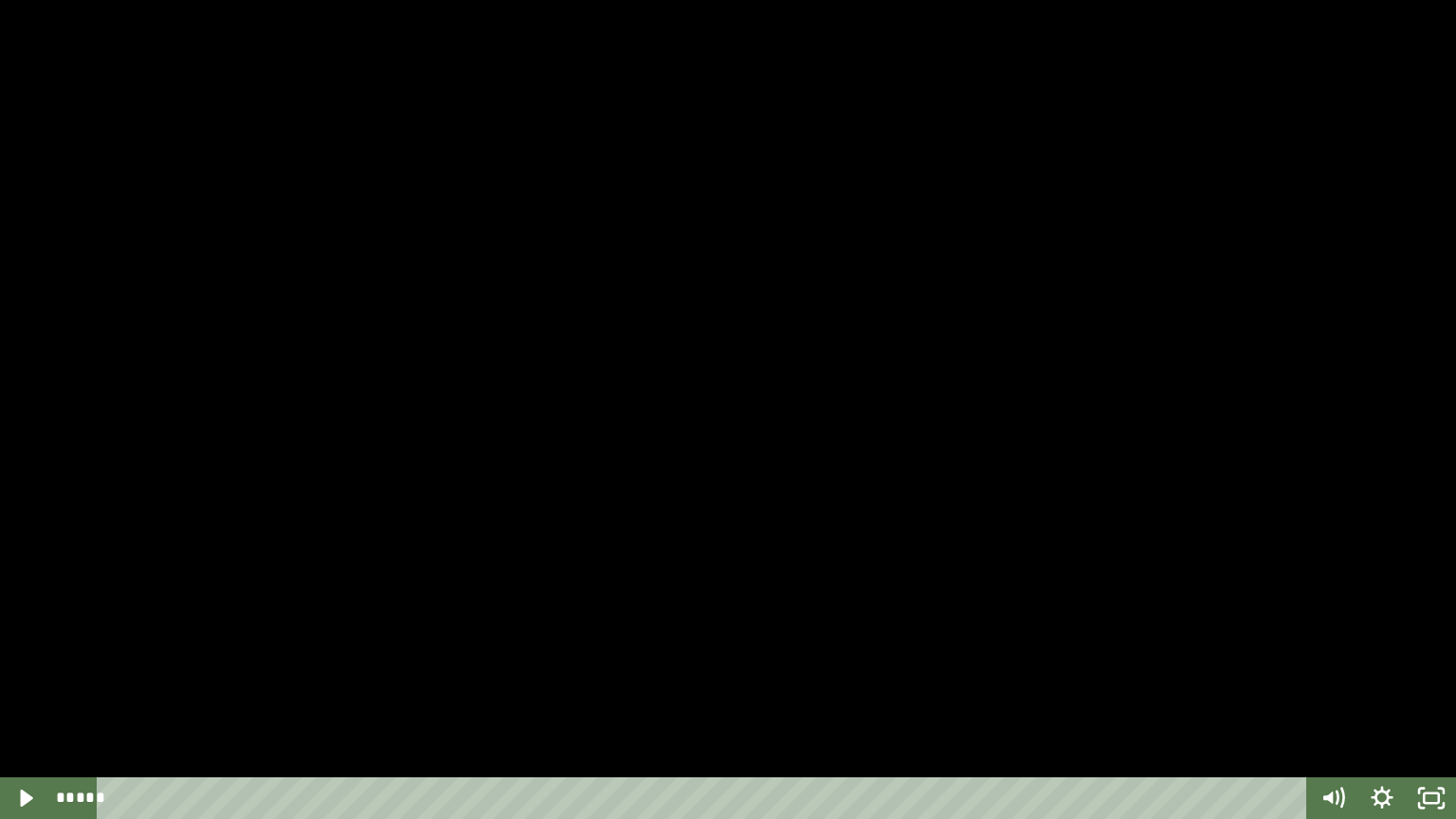 click at bounding box center [728, 410] 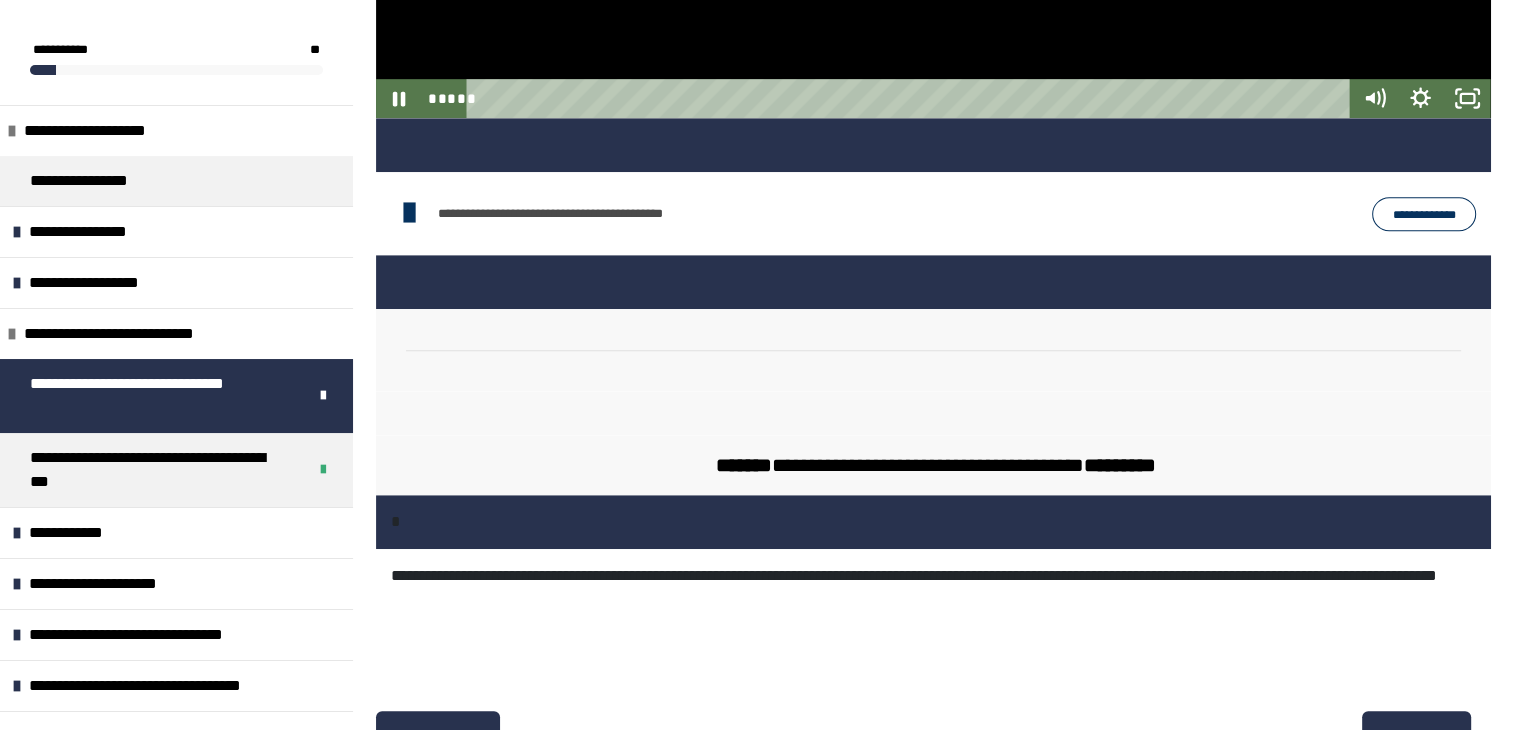 scroll, scrollTop: 1291, scrollLeft: 0, axis: vertical 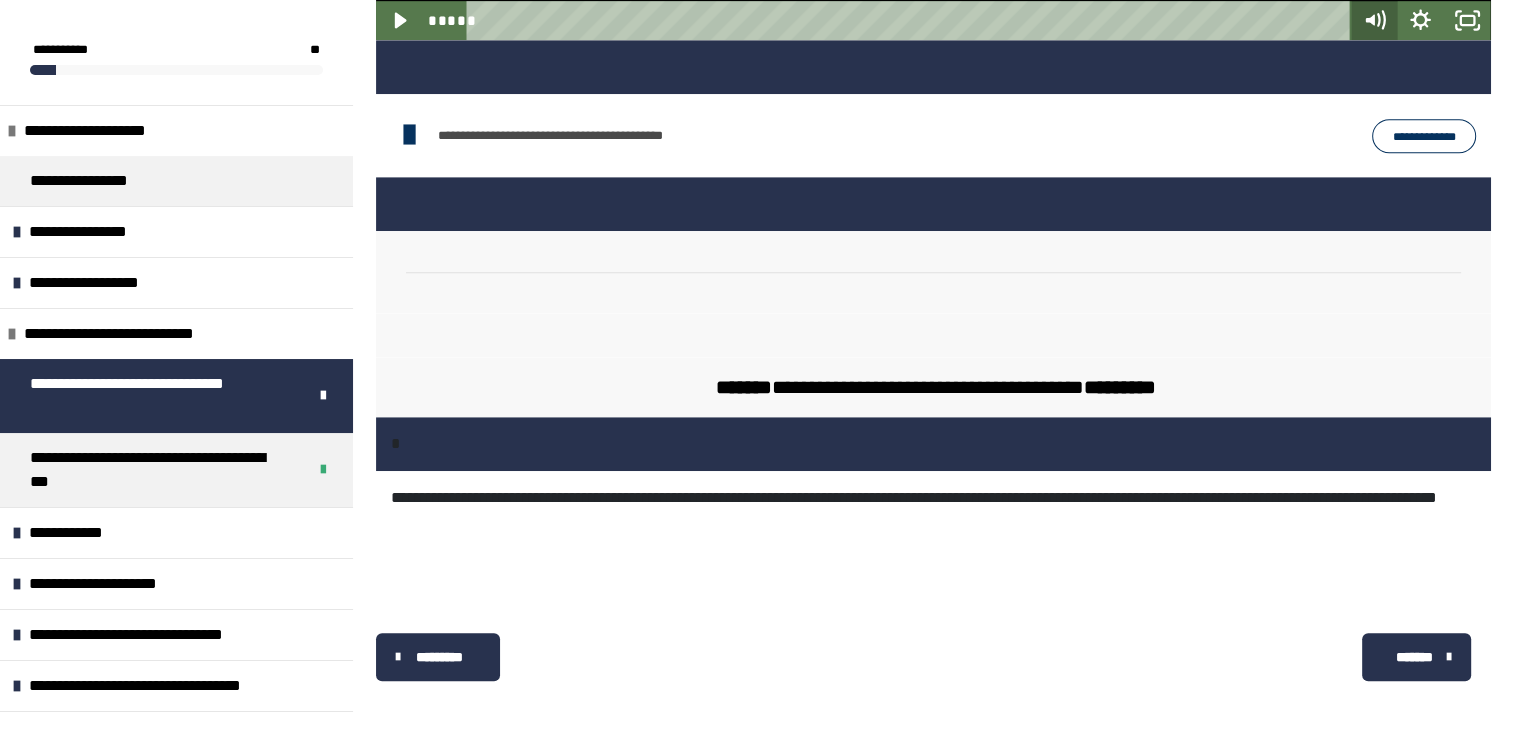 drag, startPoint x: 1337, startPoint y: 11, endPoint x: 1351, endPoint y: 17, distance: 15.231546 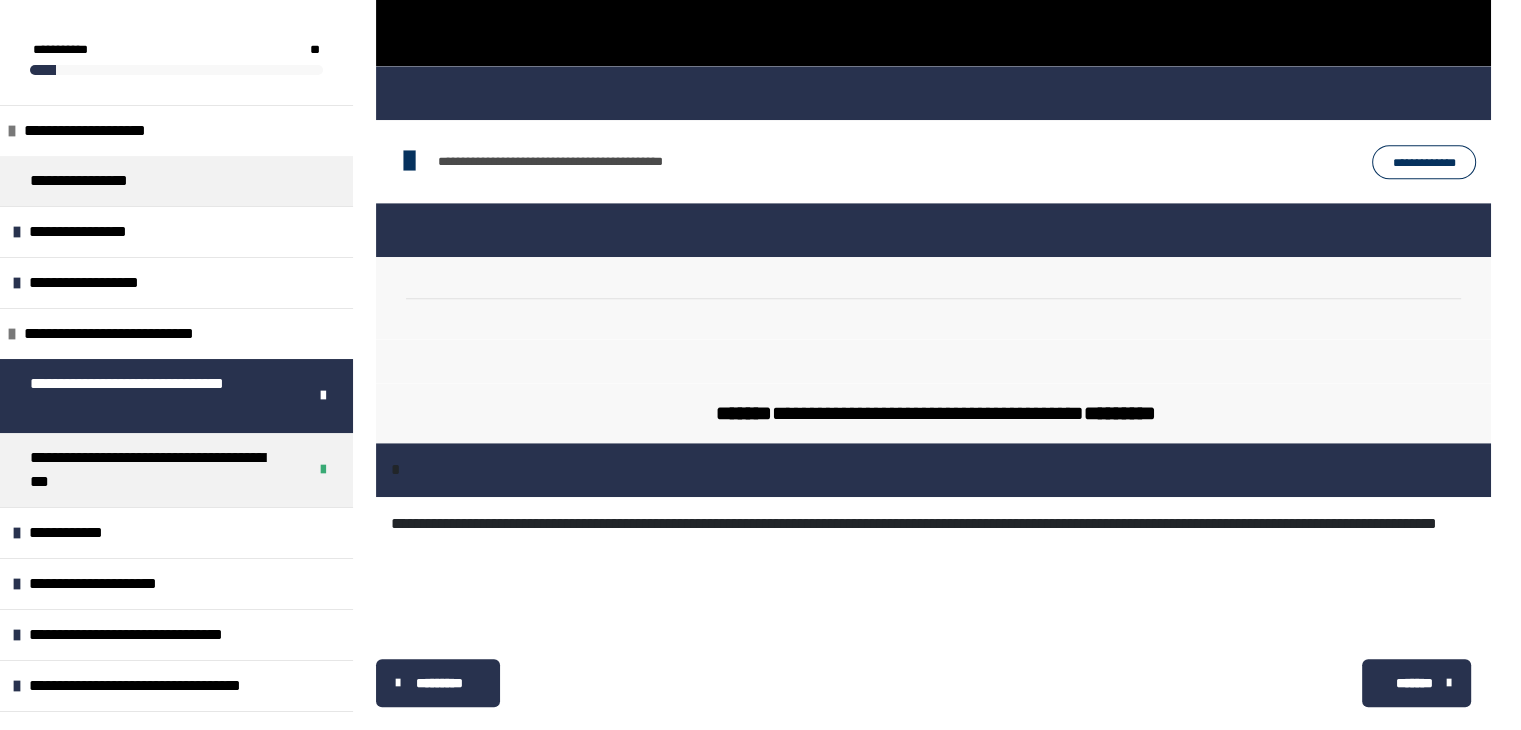 scroll, scrollTop: 1291, scrollLeft: 0, axis: vertical 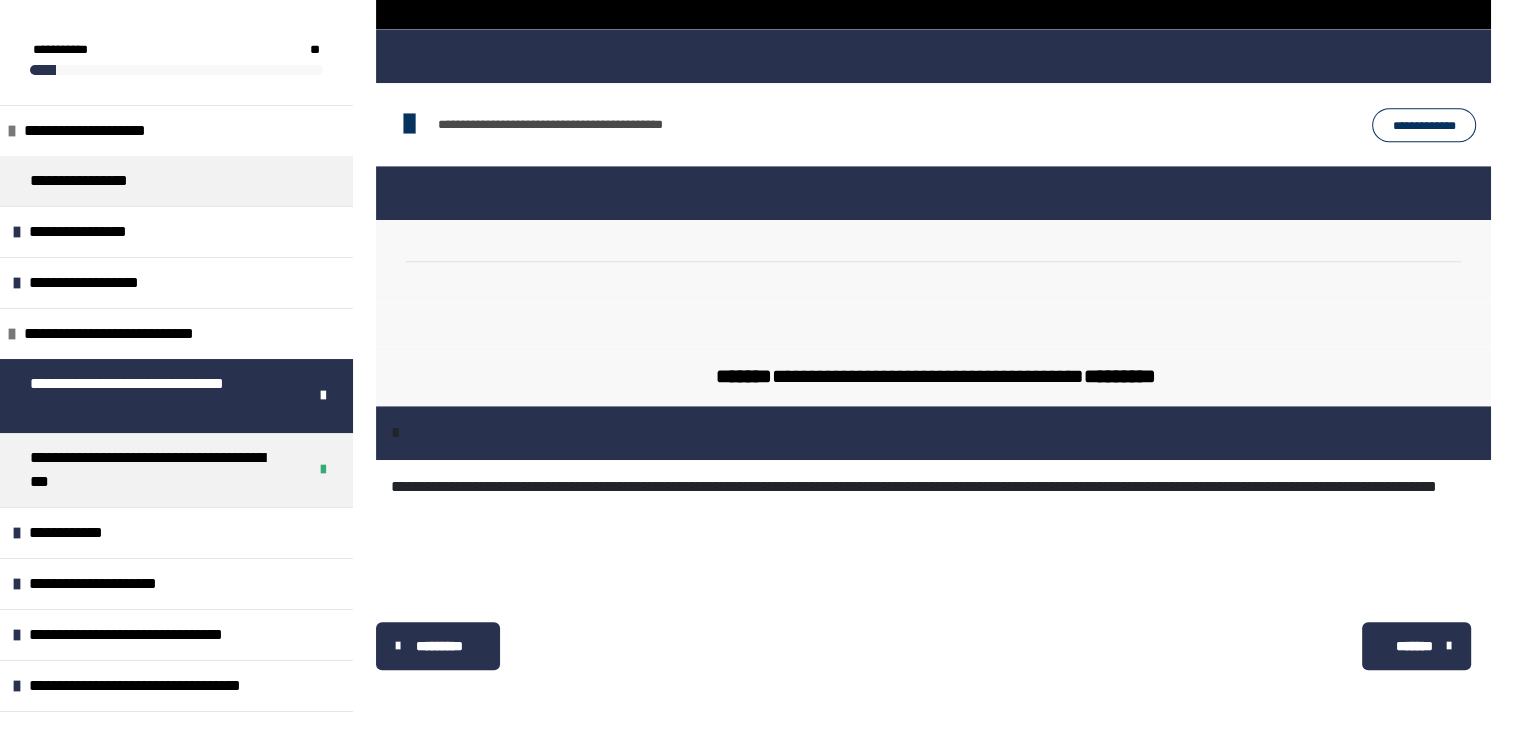 click on "*******" at bounding box center [1416, 646] 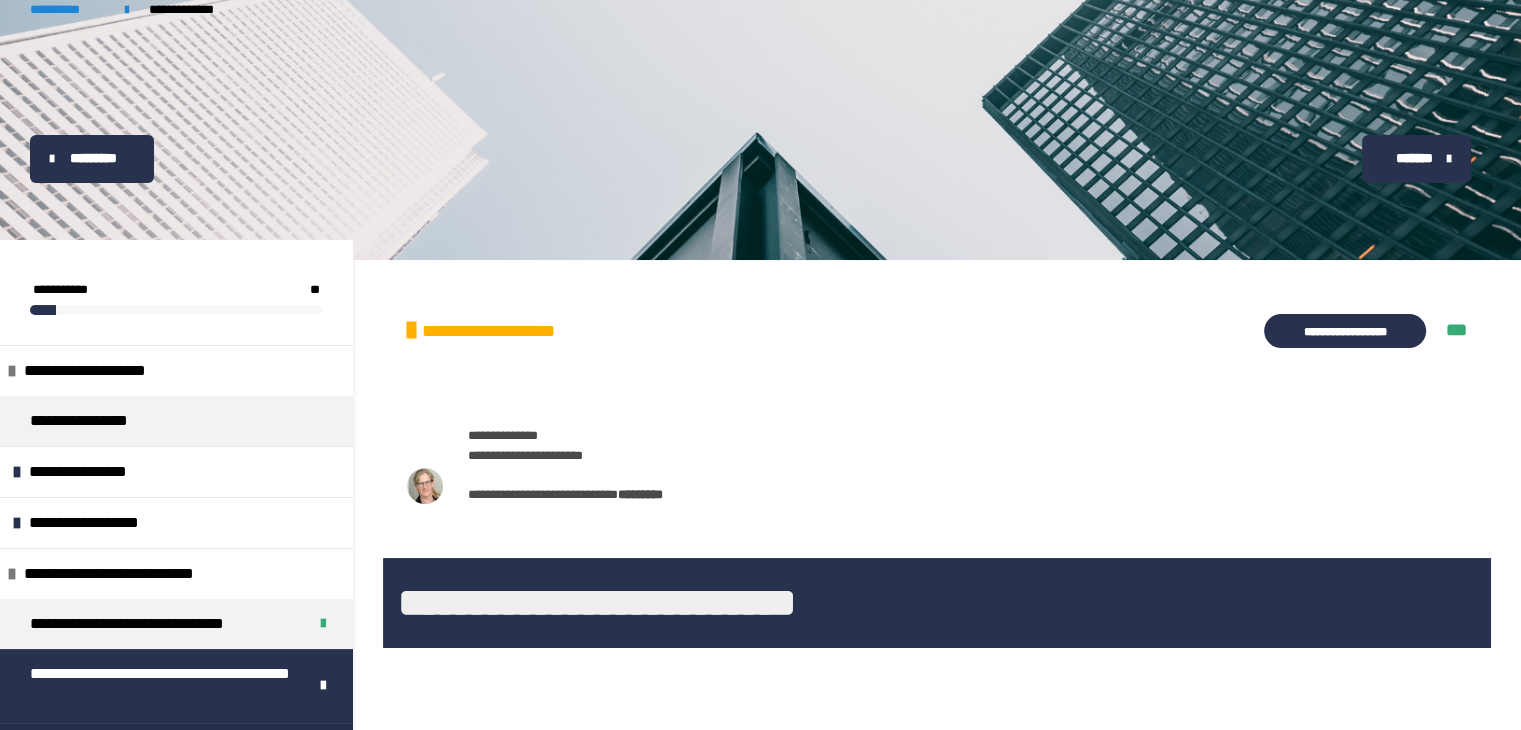 scroll, scrollTop: 18, scrollLeft: 0, axis: vertical 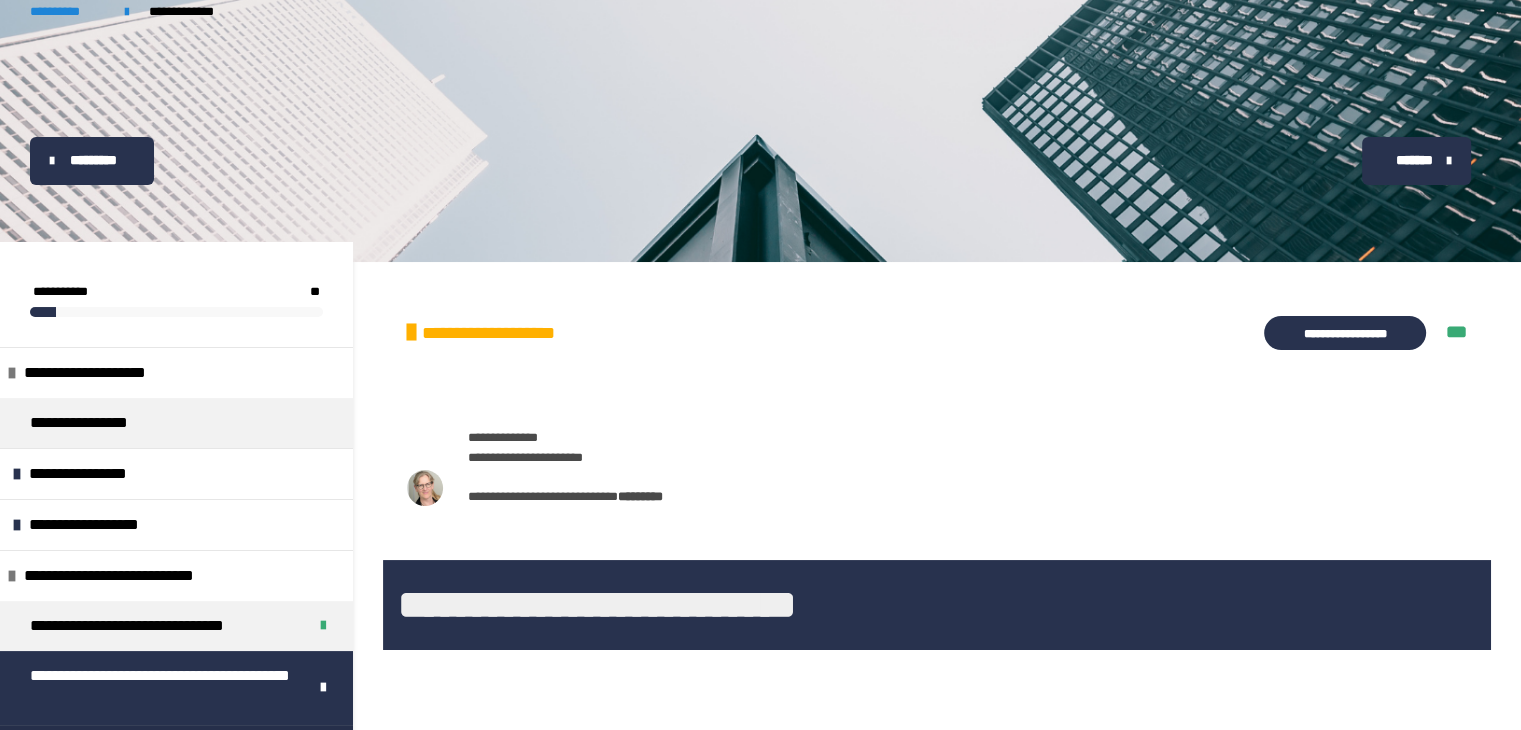 click on "**********" at bounding box center [1345, 333] 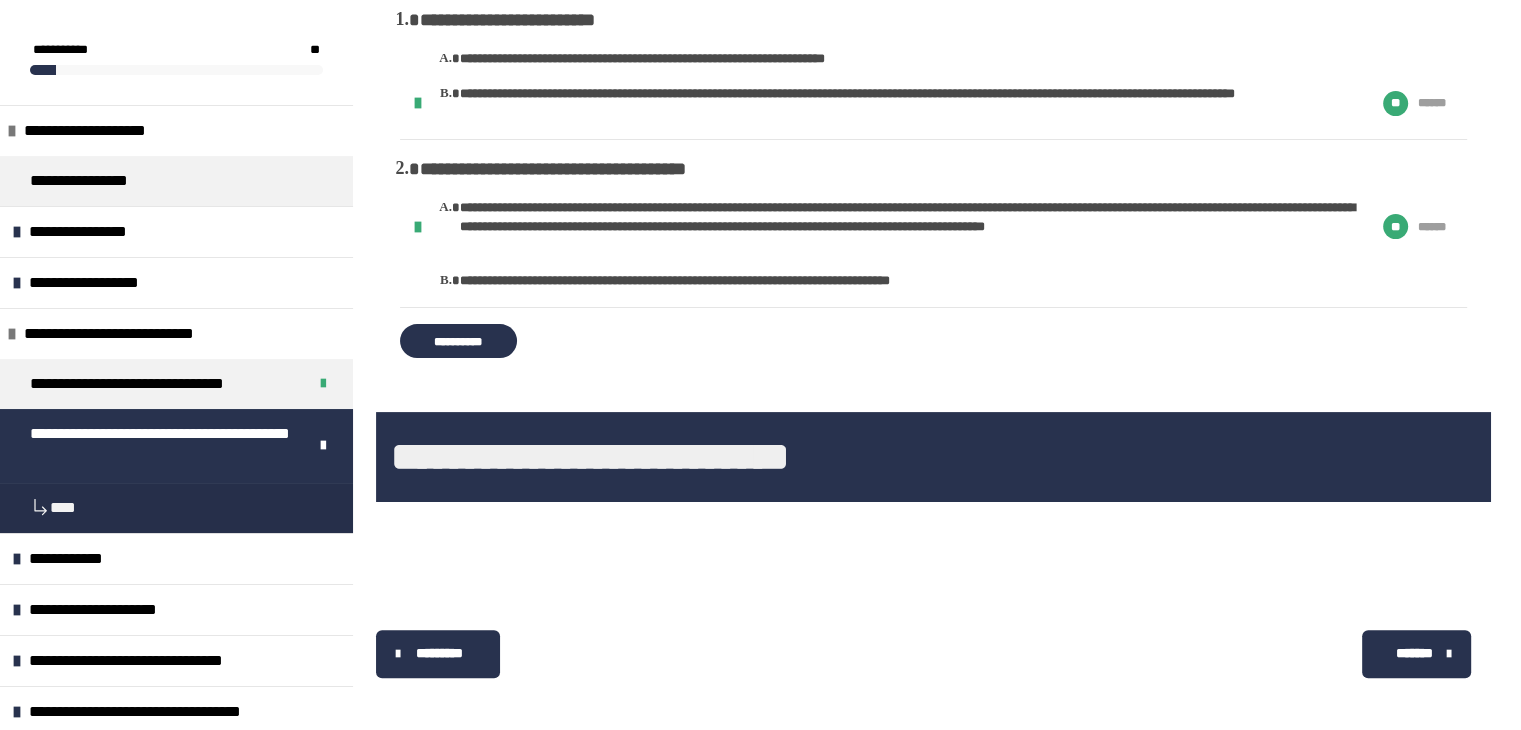 scroll, scrollTop: 372, scrollLeft: 0, axis: vertical 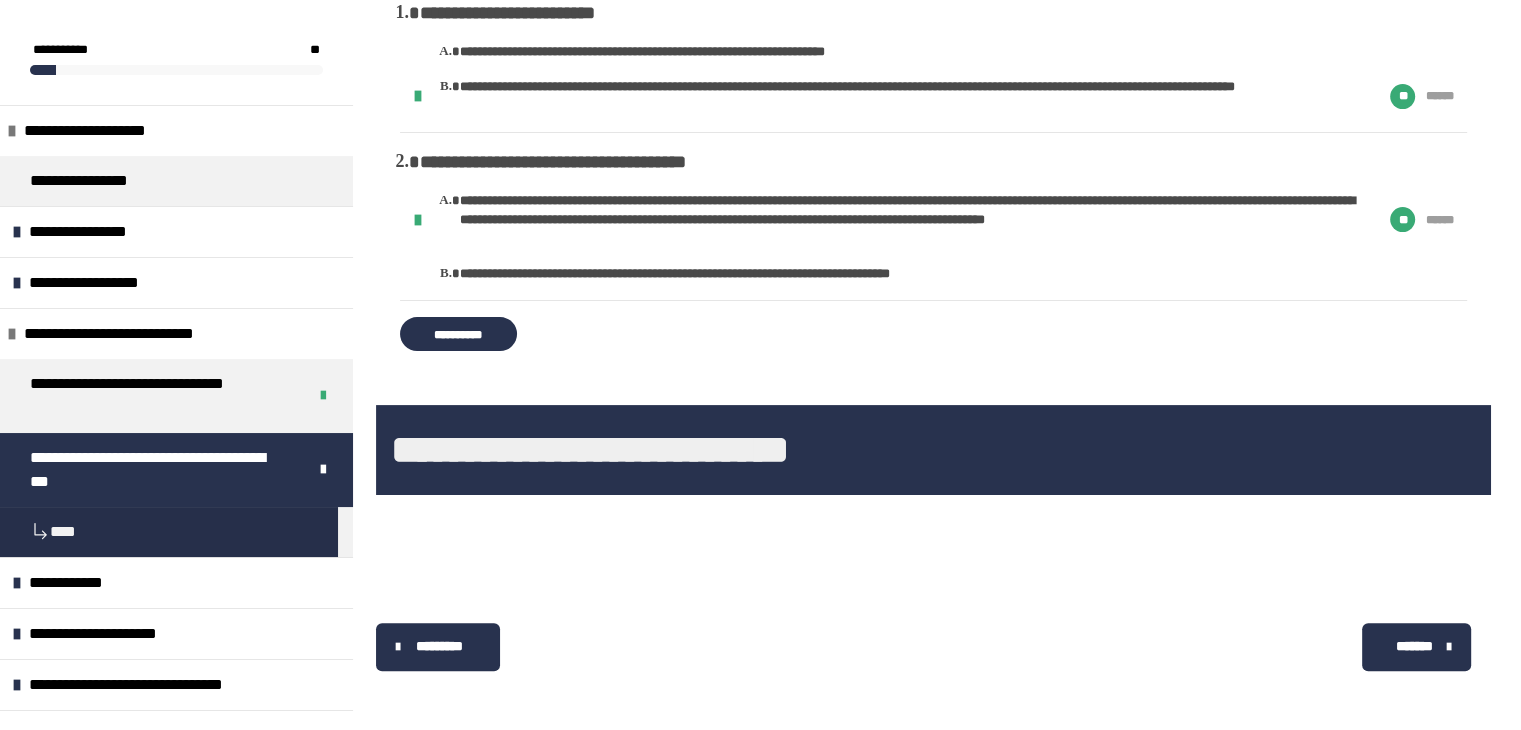 click on "**********" at bounding box center [458, 334] 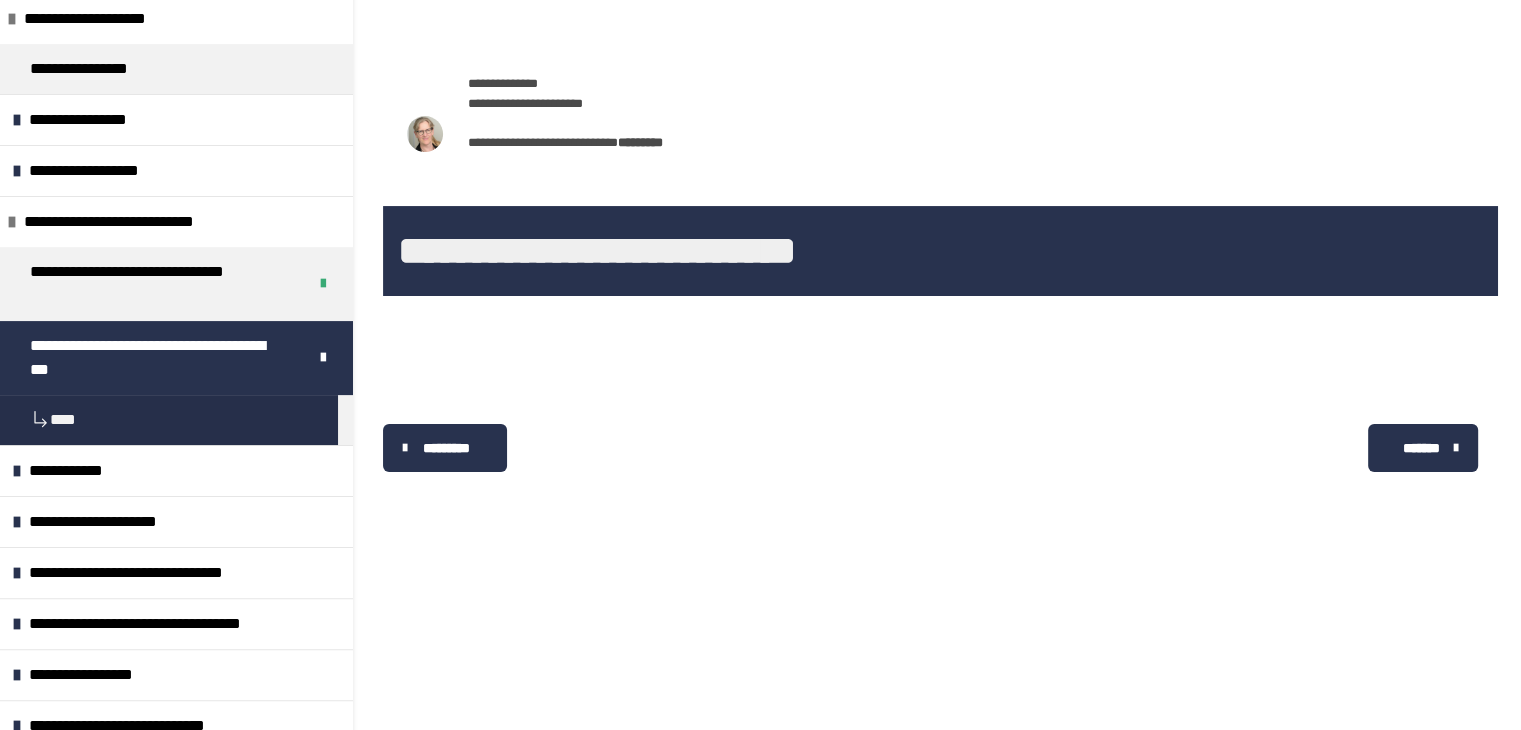 scroll, scrollTop: 175, scrollLeft: 0, axis: vertical 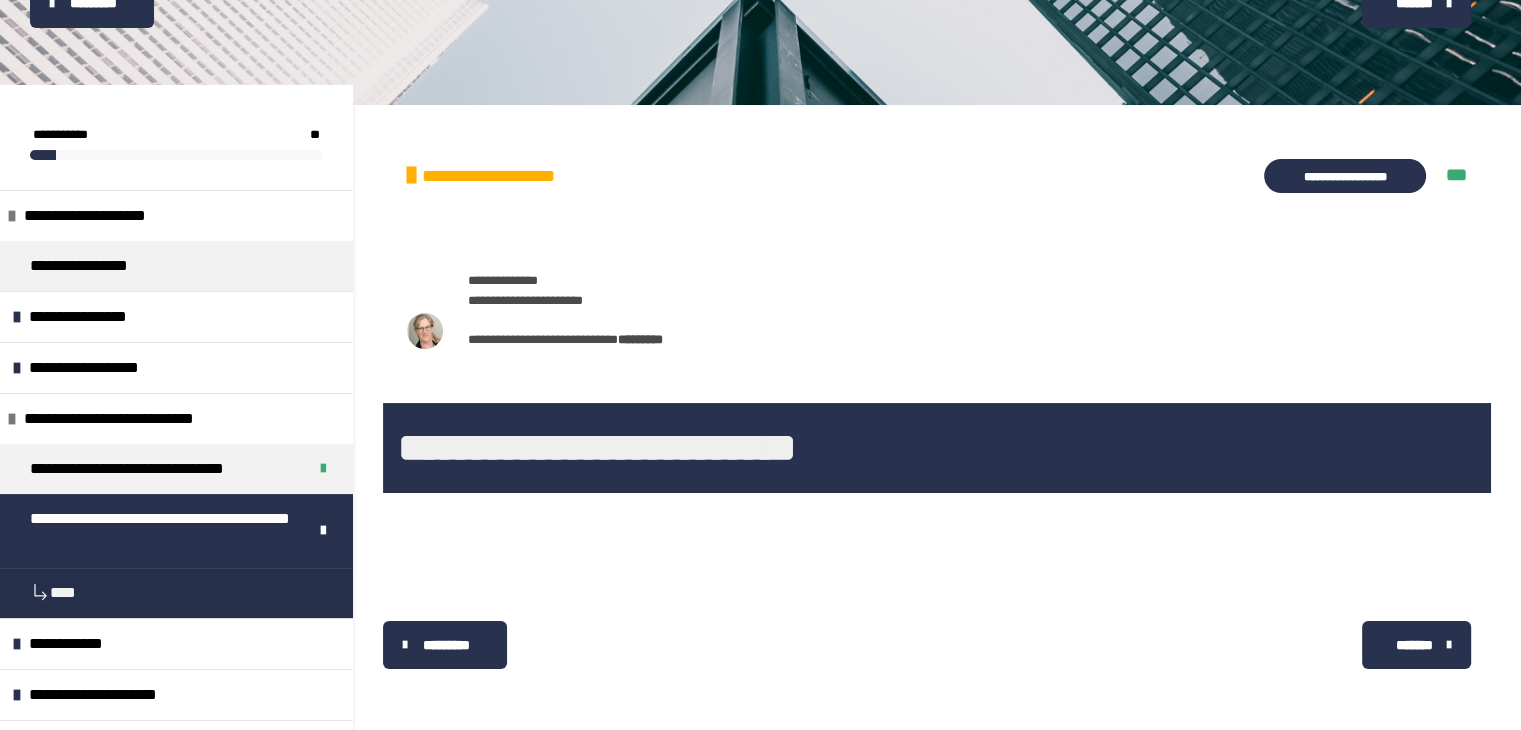 click on "*******" at bounding box center (1414, 645) 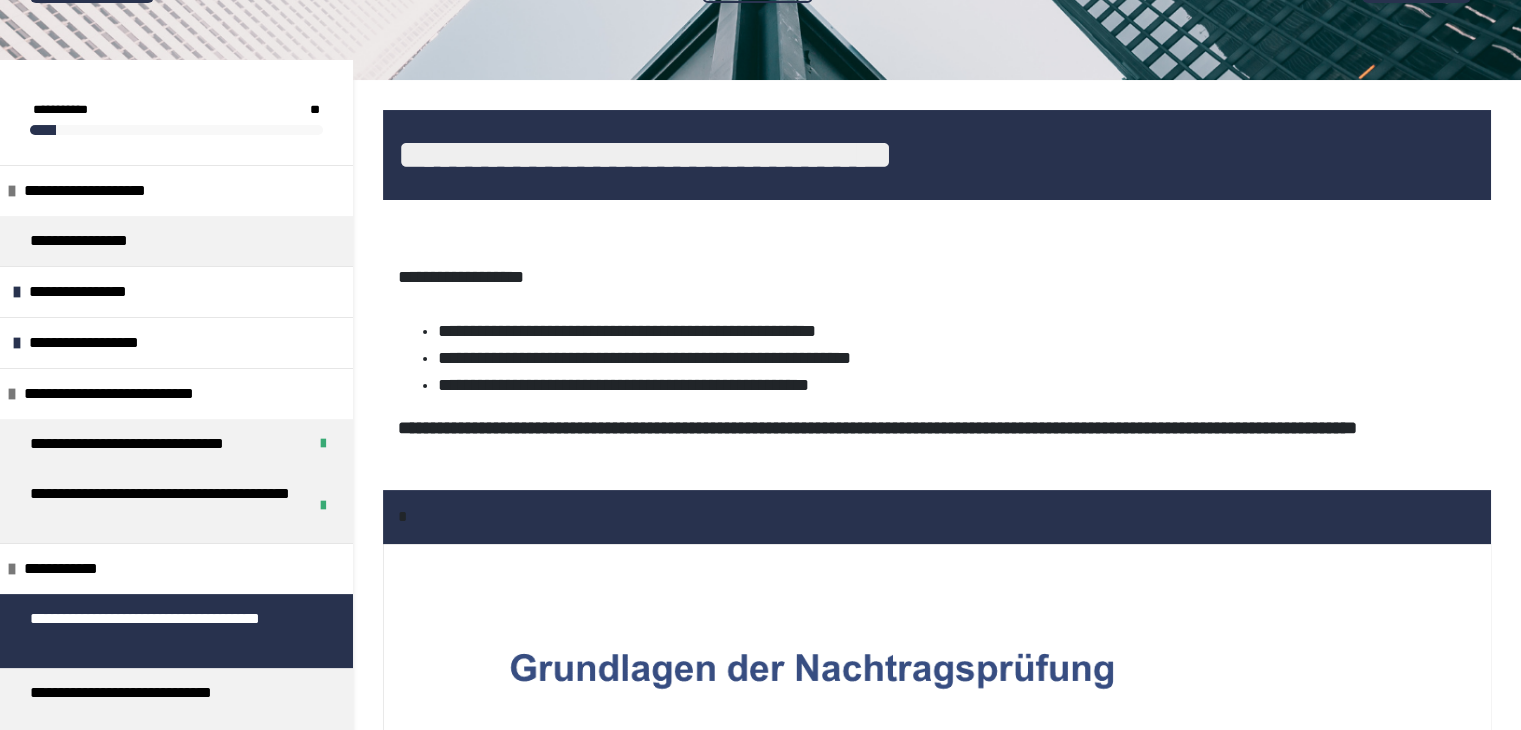 scroll, scrollTop: 215, scrollLeft: 0, axis: vertical 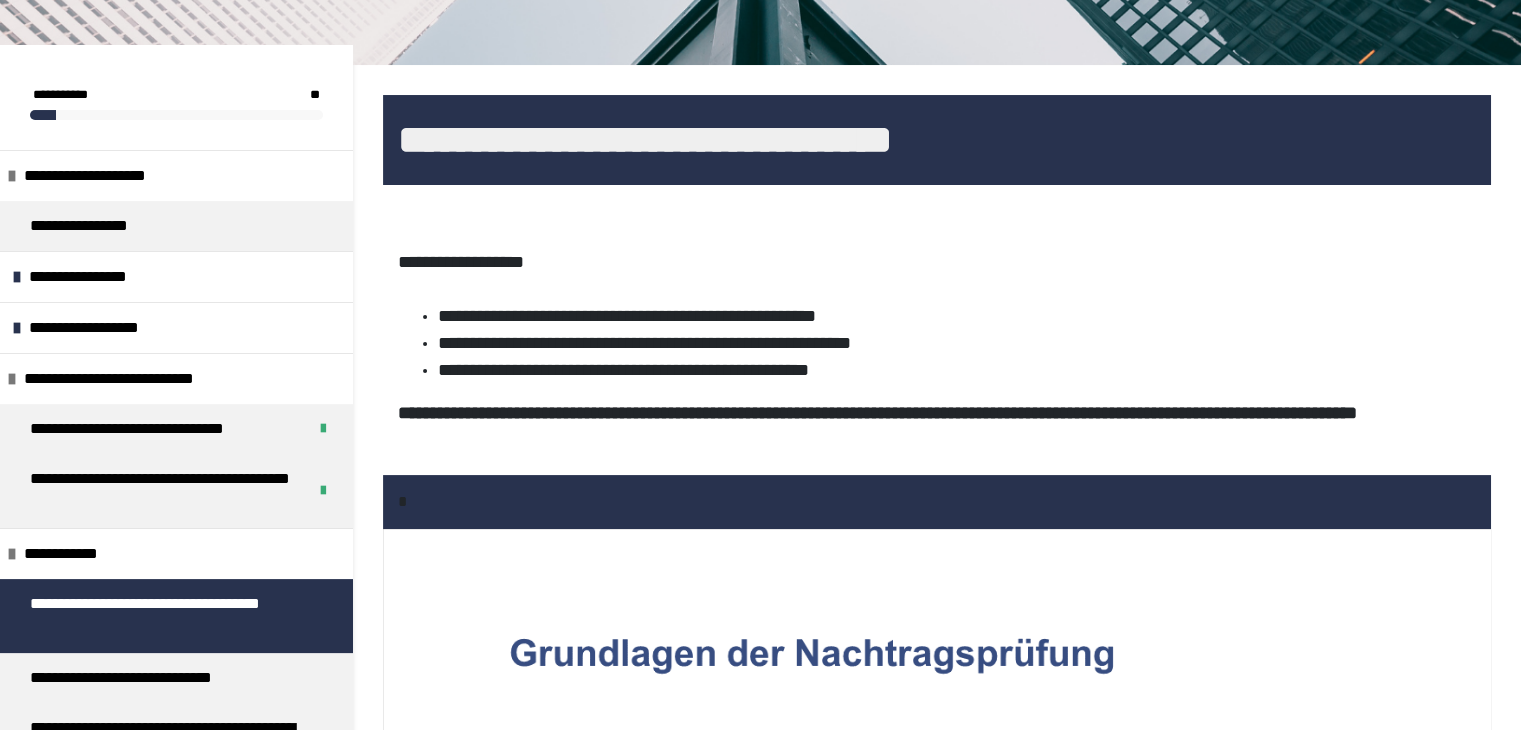 click on "**********" at bounding box center [760, 1121] 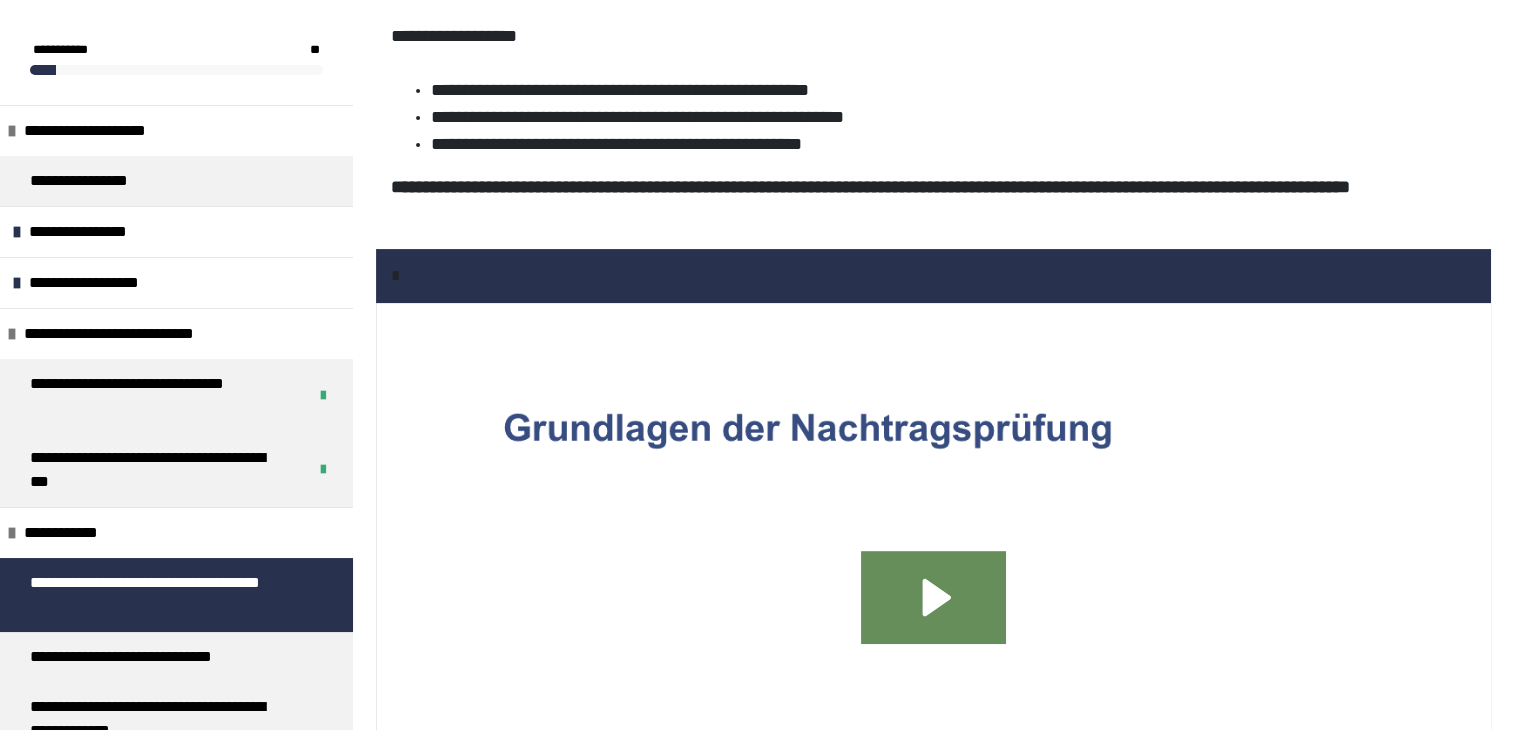 scroll, scrollTop: 521, scrollLeft: 0, axis: vertical 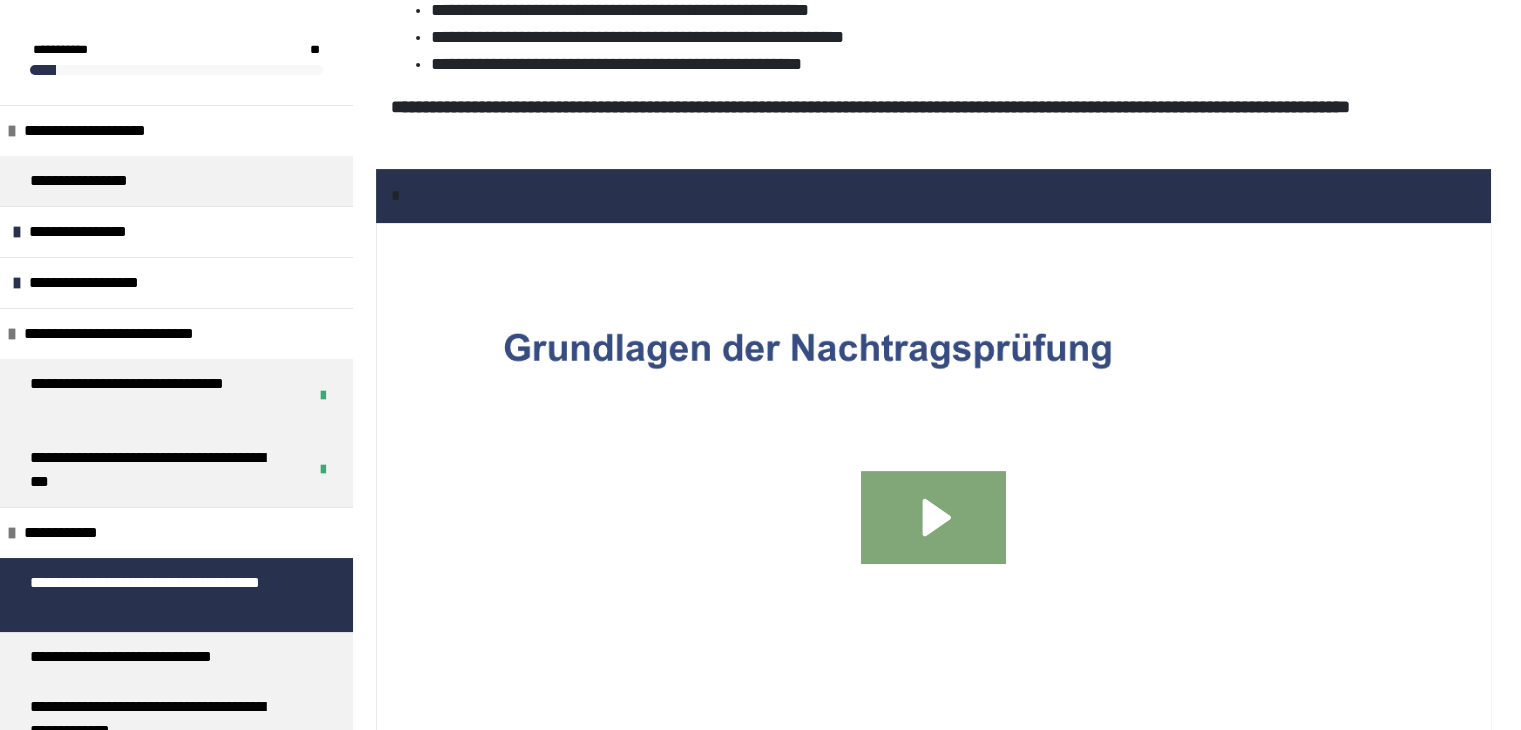 click 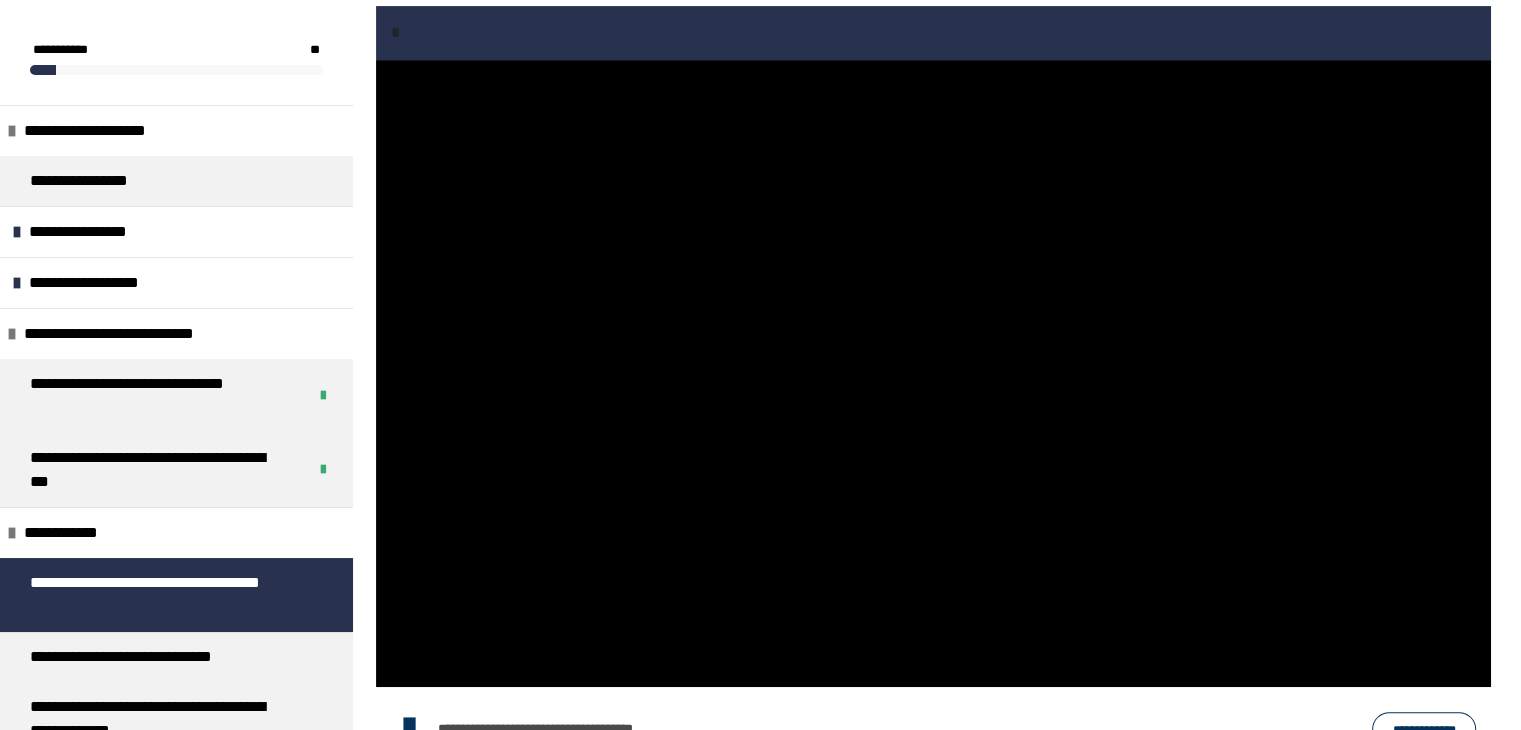 scroll, scrollTop: 678, scrollLeft: 0, axis: vertical 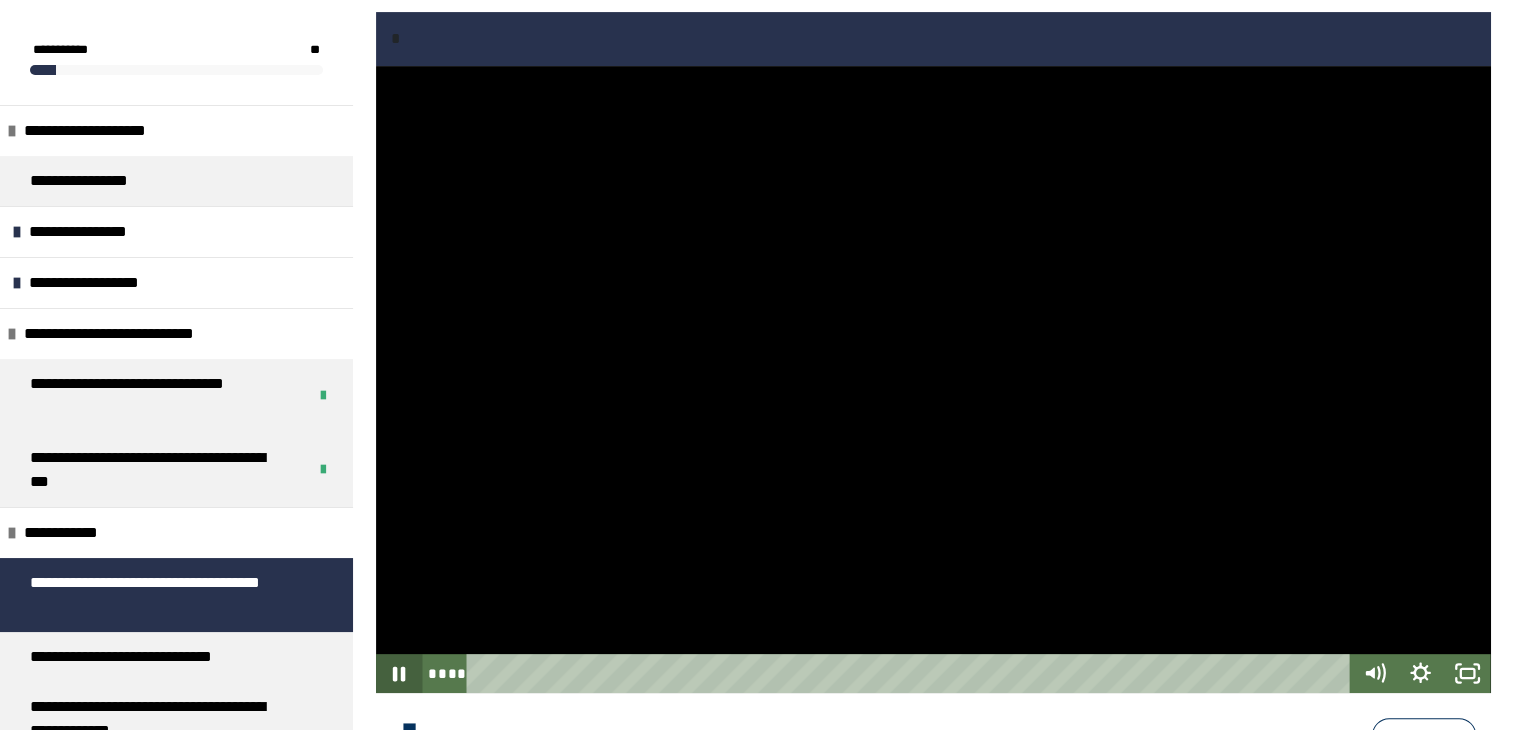 click 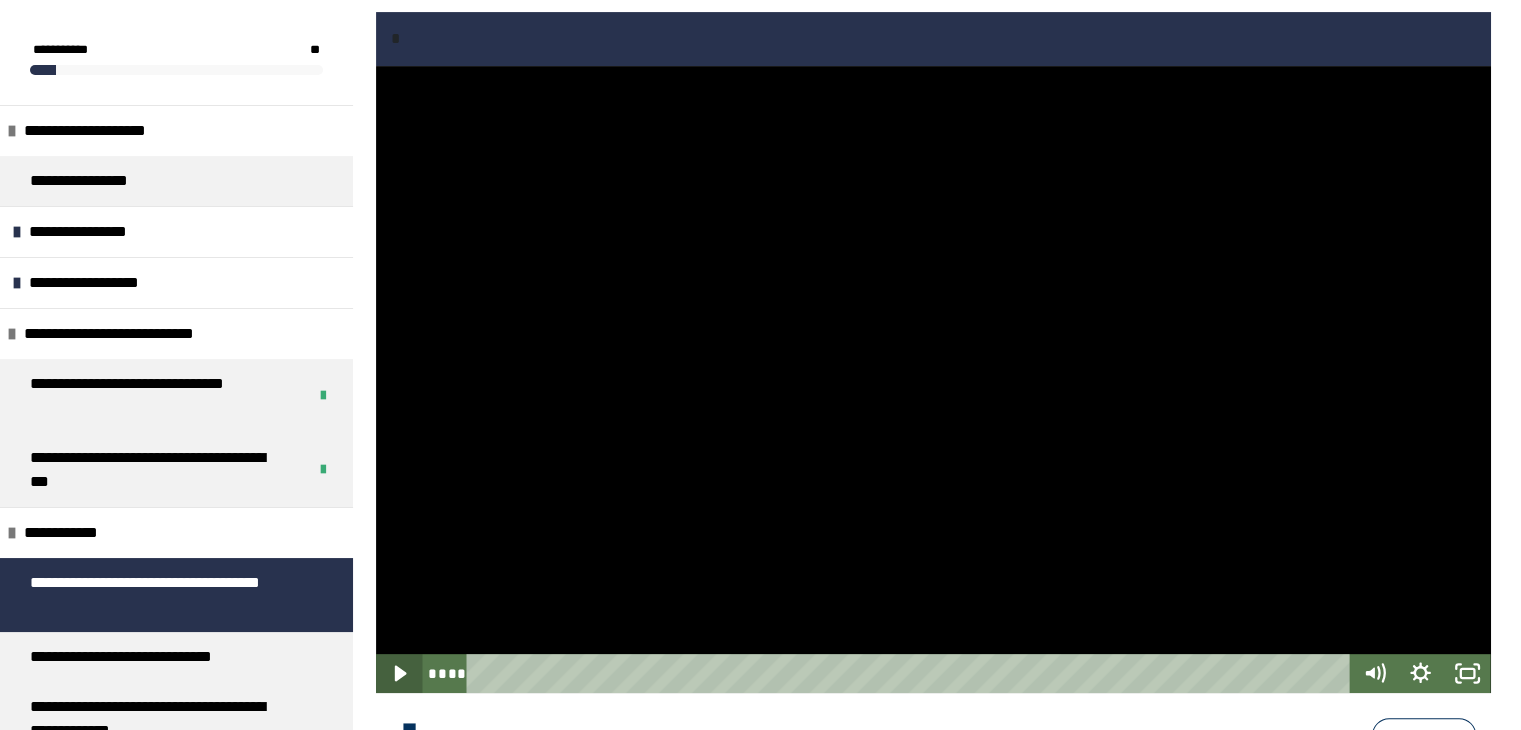 click 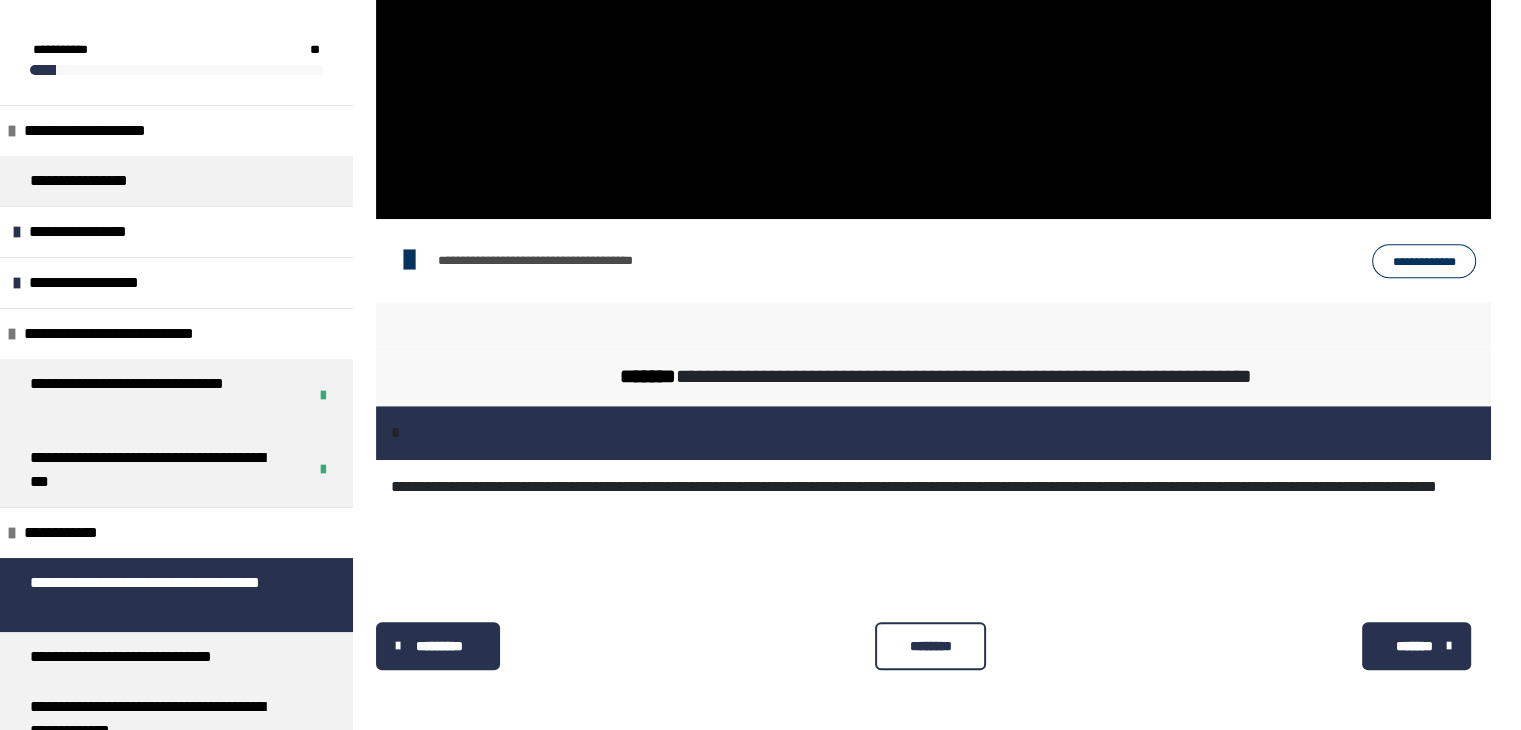 scroll, scrollTop: 1179, scrollLeft: 0, axis: vertical 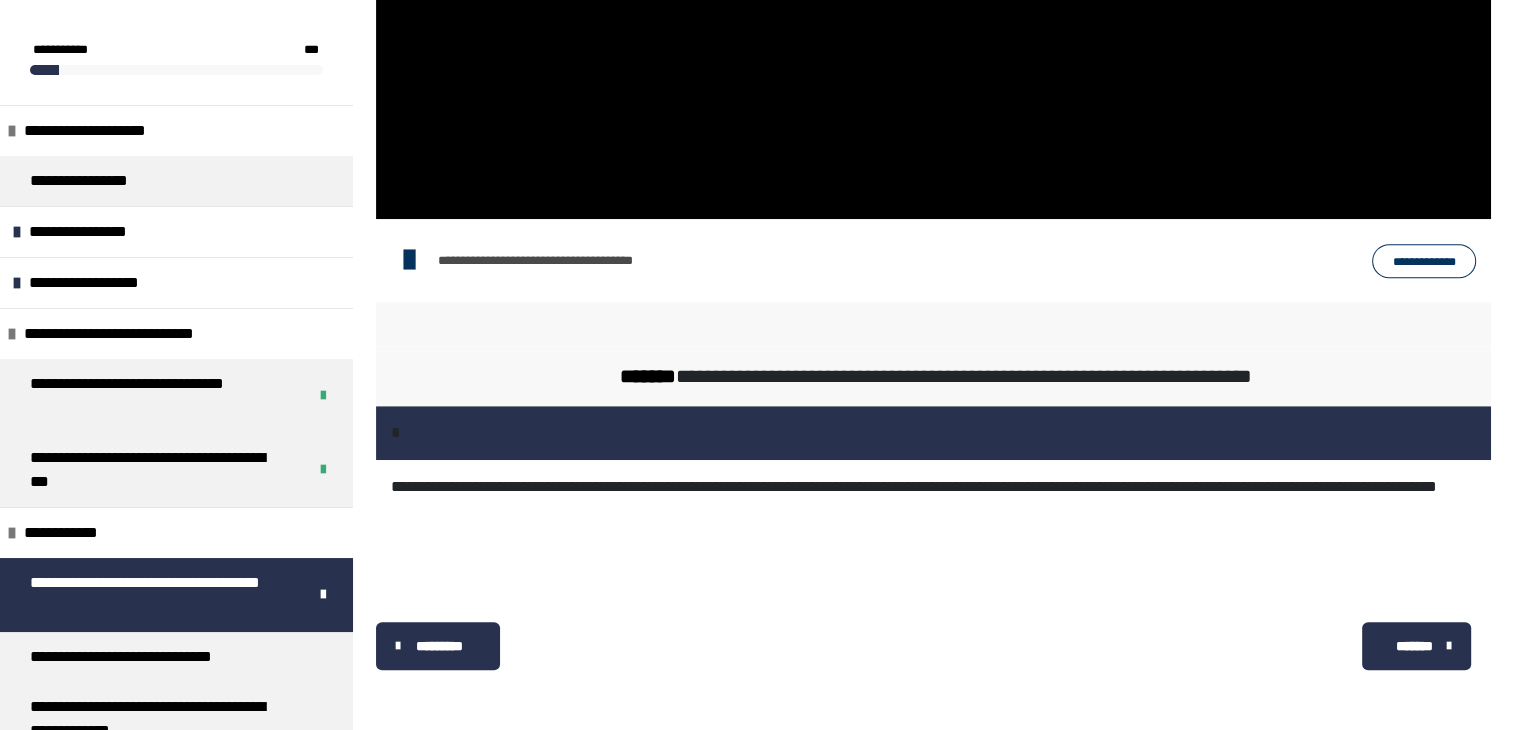 click on "*******" at bounding box center (1416, 646) 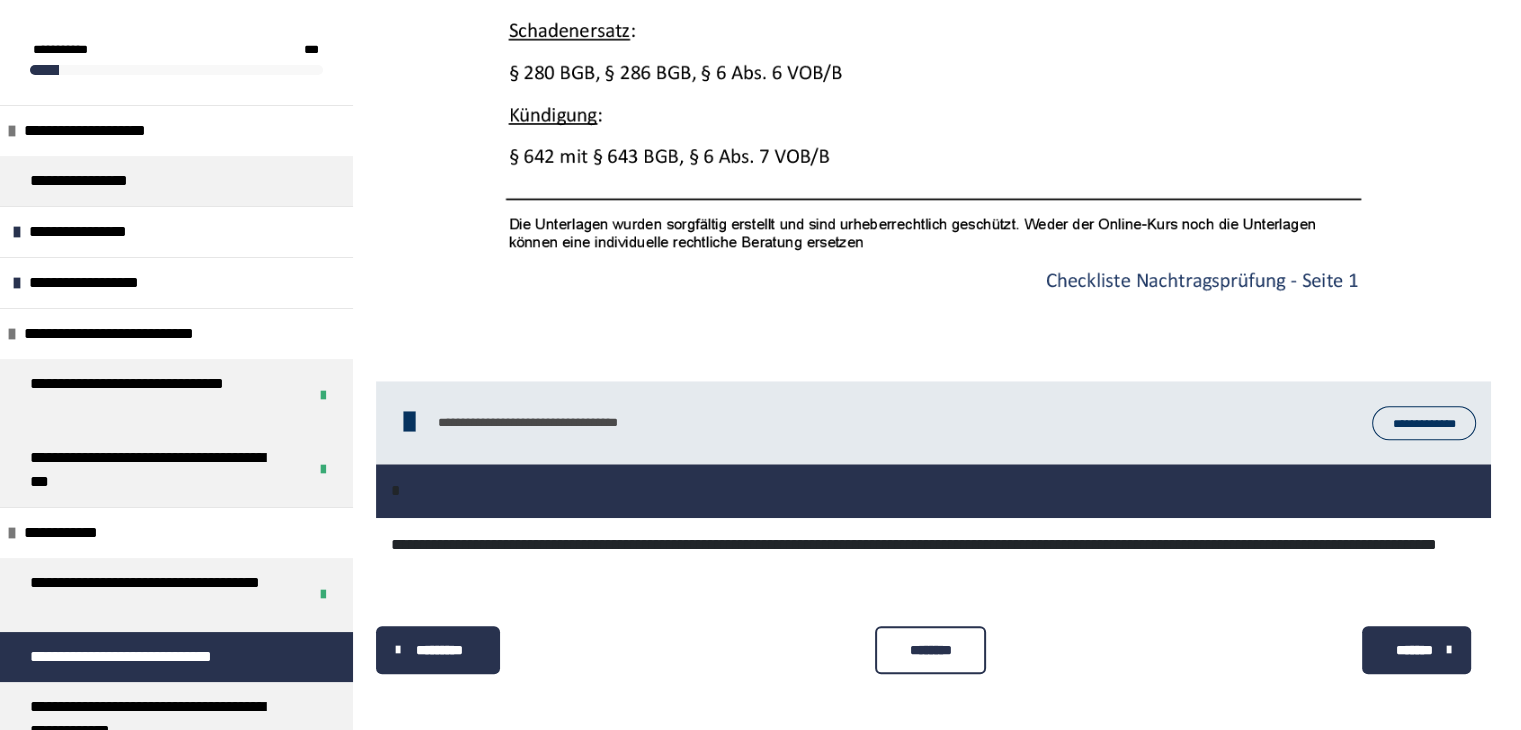 scroll, scrollTop: 1596, scrollLeft: 0, axis: vertical 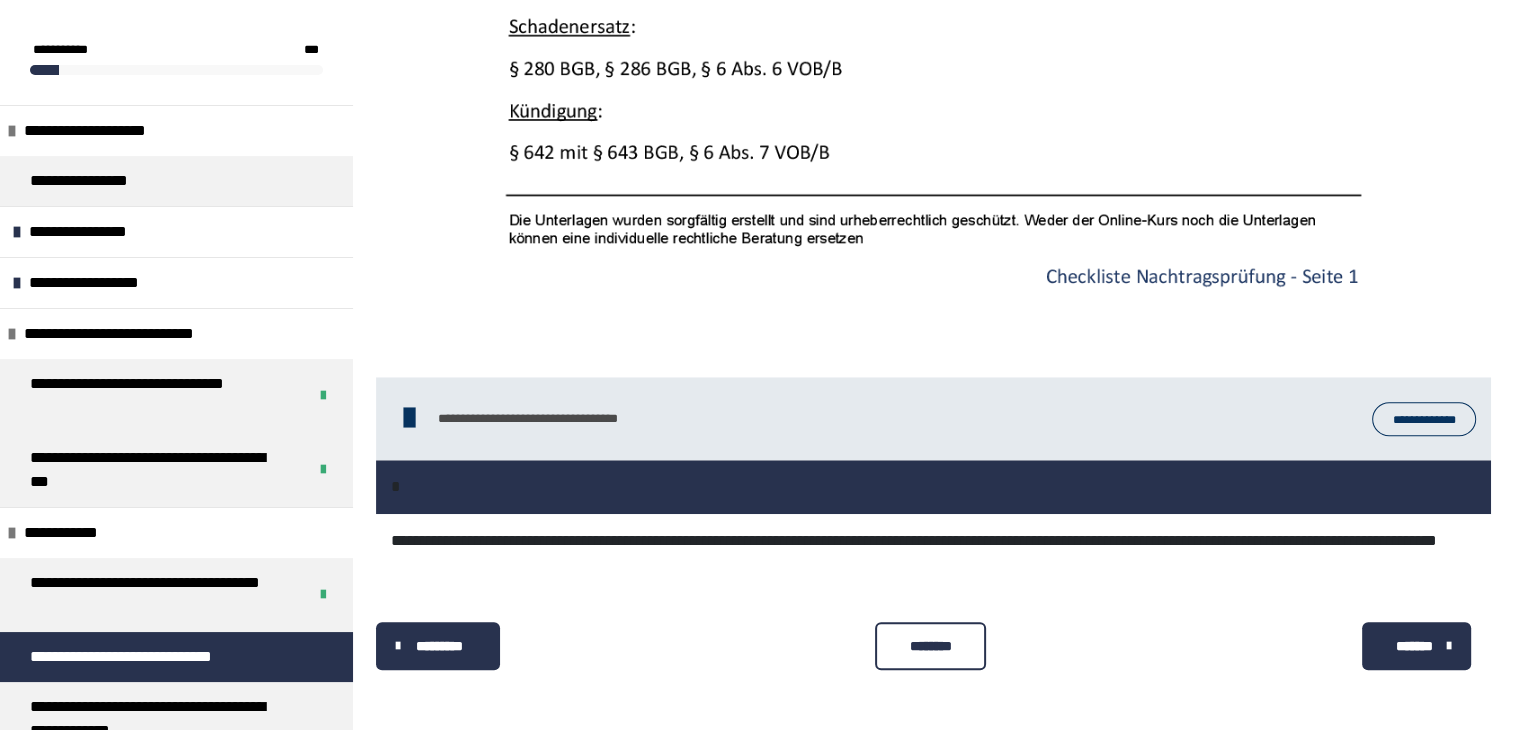click on "********" at bounding box center [930, 646] 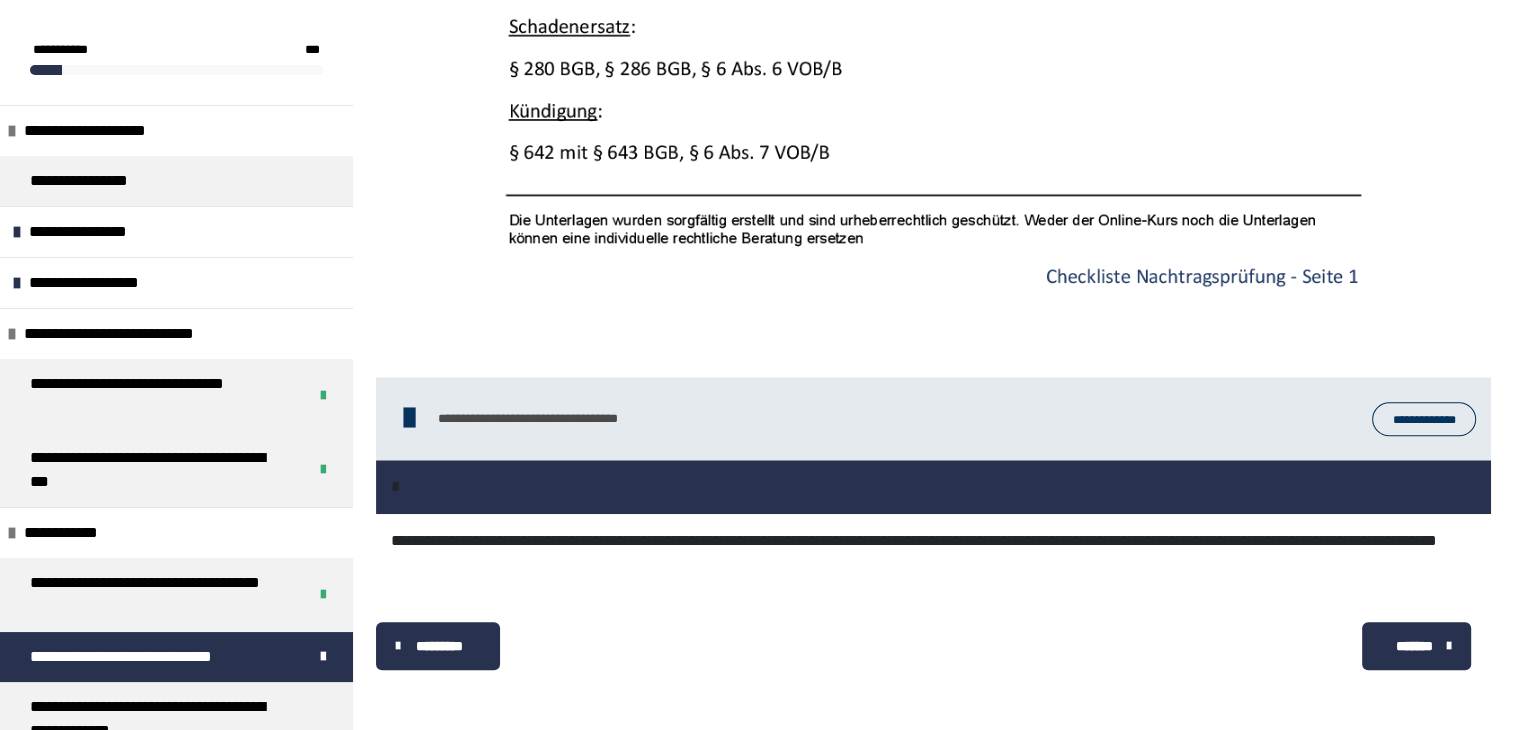click on "*******" at bounding box center (1416, 646) 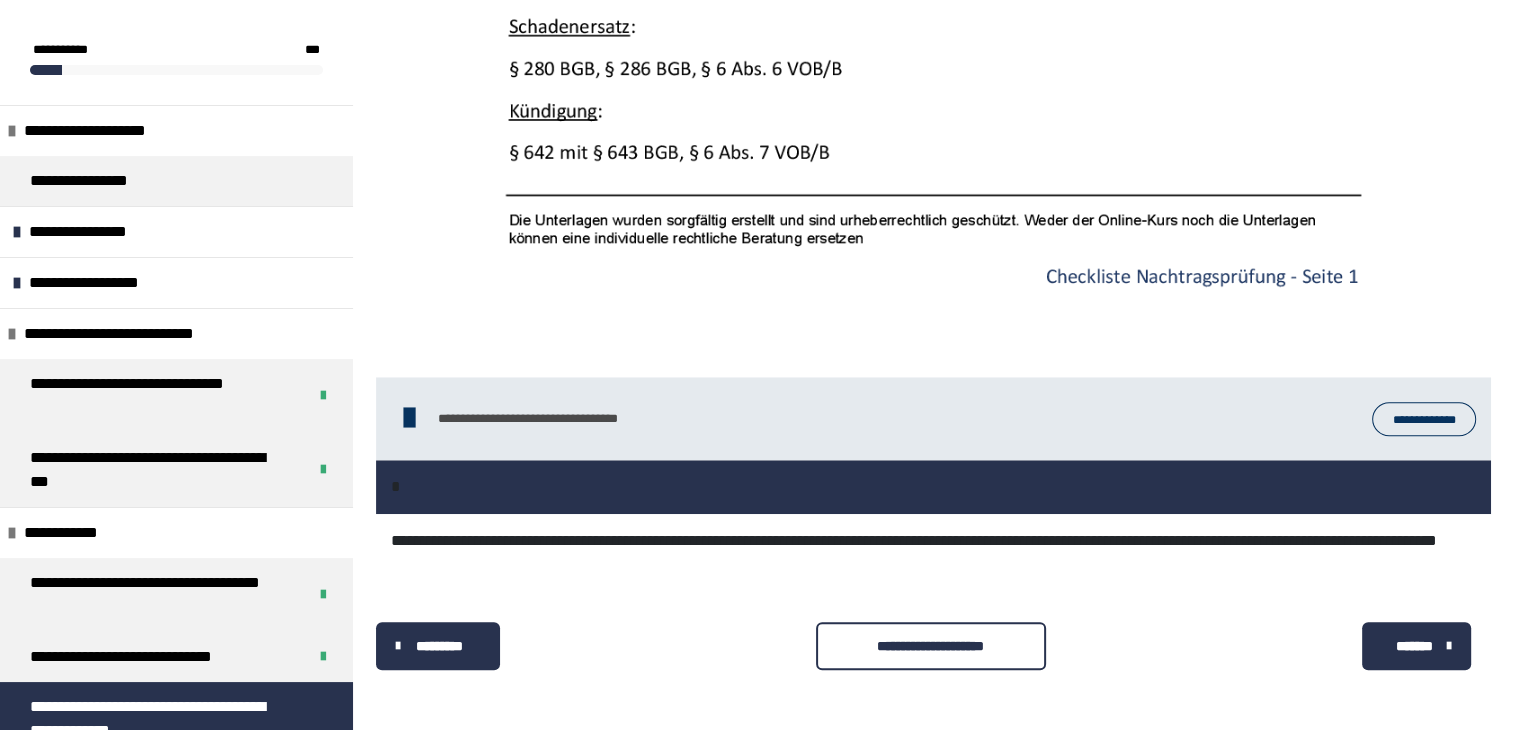 scroll, scrollTop: 340, scrollLeft: 0, axis: vertical 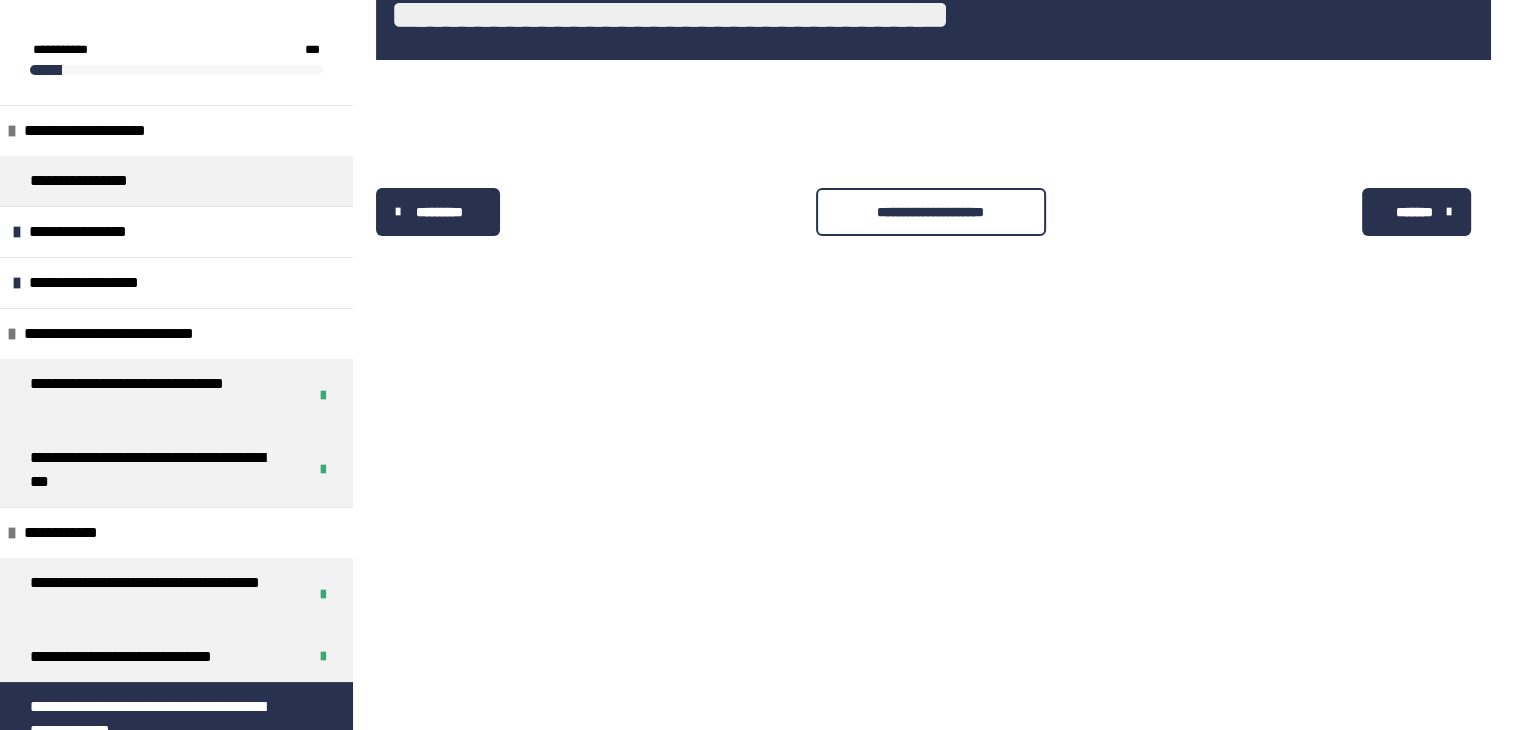 click on "**********" at bounding box center [931, 212] 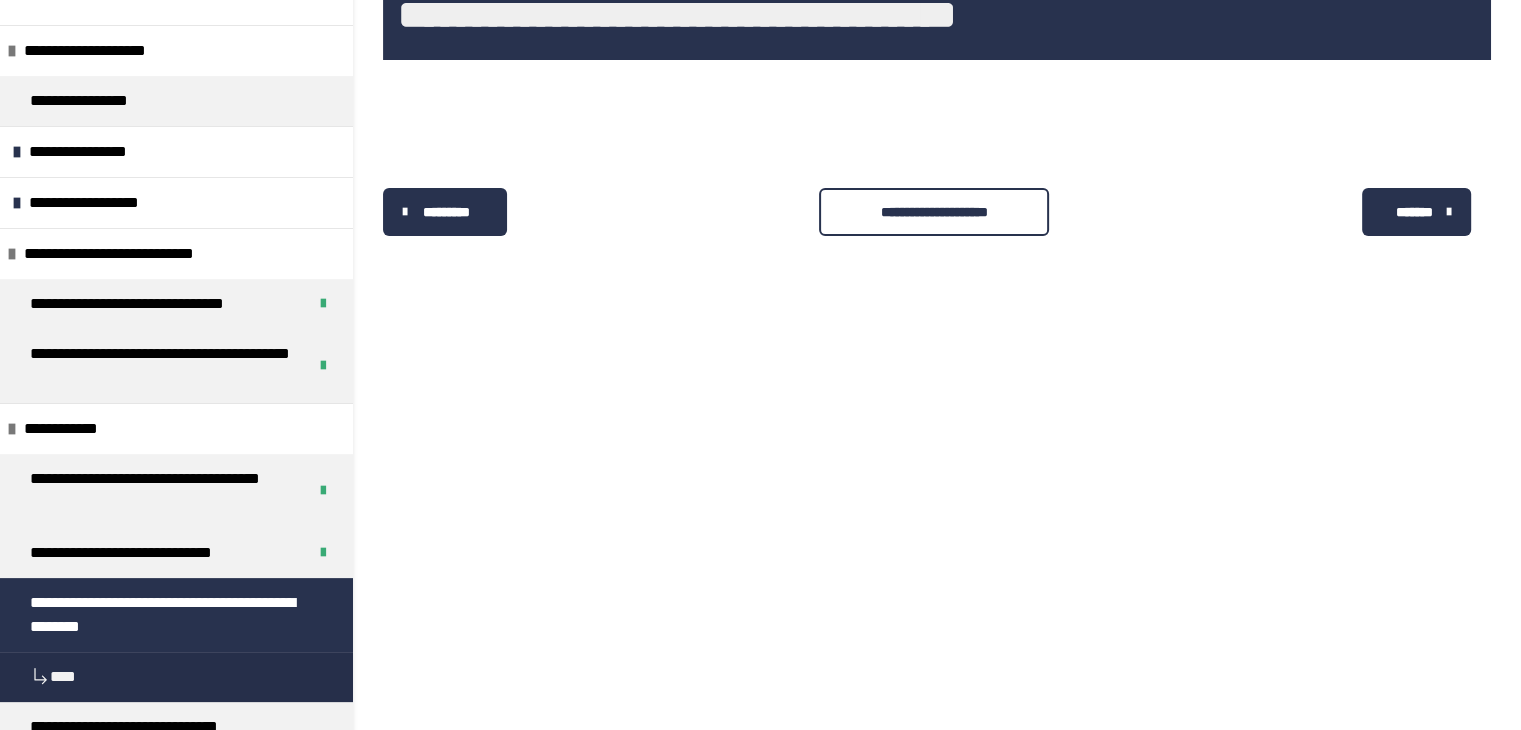 scroll, scrollTop: 0, scrollLeft: 0, axis: both 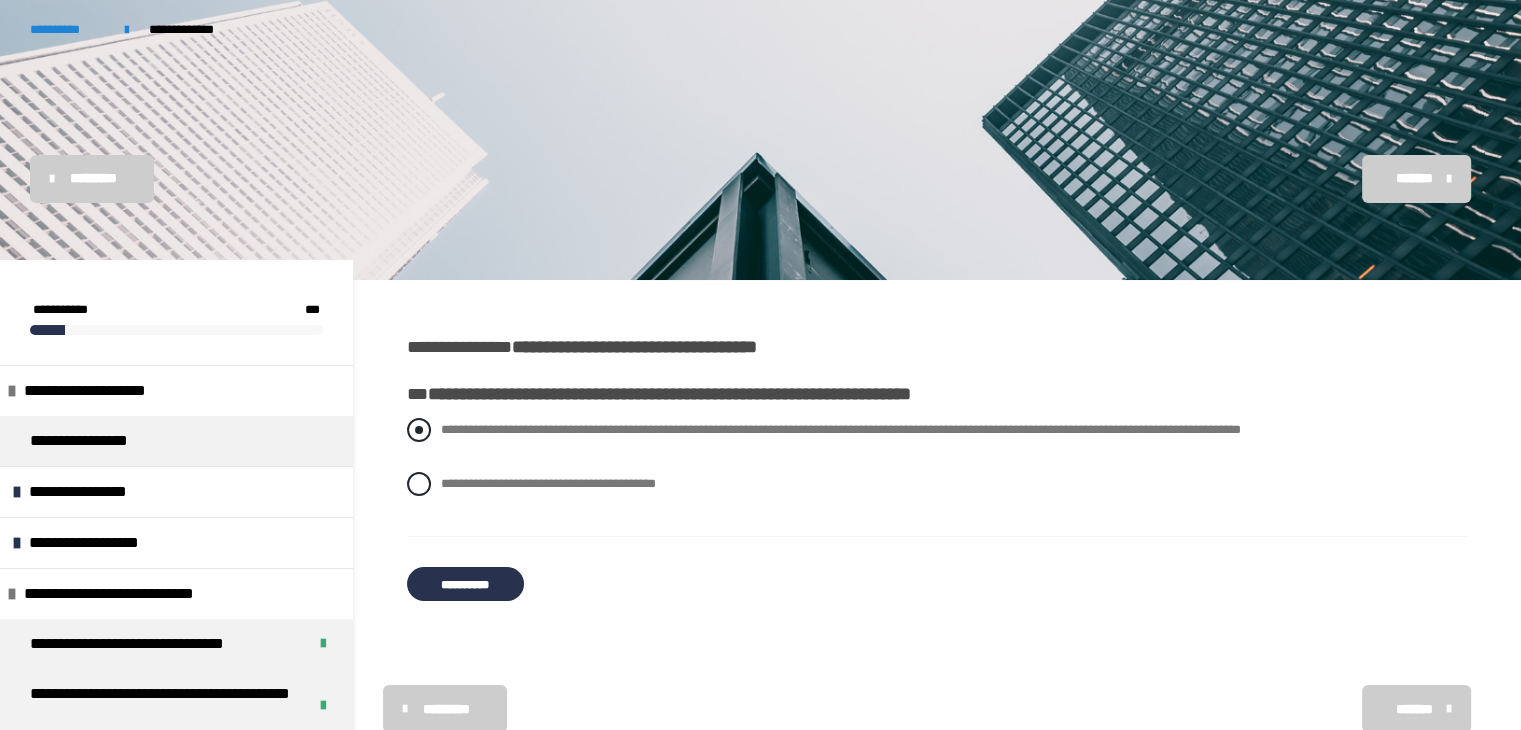 click at bounding box center (419, 430) 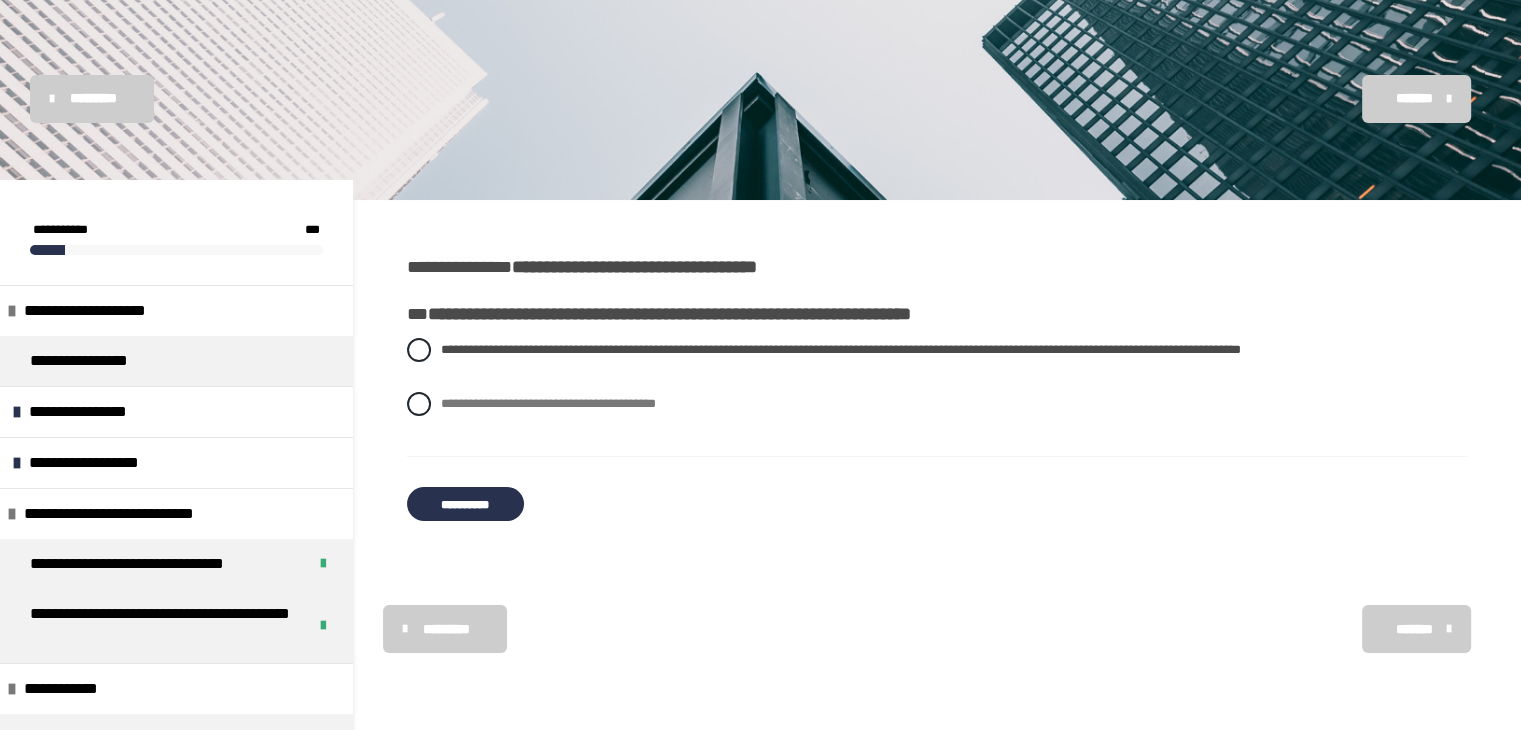 scroll, scrollTop: 120, scrollLeft: 0, axis: vertical 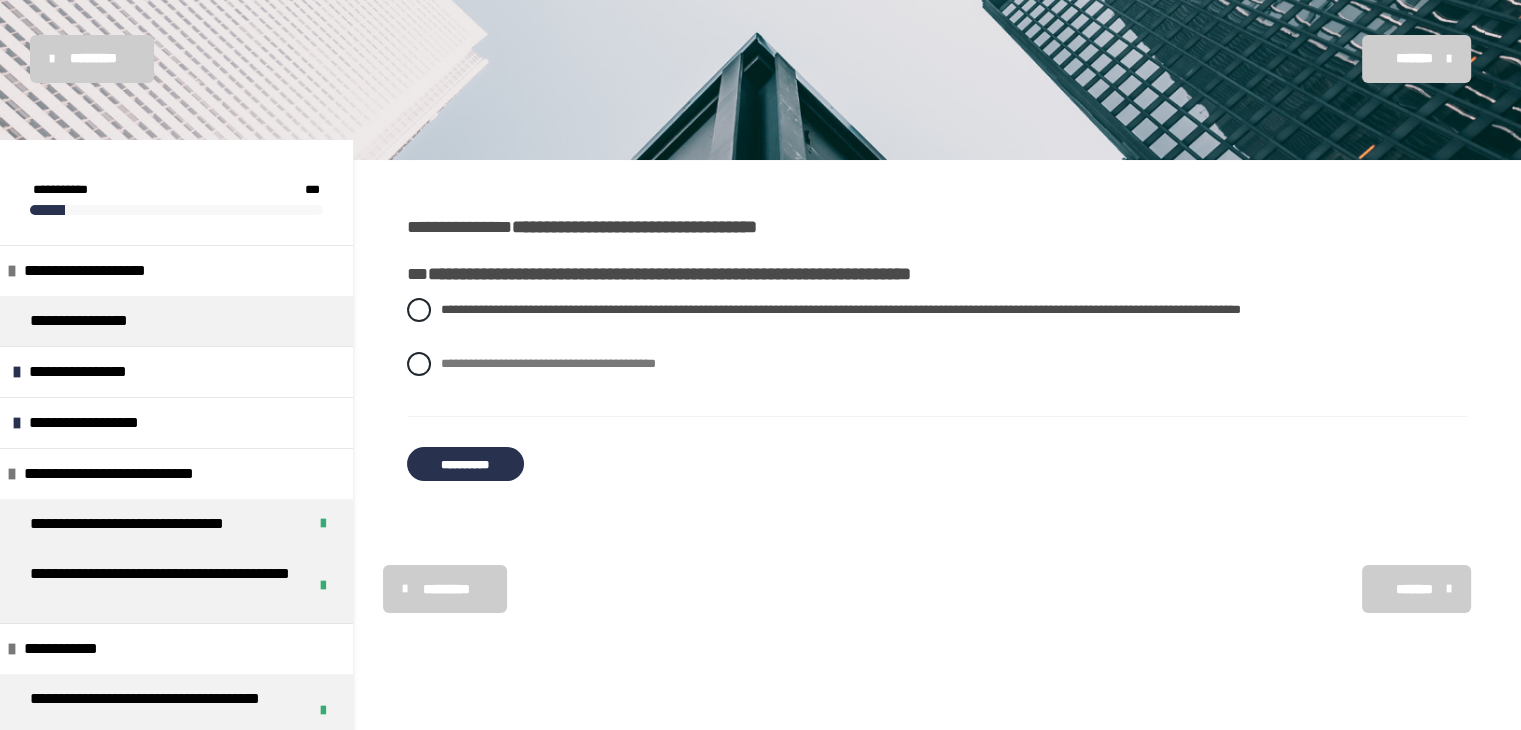 click on "**********" at bounding box center [465, 464] 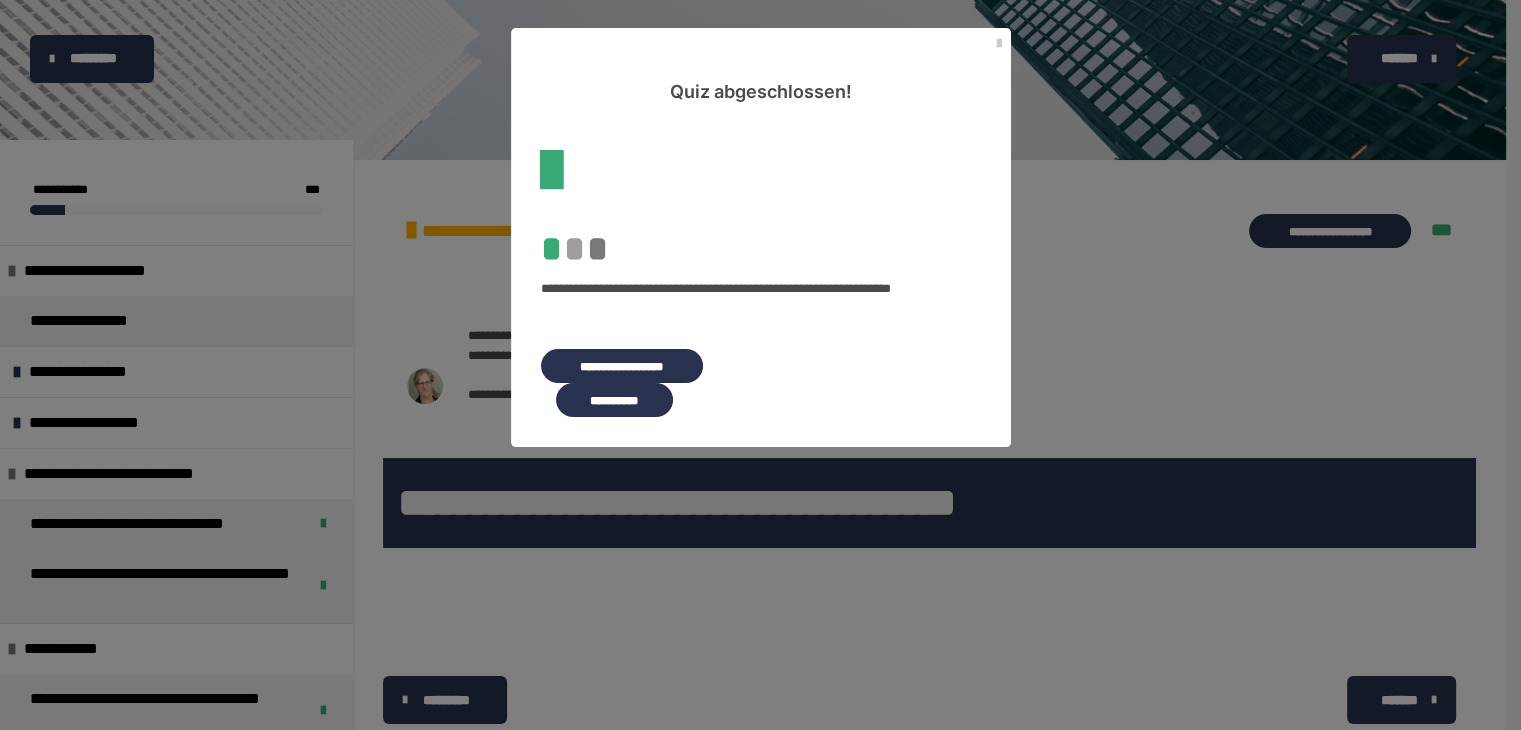 click on "**********" at bounding box center [614, 400] 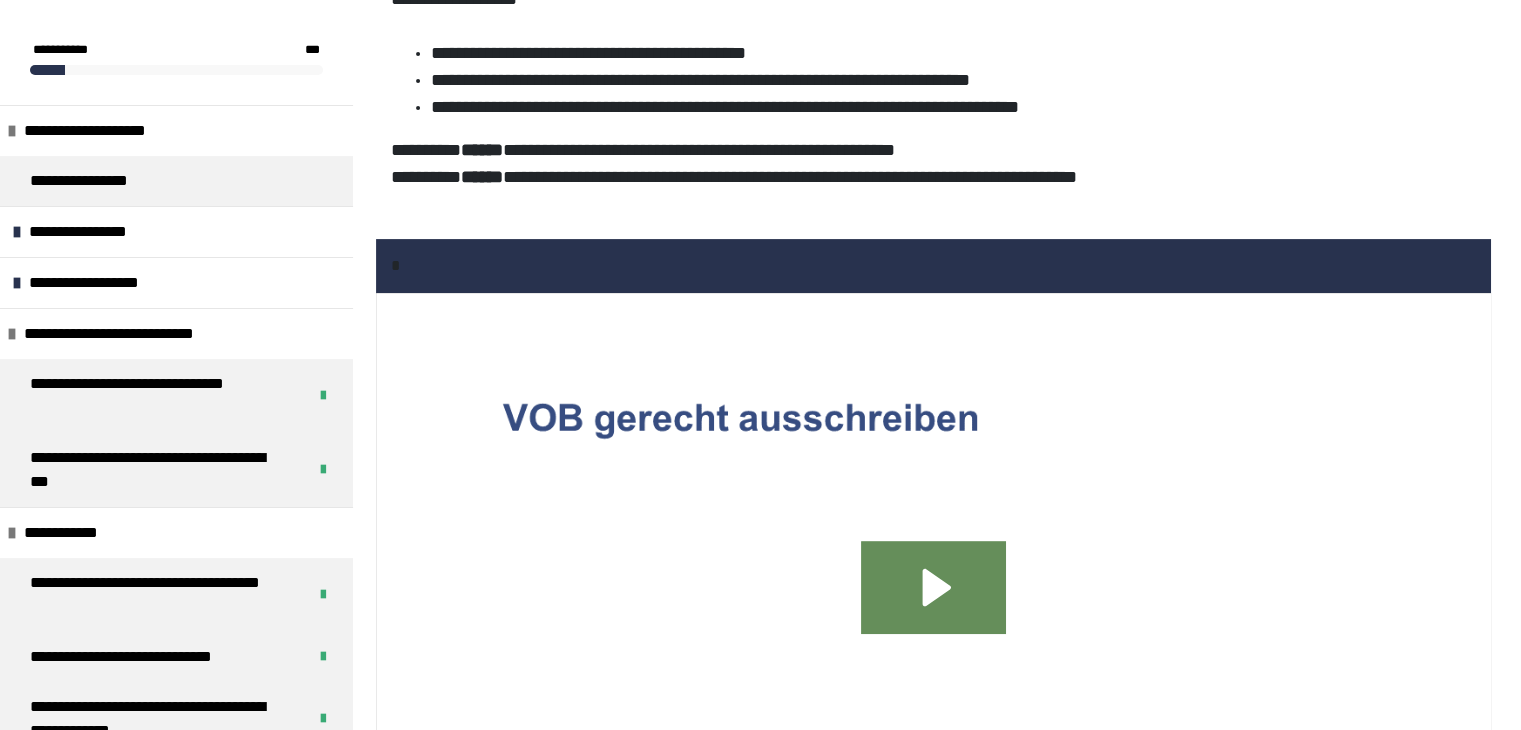 scroll, scrollTop: 480, scrollLeft: 0, axis: vertical 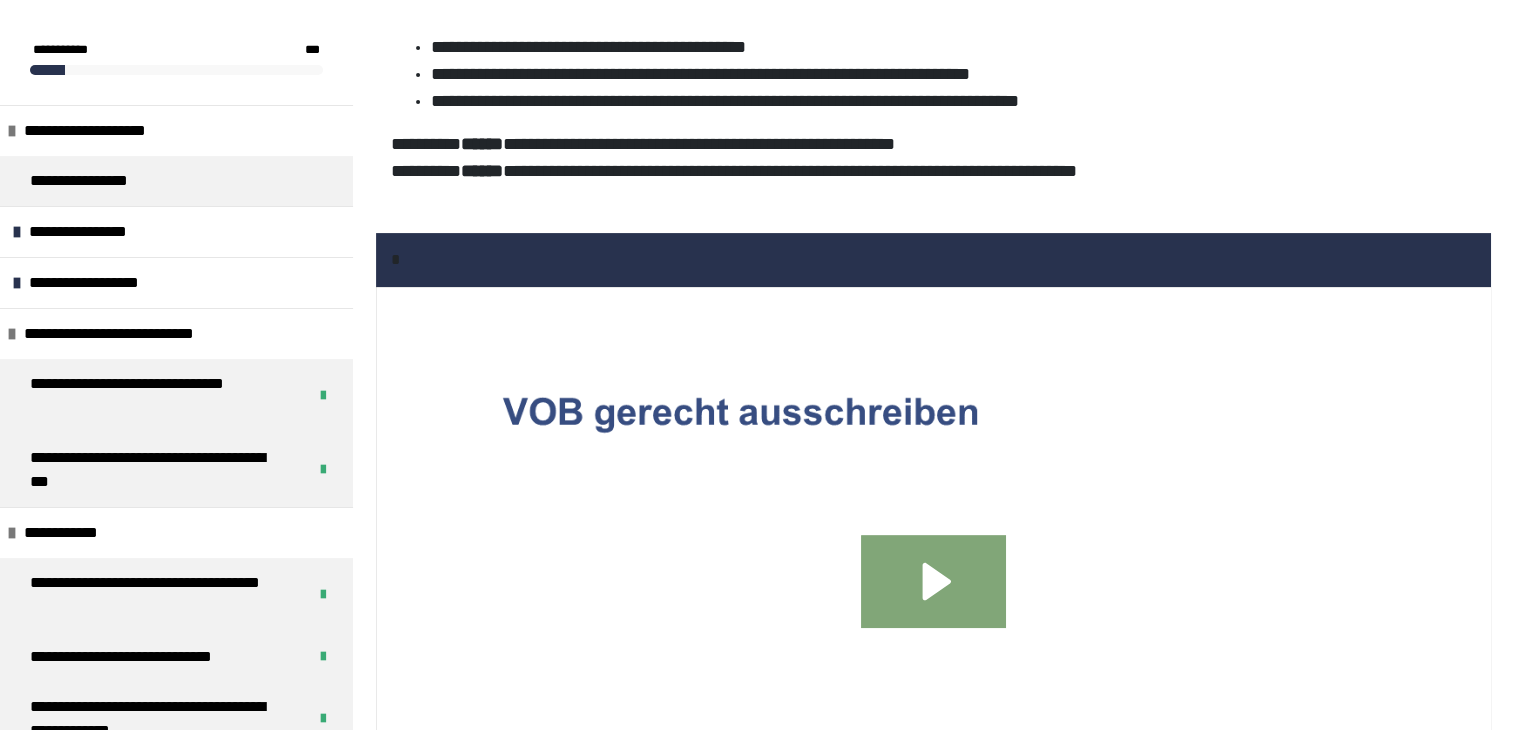 click 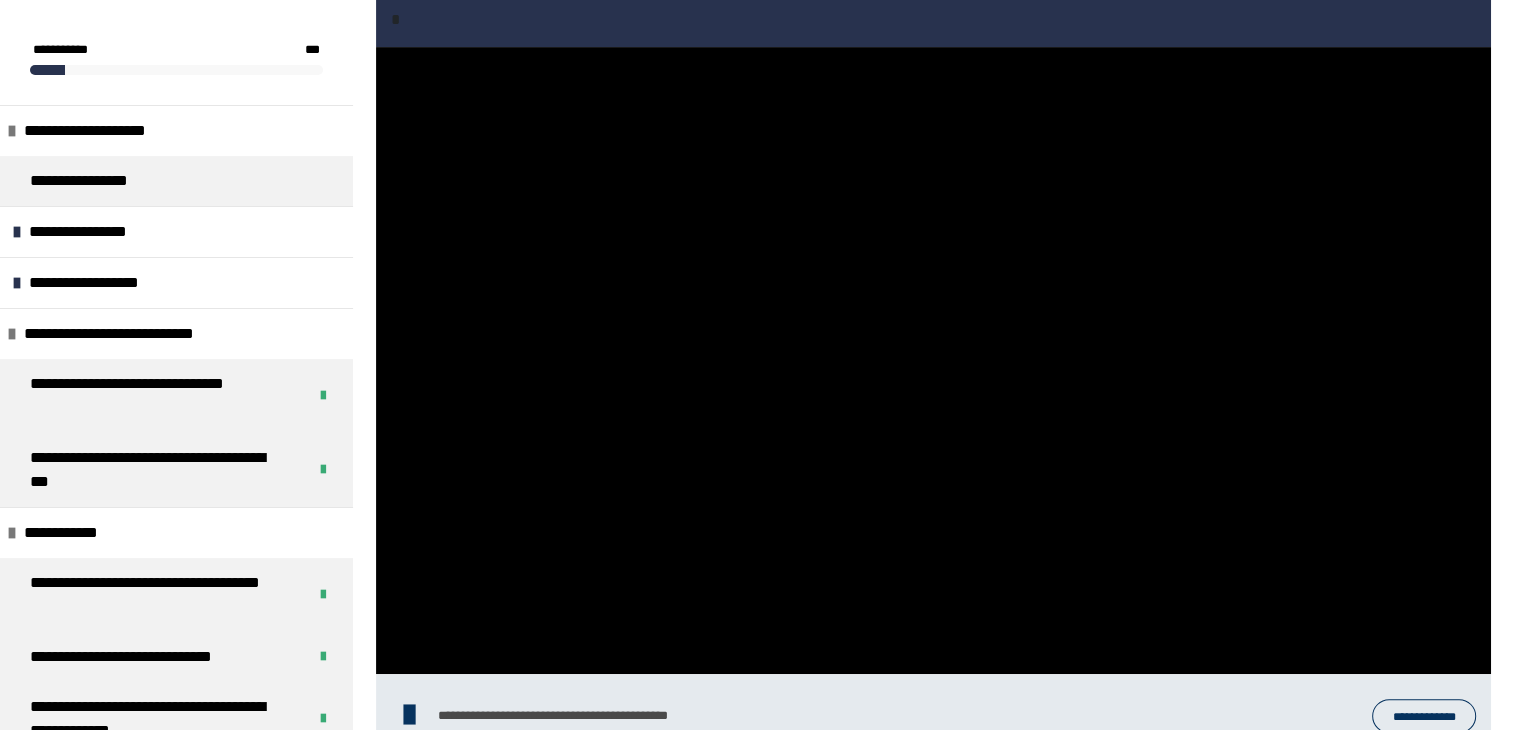 scroll, scrollTop: 760, scrollLeft: 0, axis: vertical 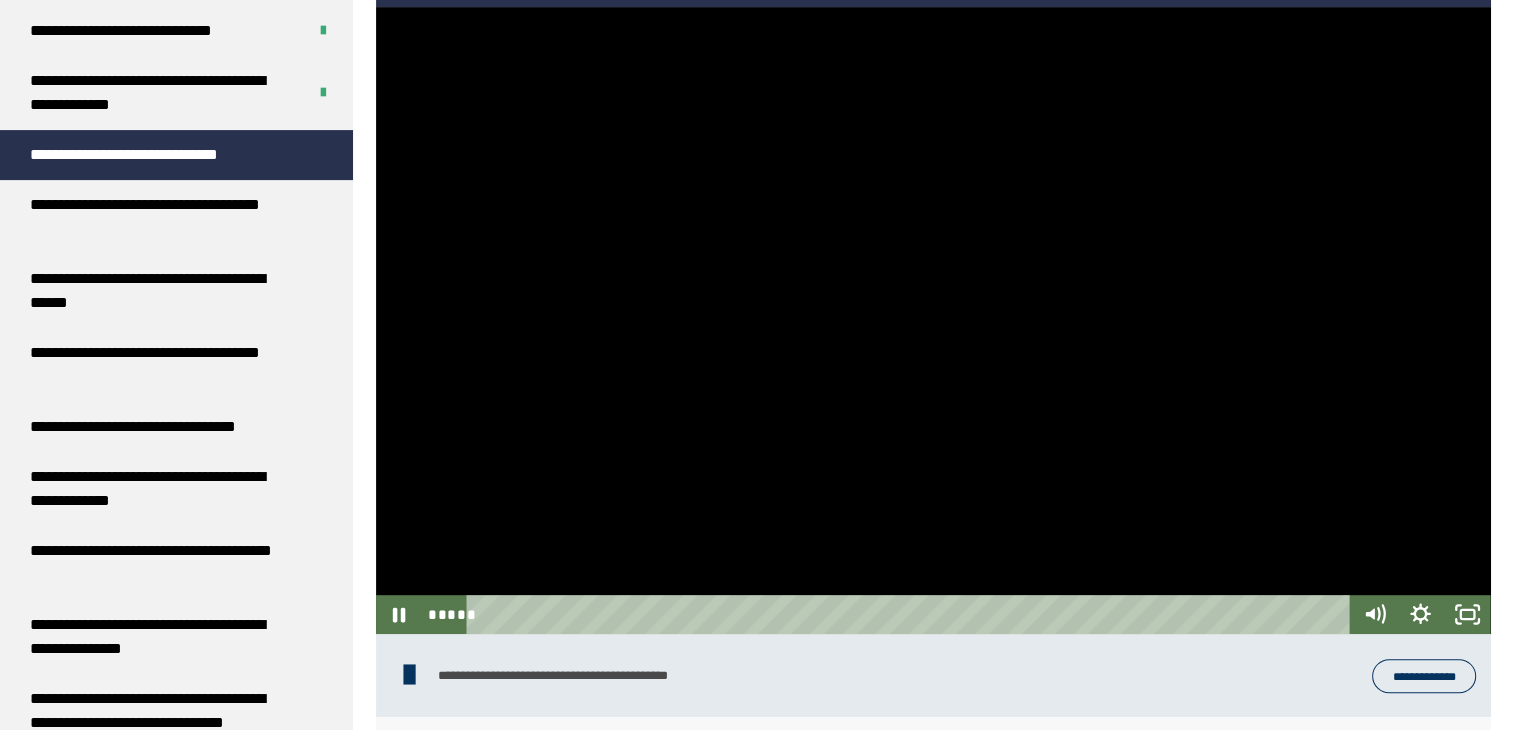 click at bounding box center [933, 320] 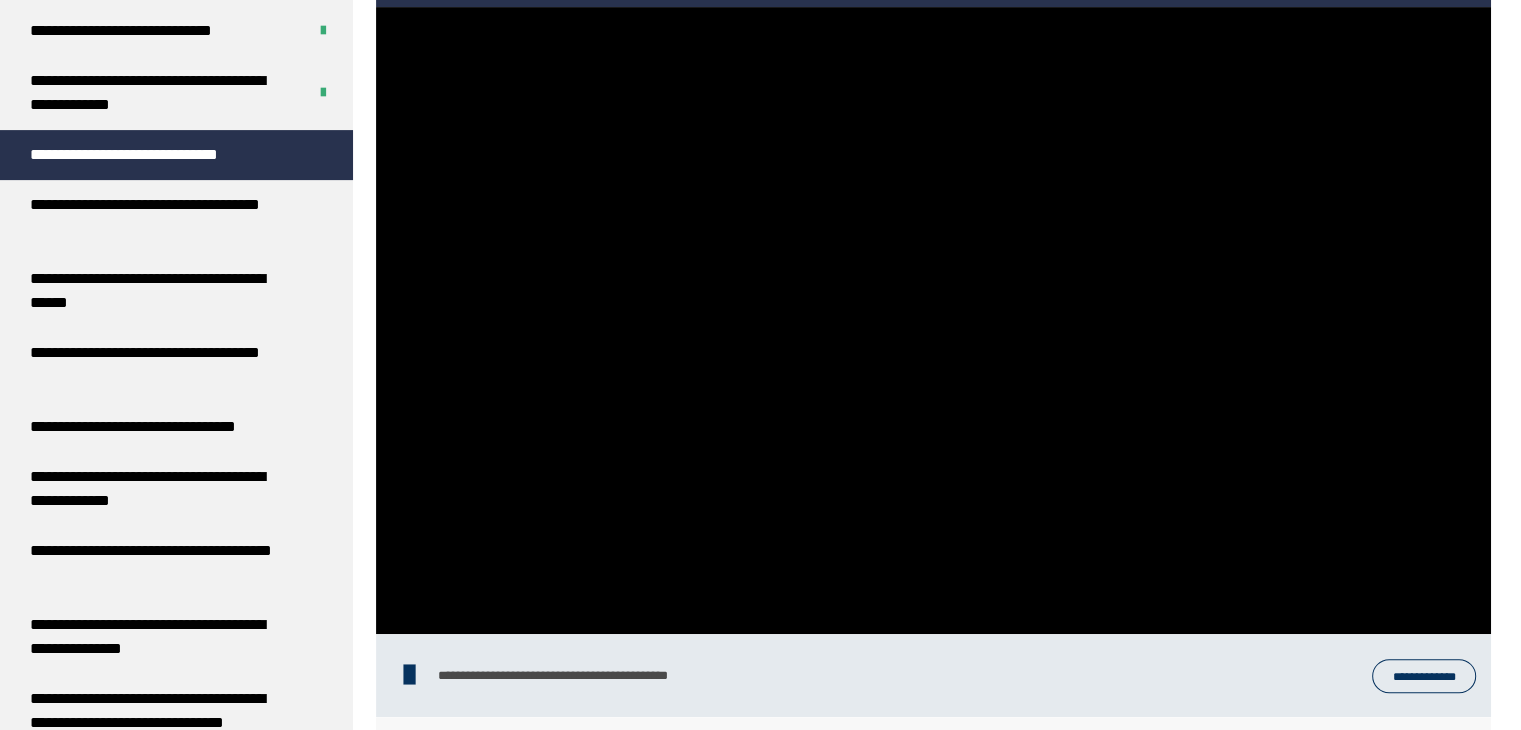 click at bounding box center (933, 320) 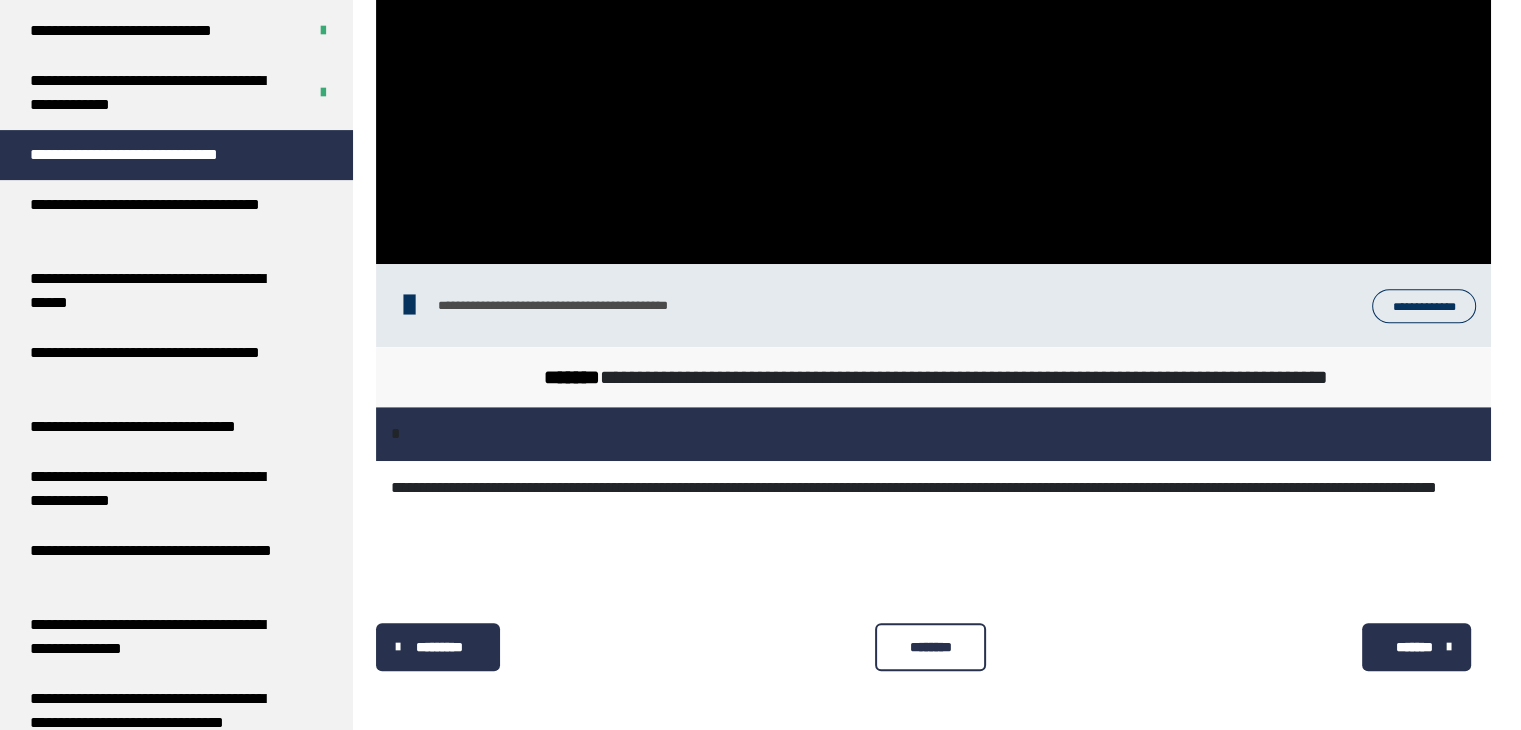 scroll, scrollTop: 1131, scrollLeft: 0, axis: vertical 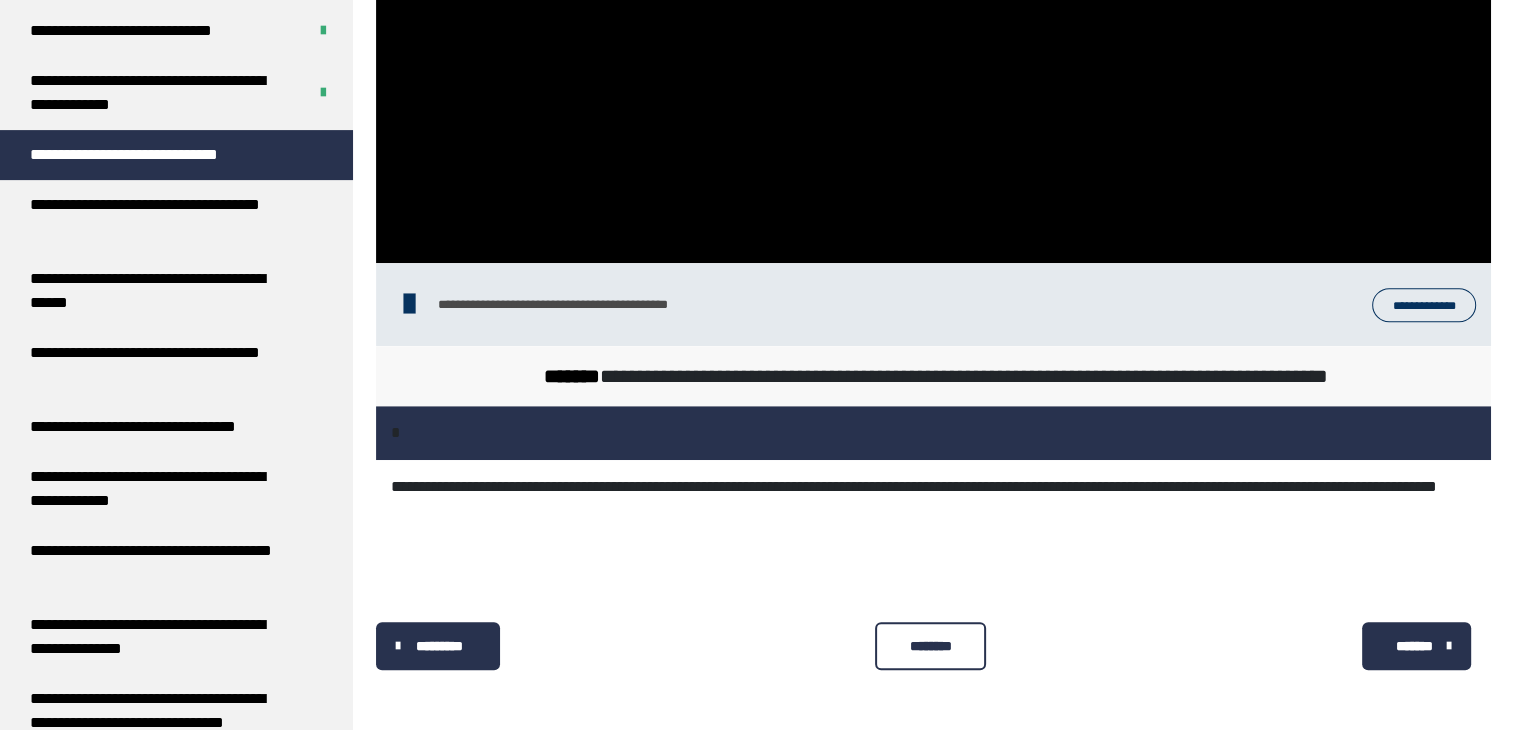 click on "********" at bounding box center (930, 646) 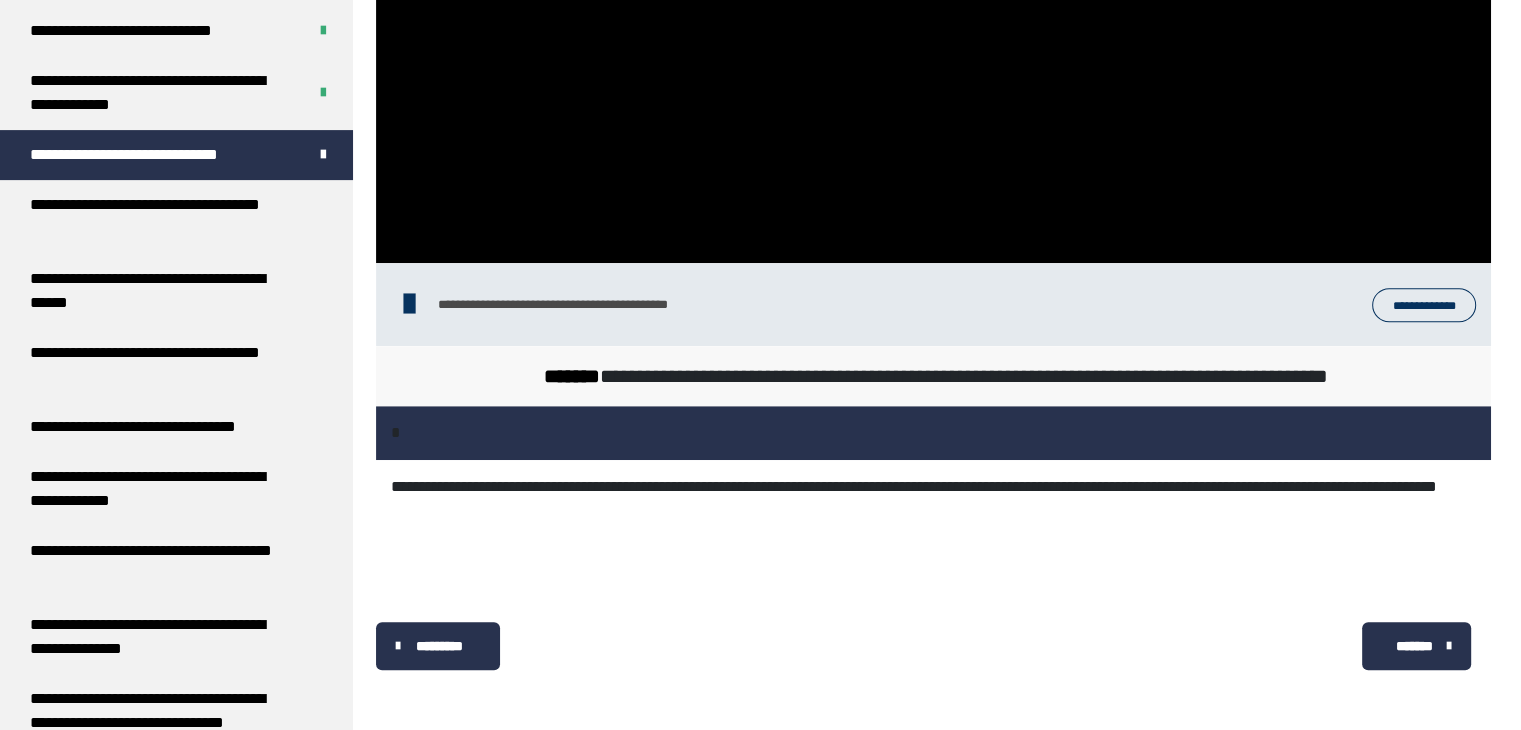 click on "*******" at bounding box center (1416, 646) 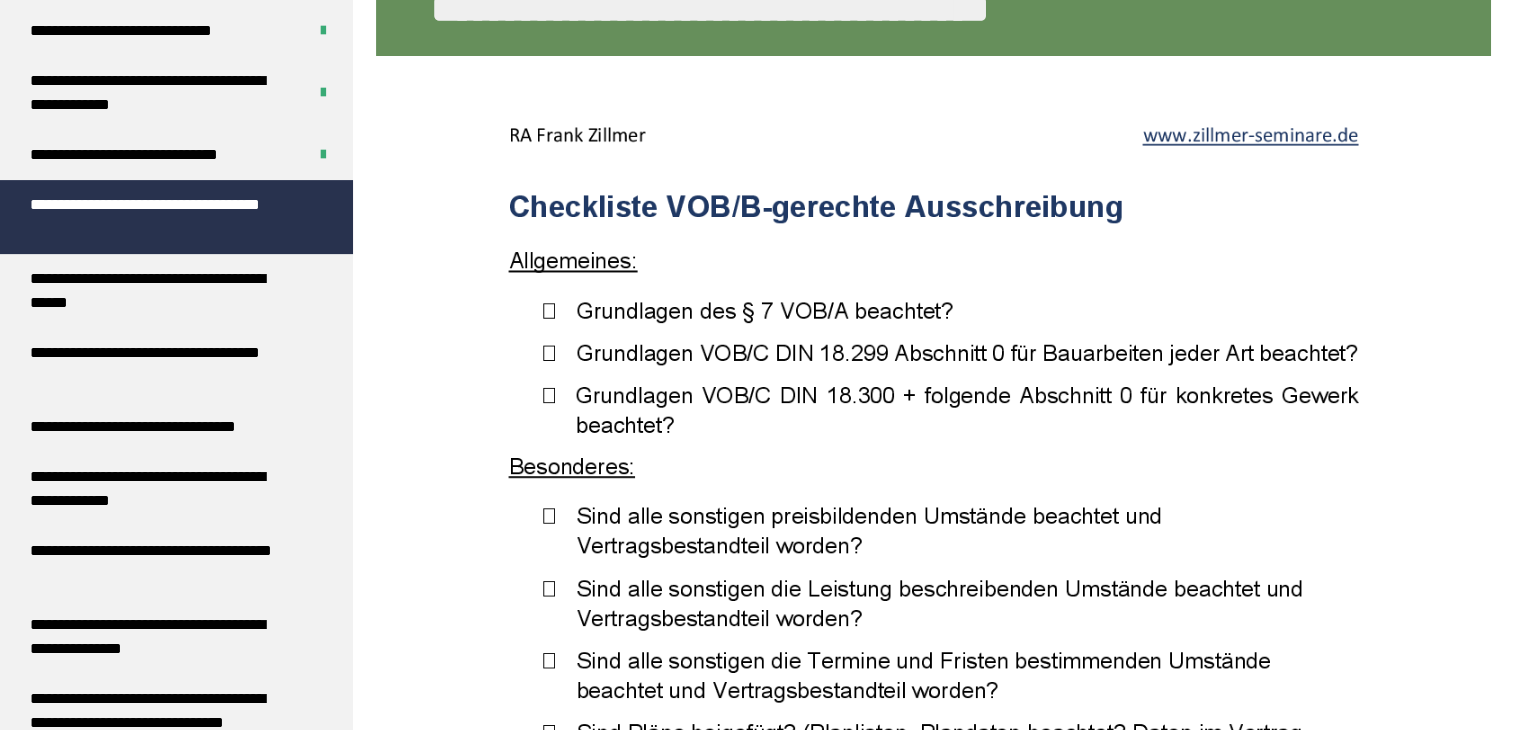 scroll, scrollTop: 1131, scrollLeft: 0, axis: vertical 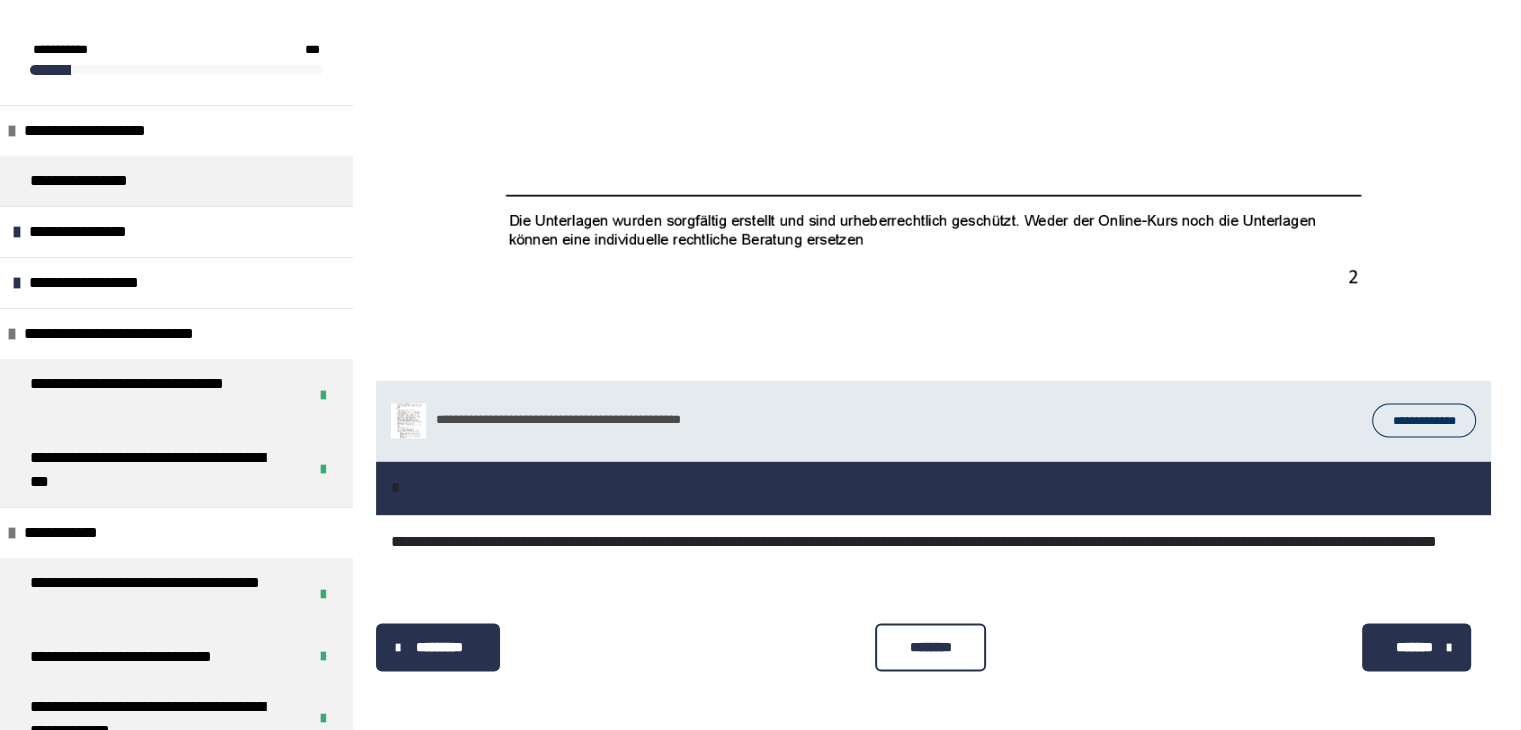 click on "********" at bounding box center [930, 646] 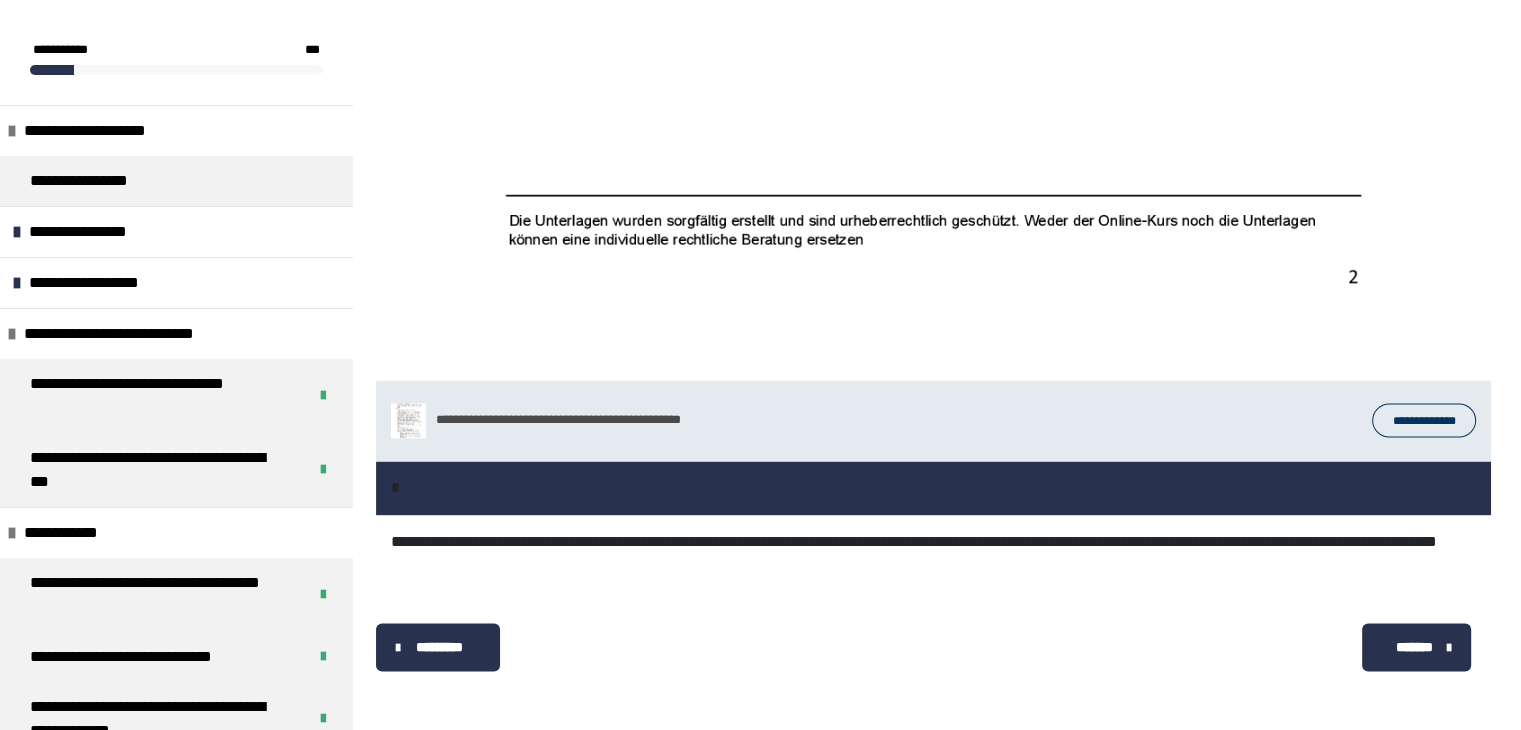 click on "*******" at bounding box center (1414, 646) 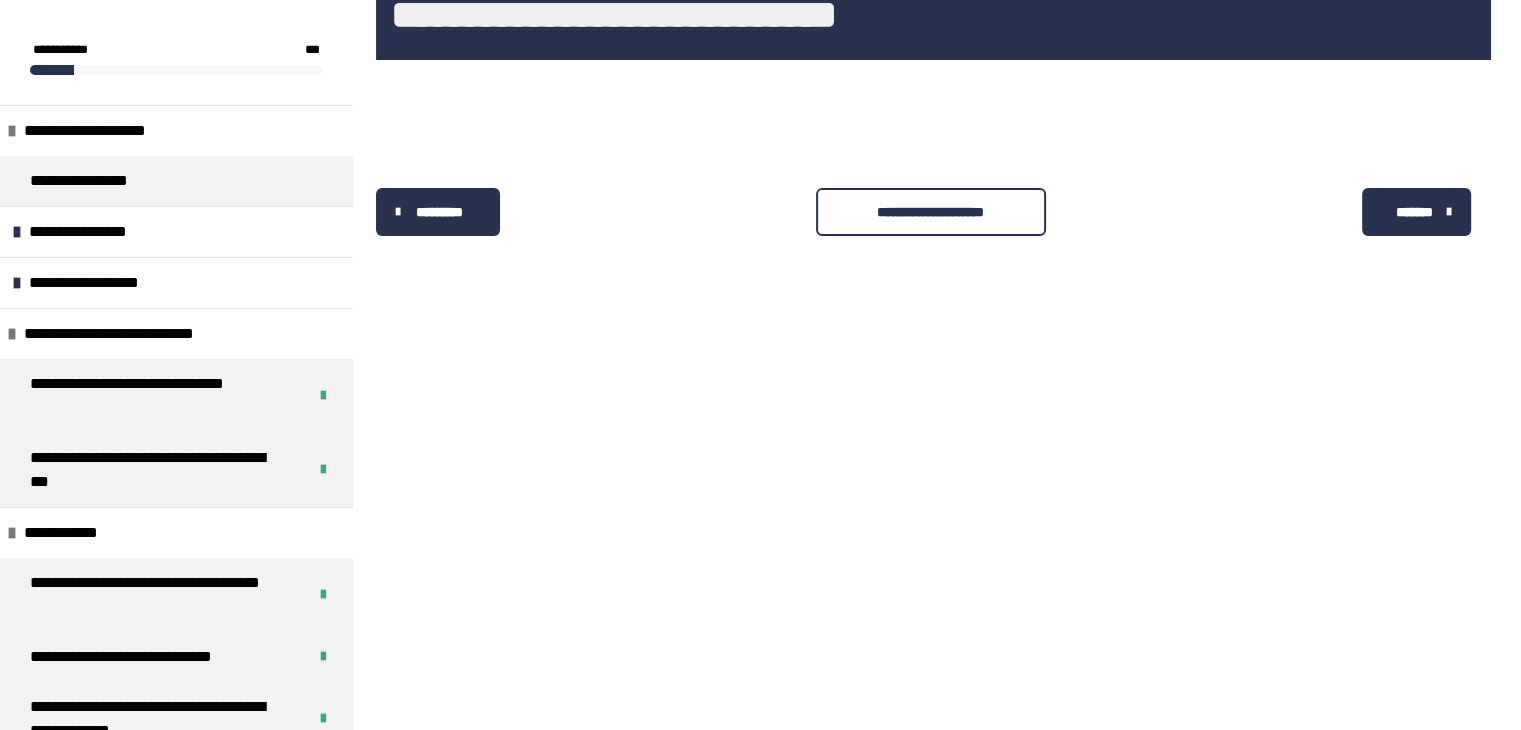scroll, scrollTop: 340, scrollLeft: 0, axis: vertical 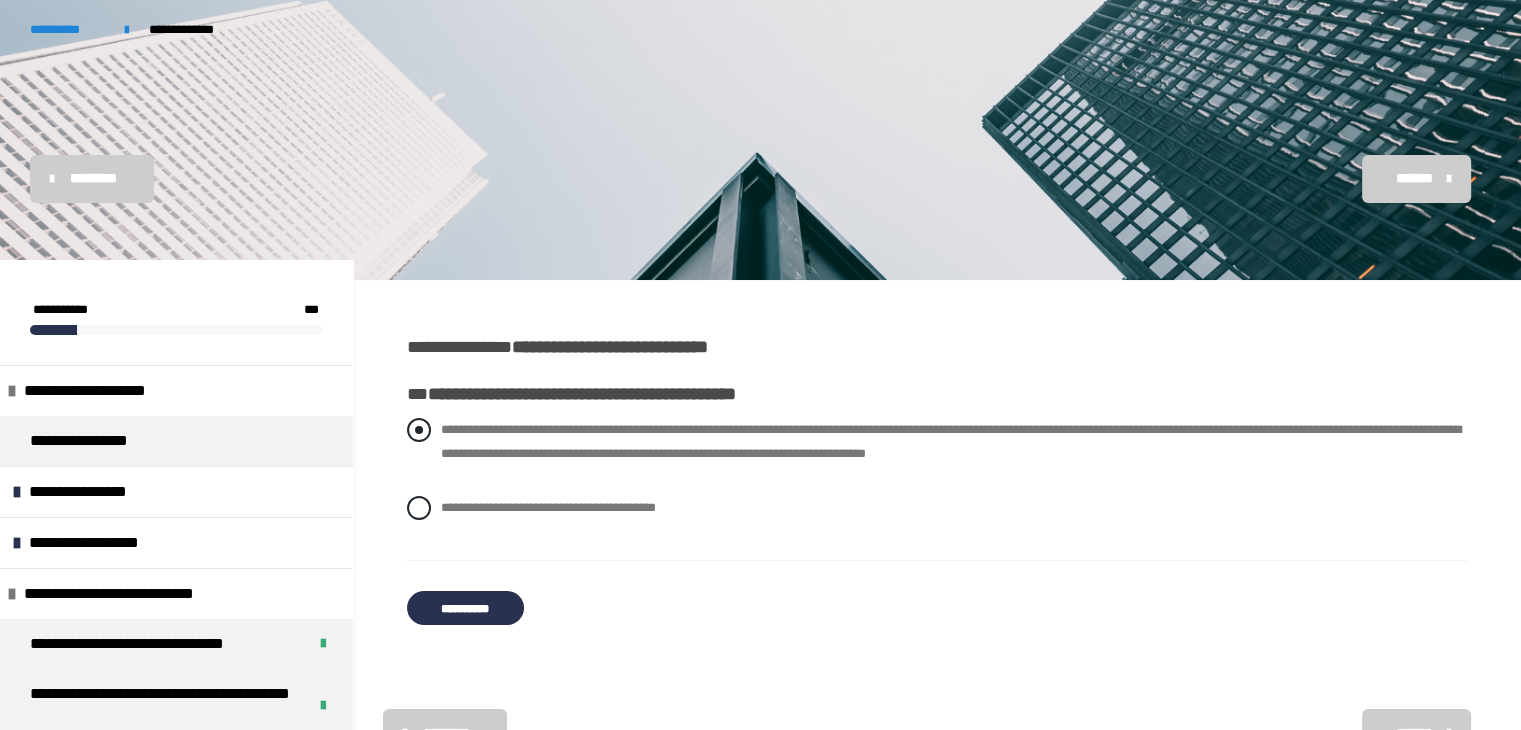 click at bounding box center [419, 430] 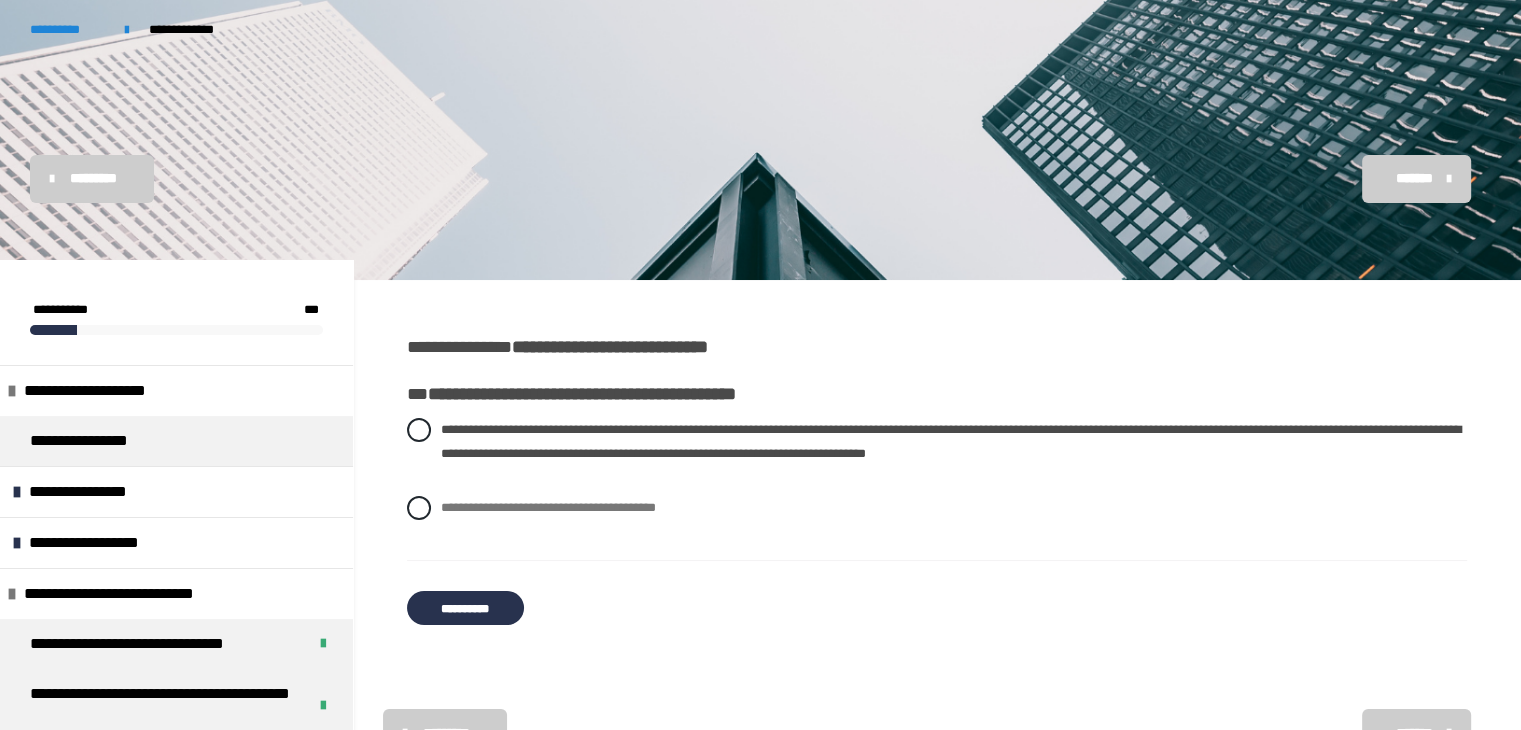 click on "**********" at bounding box center (465, 608) 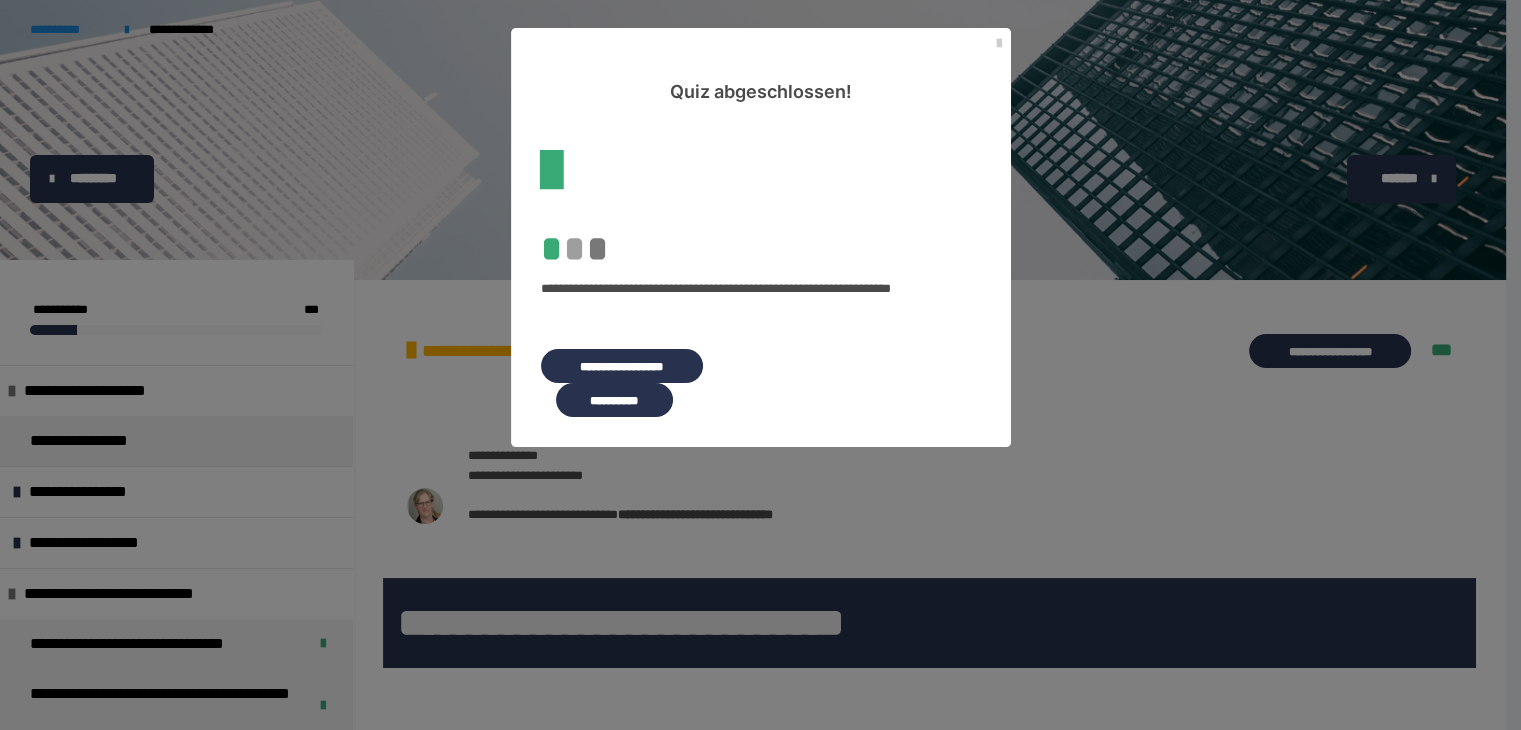 click on "**********" at bounding box center [614, 400] 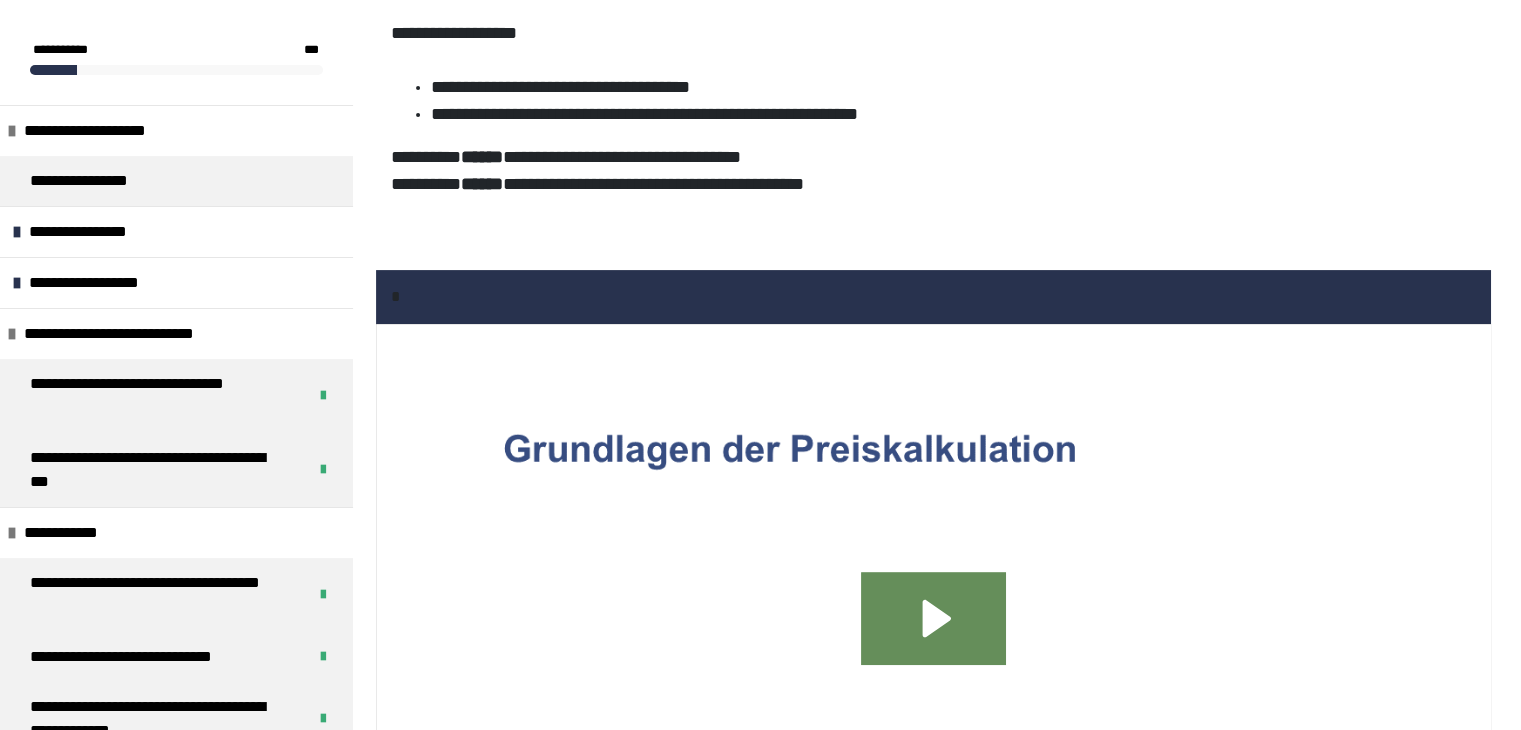 scroll, scrollTop: 520, scrollLeft: 0, axis: vertical 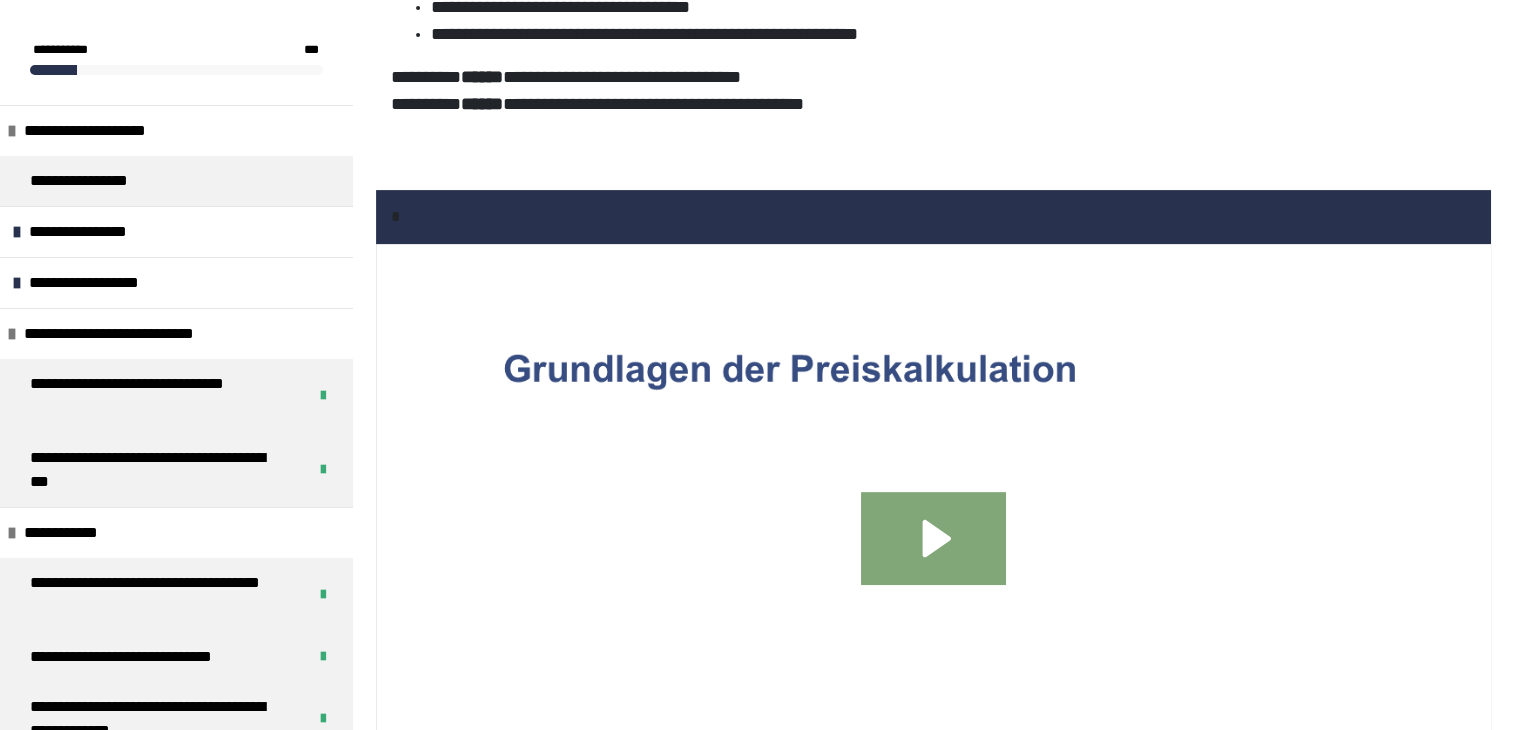 click 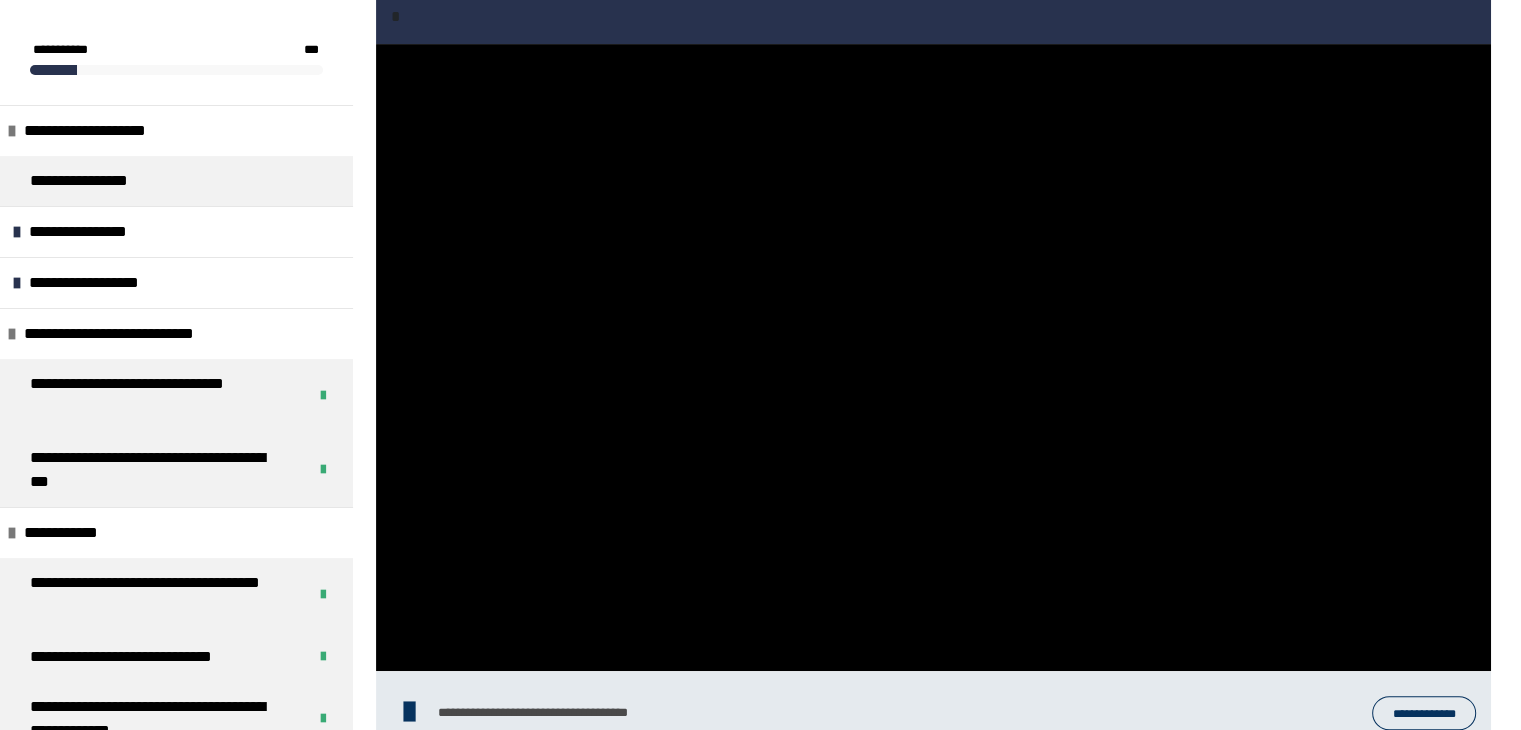 scroll, scrollTop: 760, scrollLeft: 0, axis: vertical 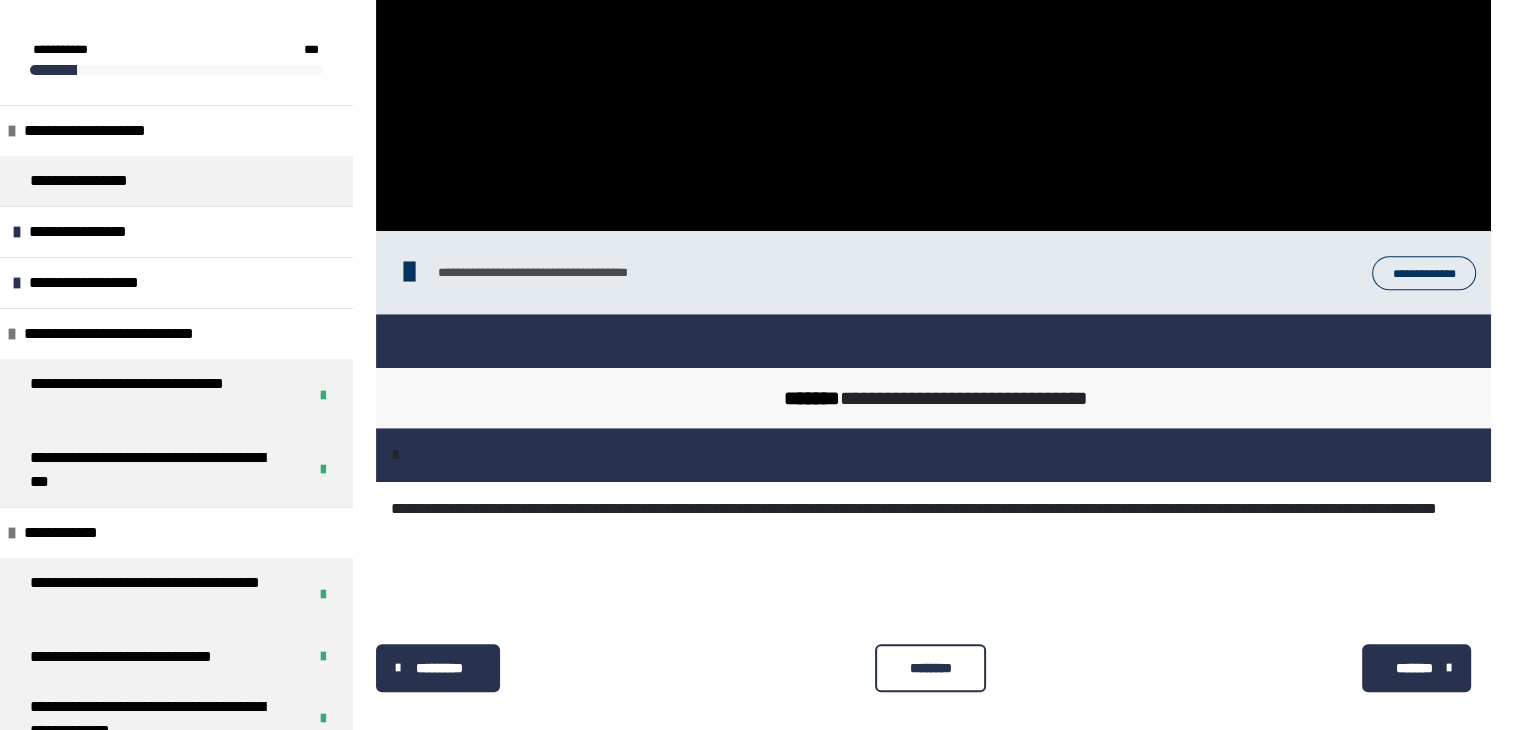 click on "********" at bounding box center (930, 668) 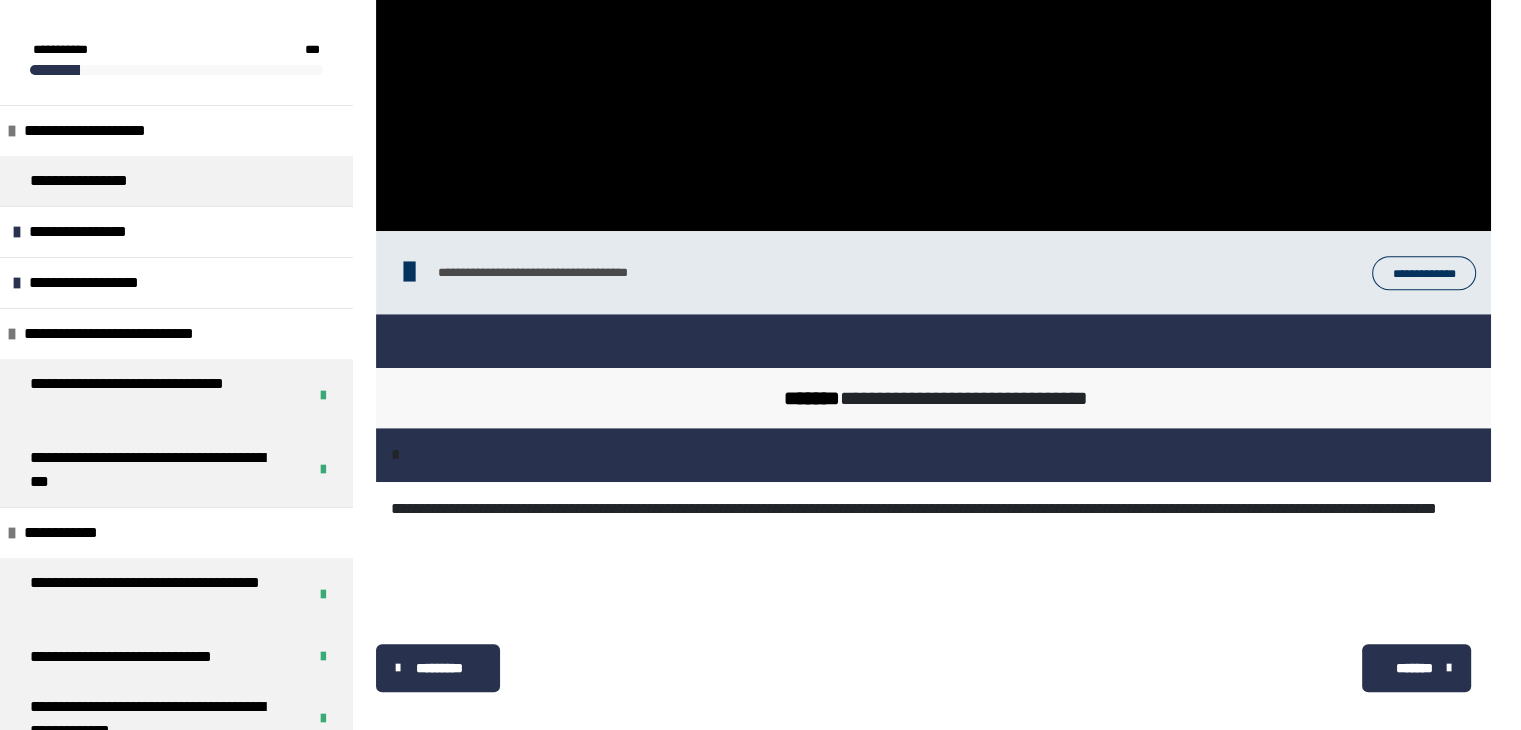 click on "*******" at bounding box center [1414, 668] 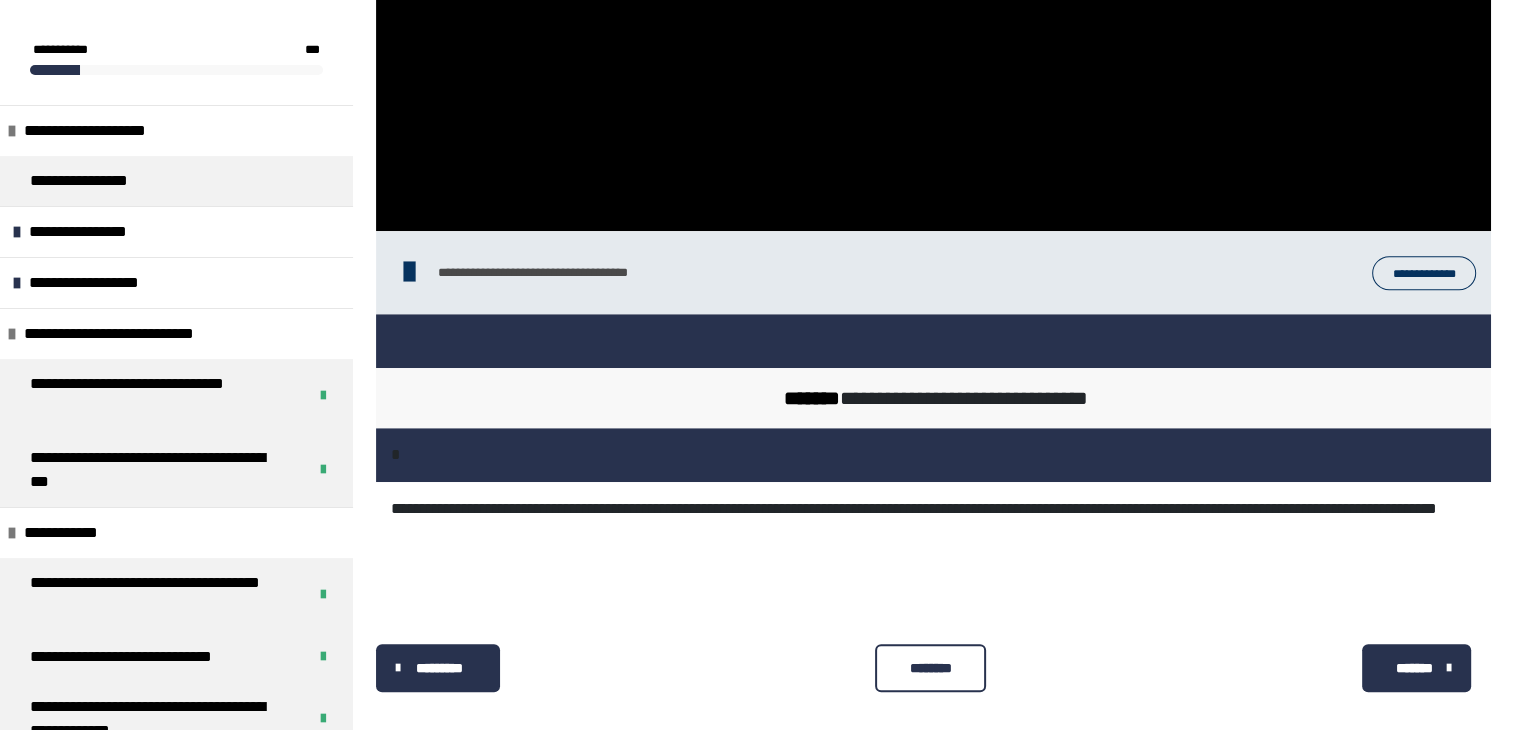 scroll, scrollTop: 340, scrollLeft: 0, axis: vertical 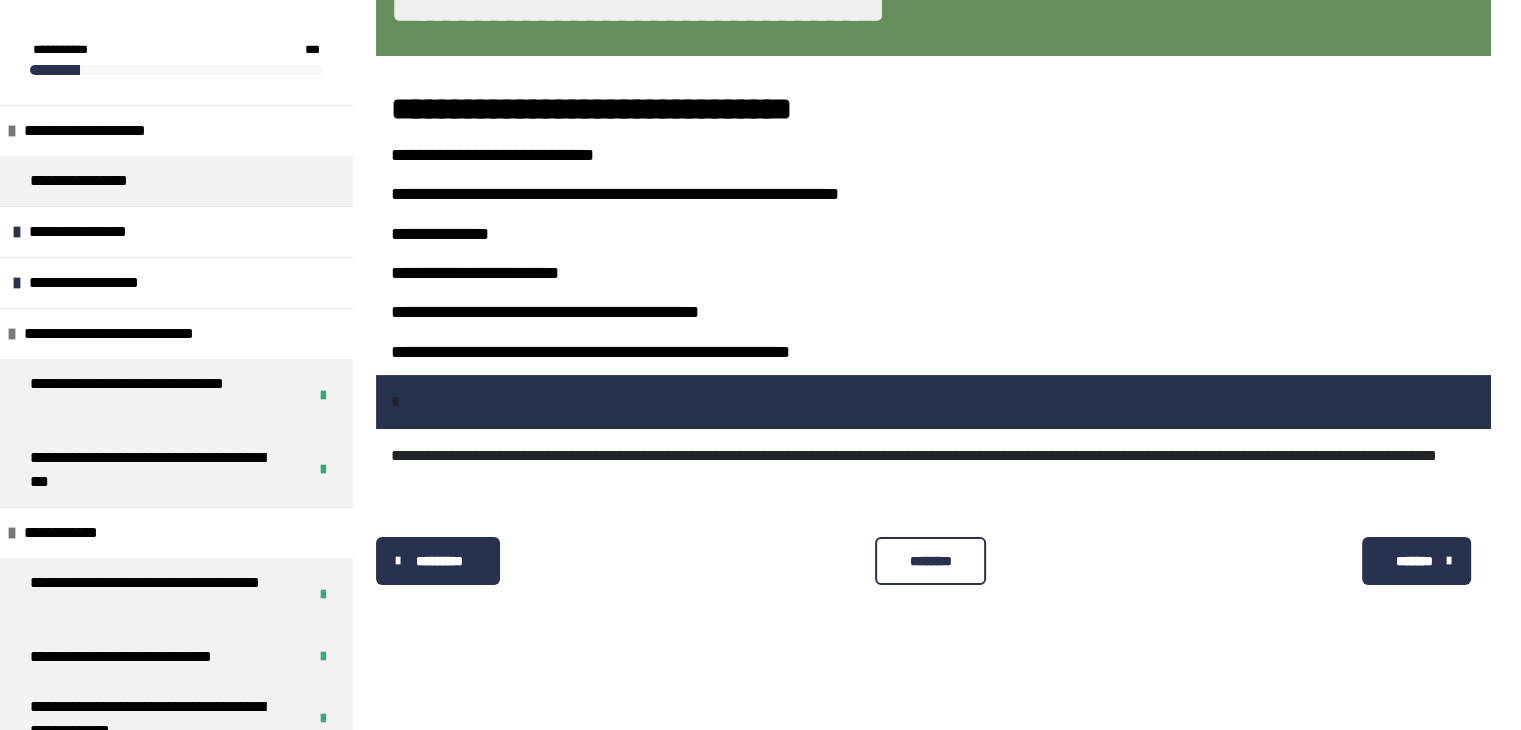 click on "********" at bounding box center [930, 561] 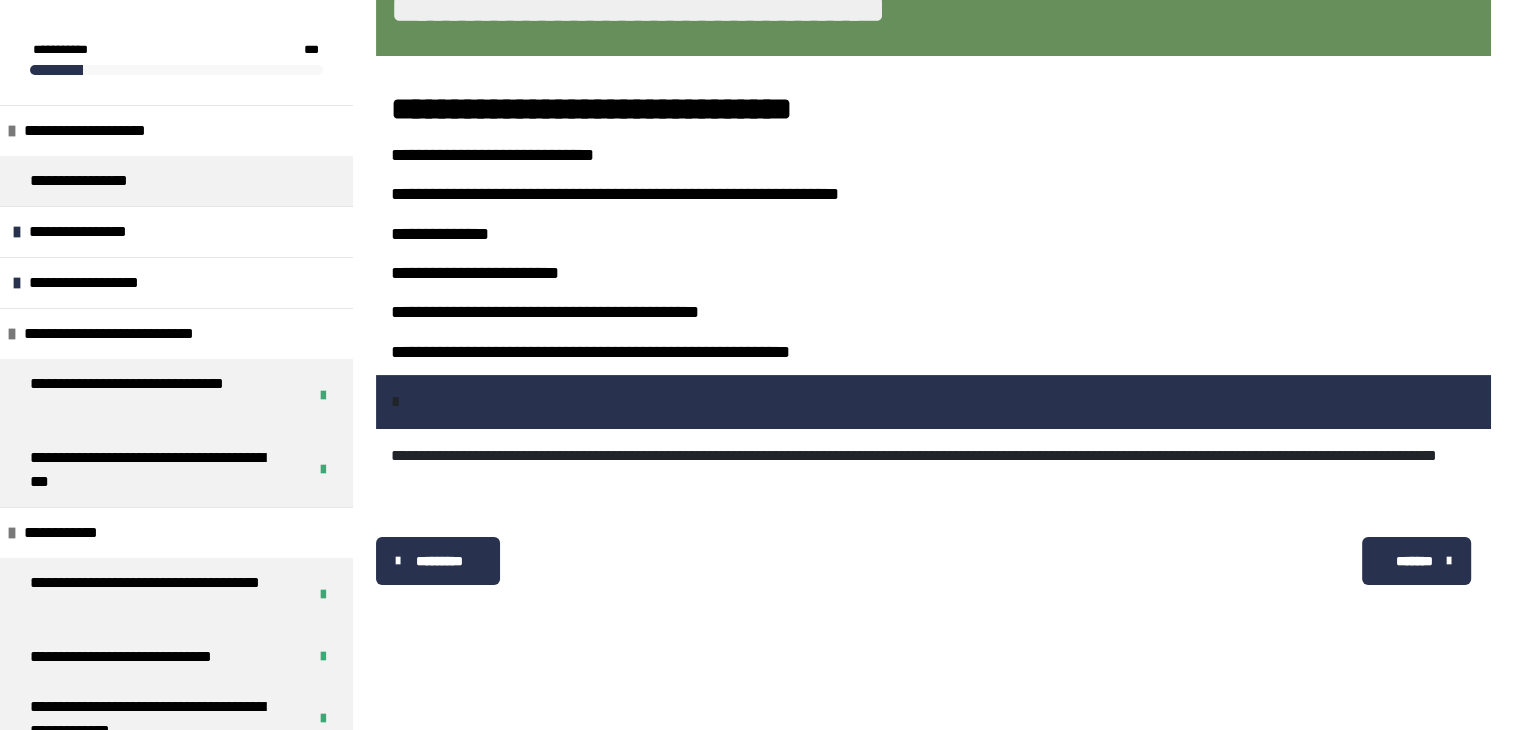 click on "*******" at bounding box center (1414, 561) 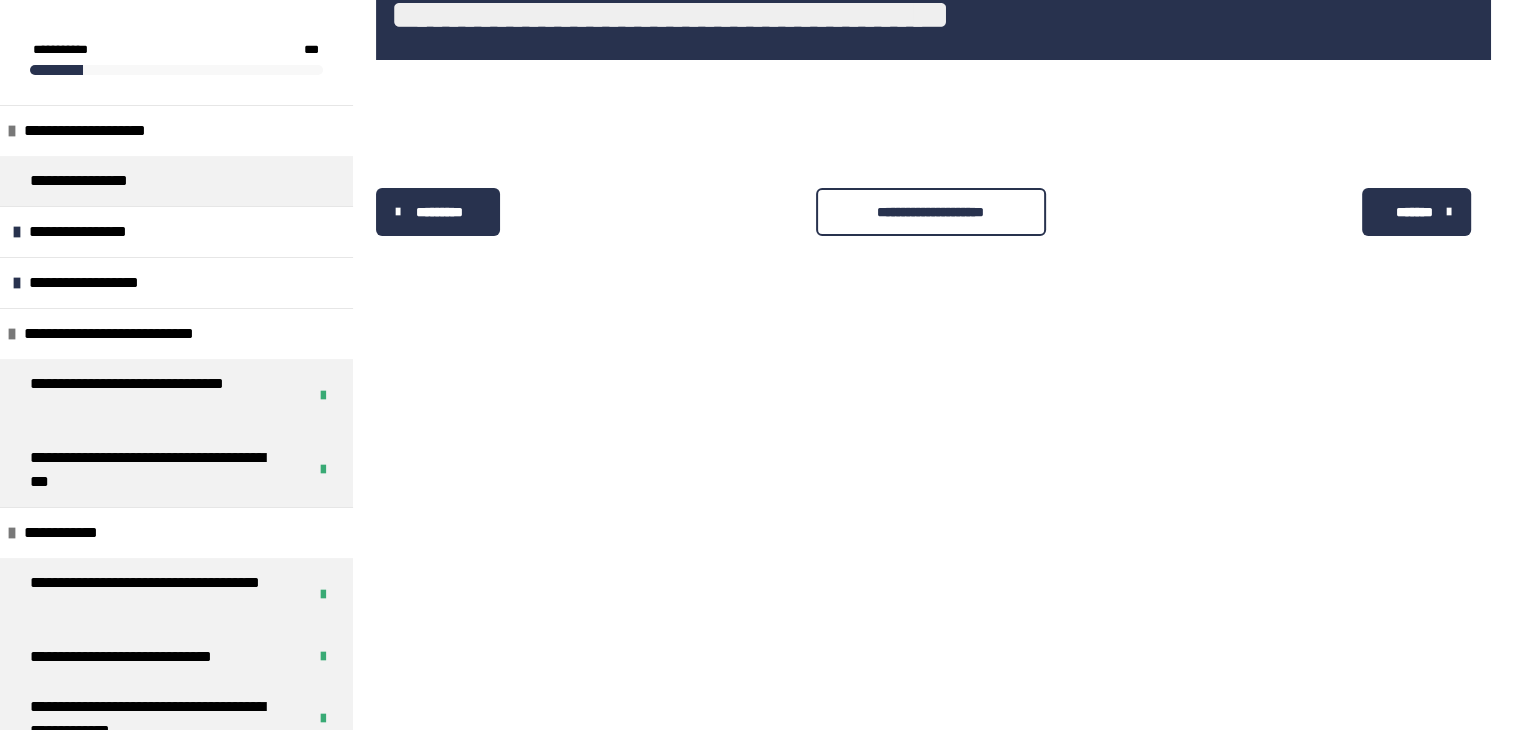 click on "**********" at bounding box center (931, 212) 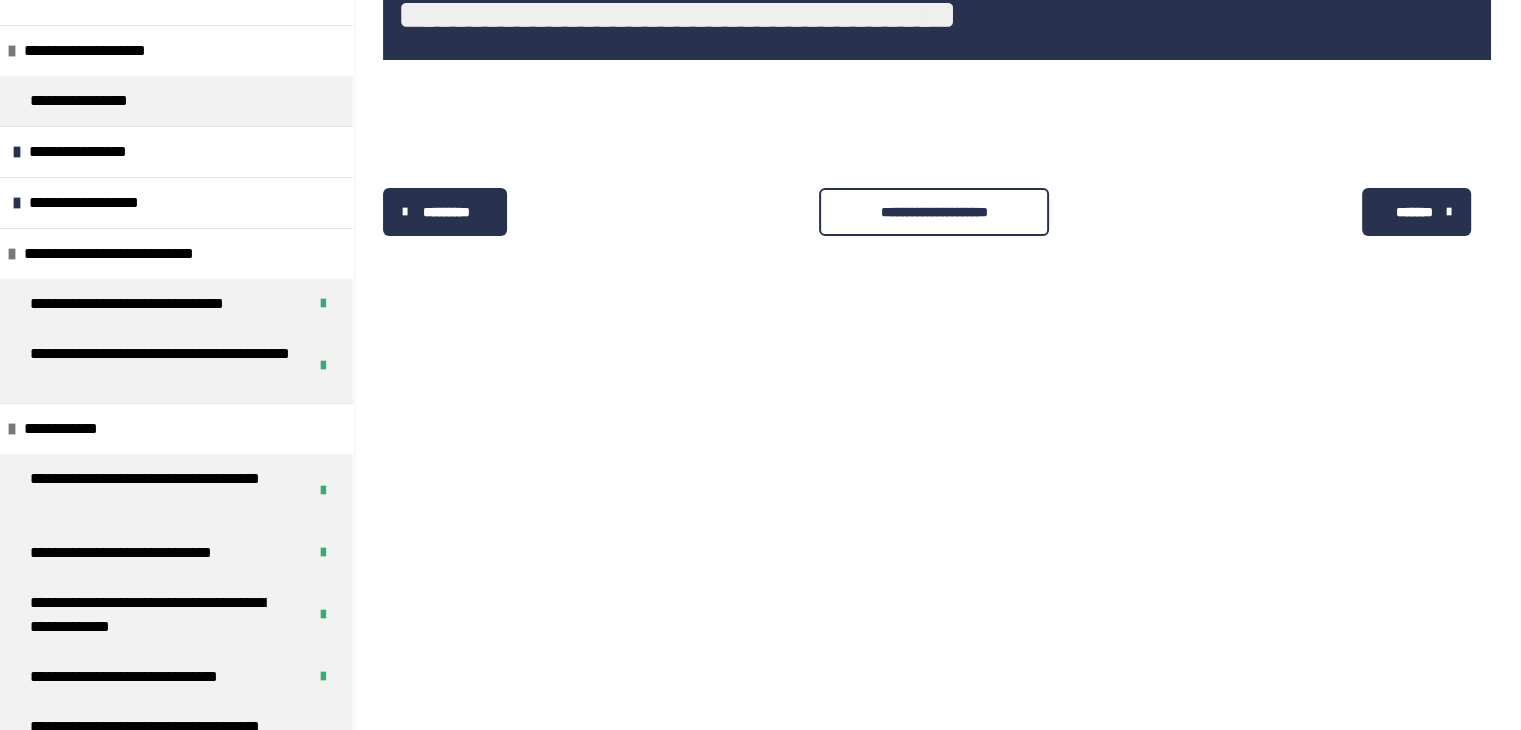 scroll, scrollTop: 0, scrollLeft: 0, axis: both 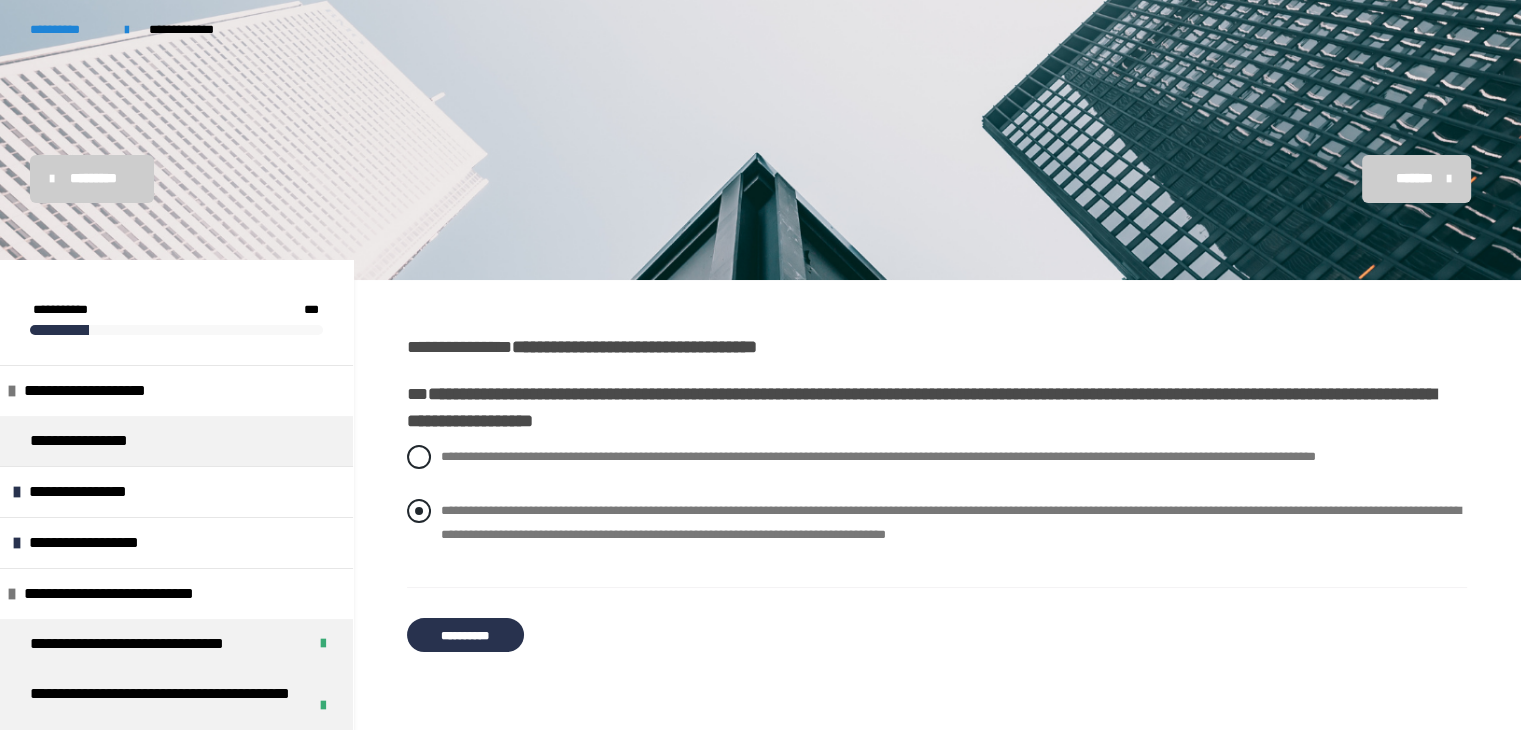 click at bounding box center [419, 511] 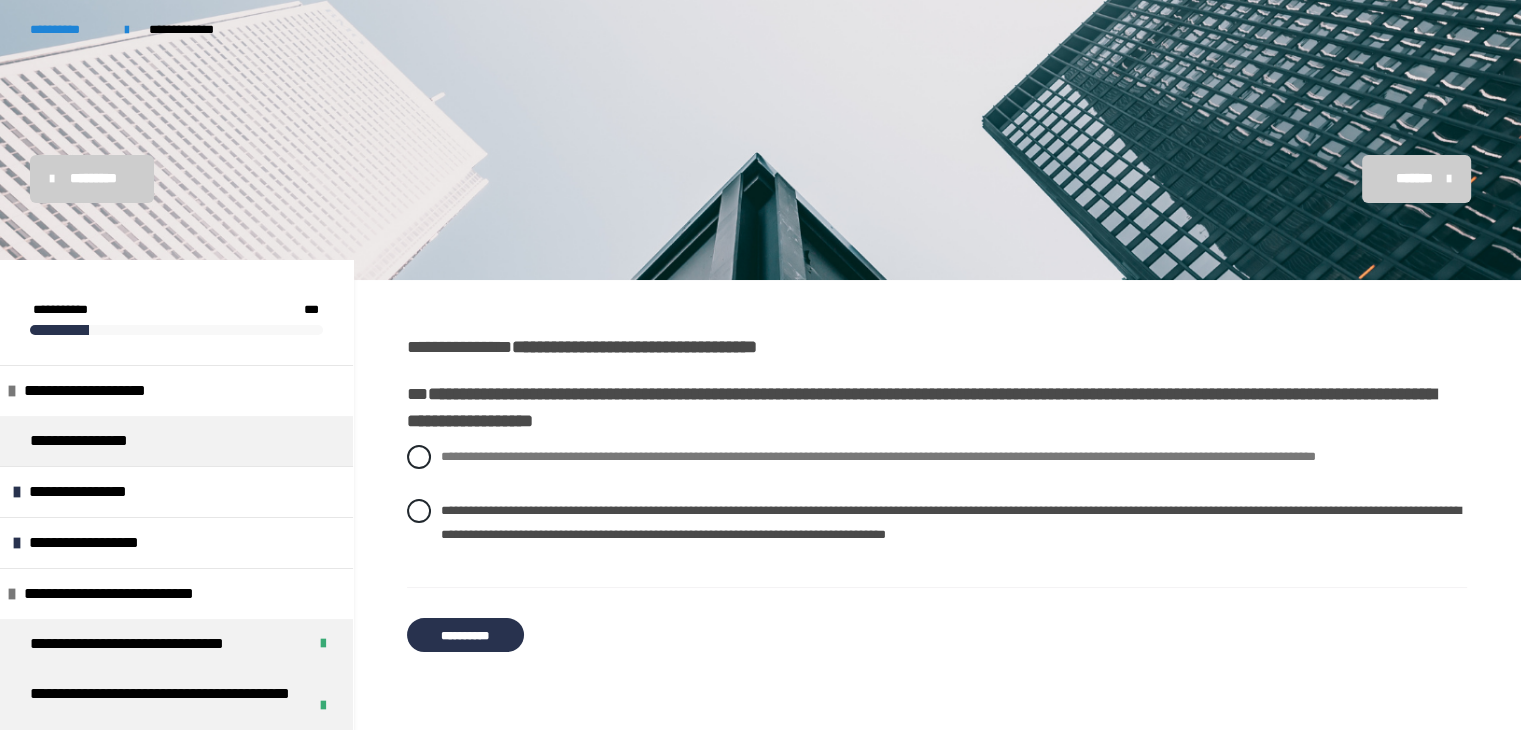click on "**********" at bounding box center (465, 635) 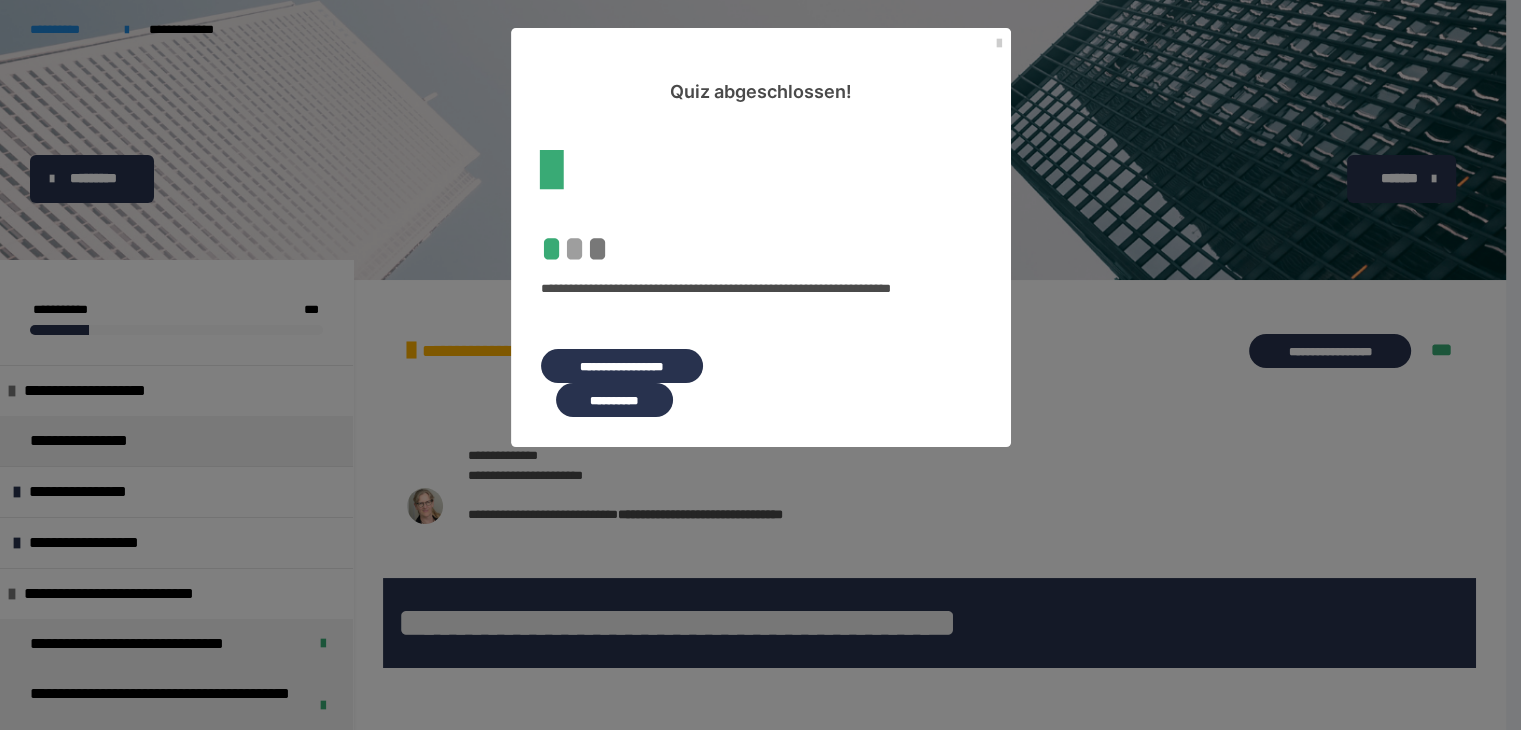 click on "**********" at bounding box center [614, 400] 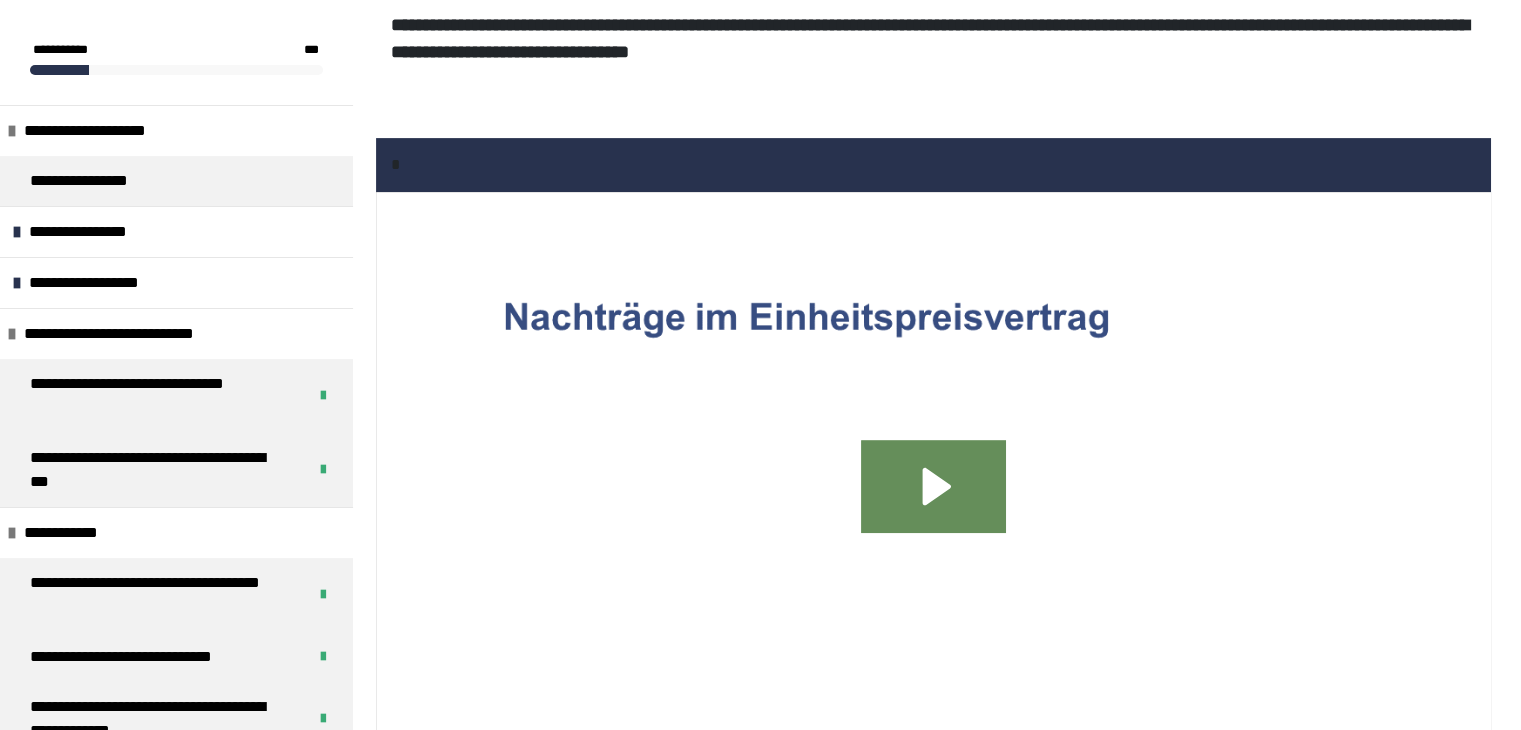 scroll, scrollTop: 627, scrollLeft: 0, axis: vertical 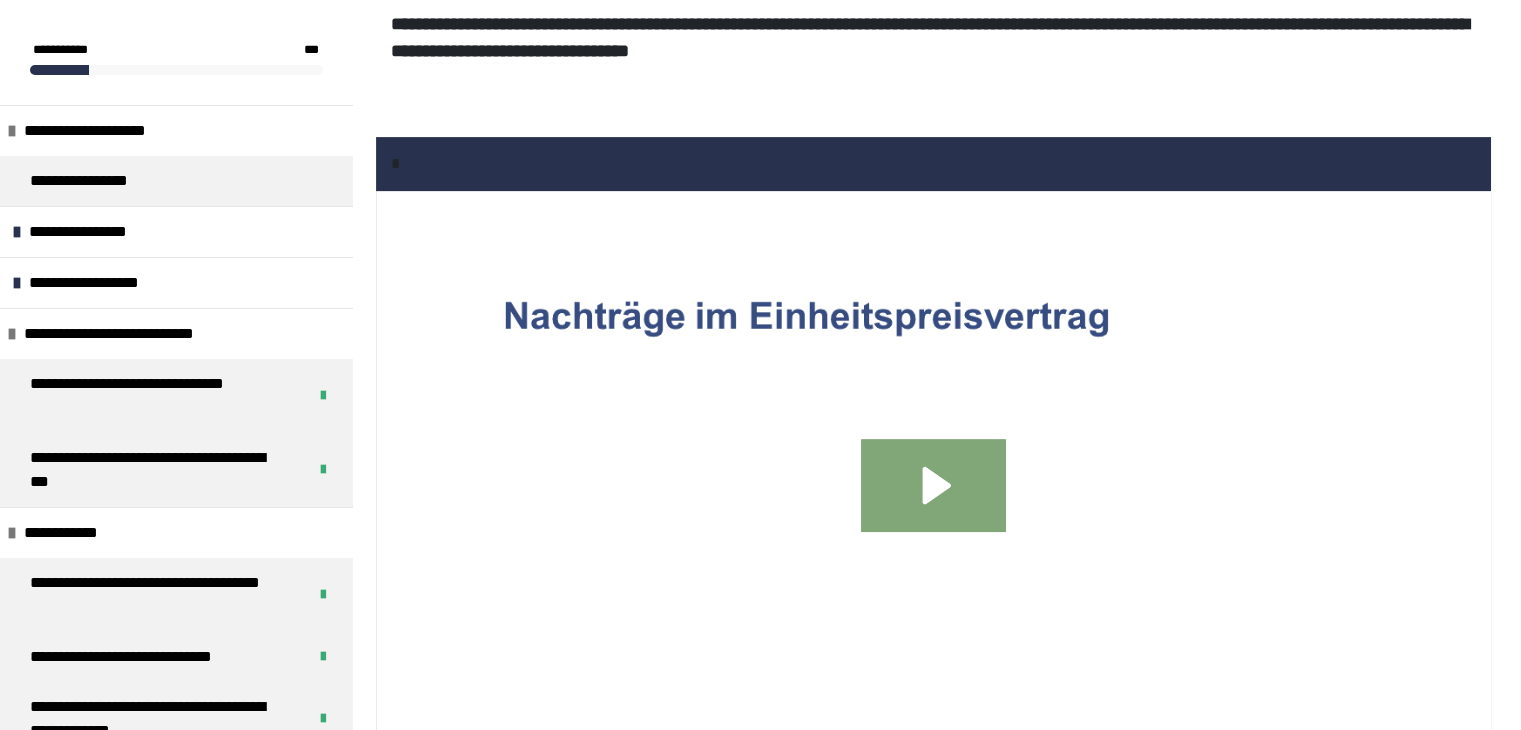 click 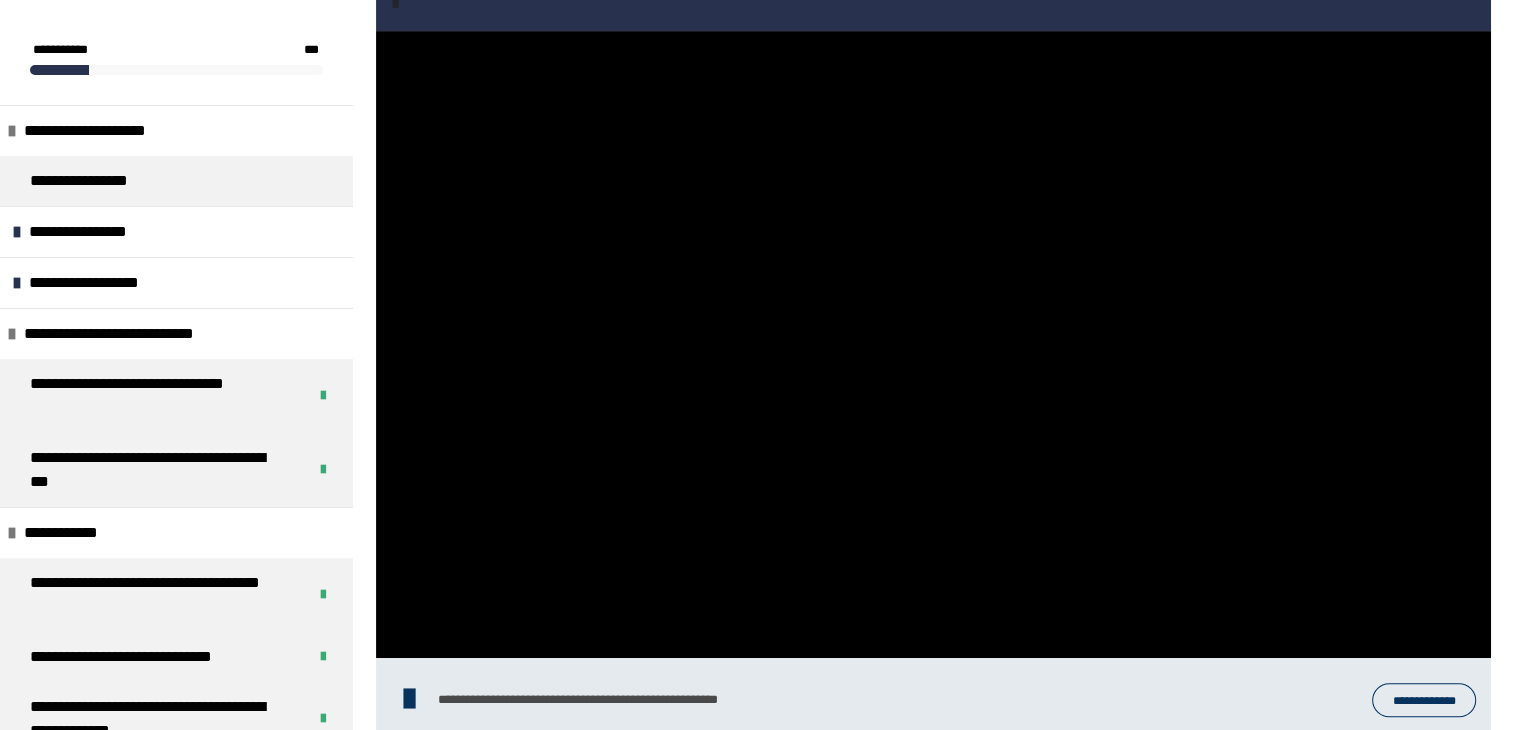 scroll, scrollTop: 827, scrollLeft: 0, axis: vertical 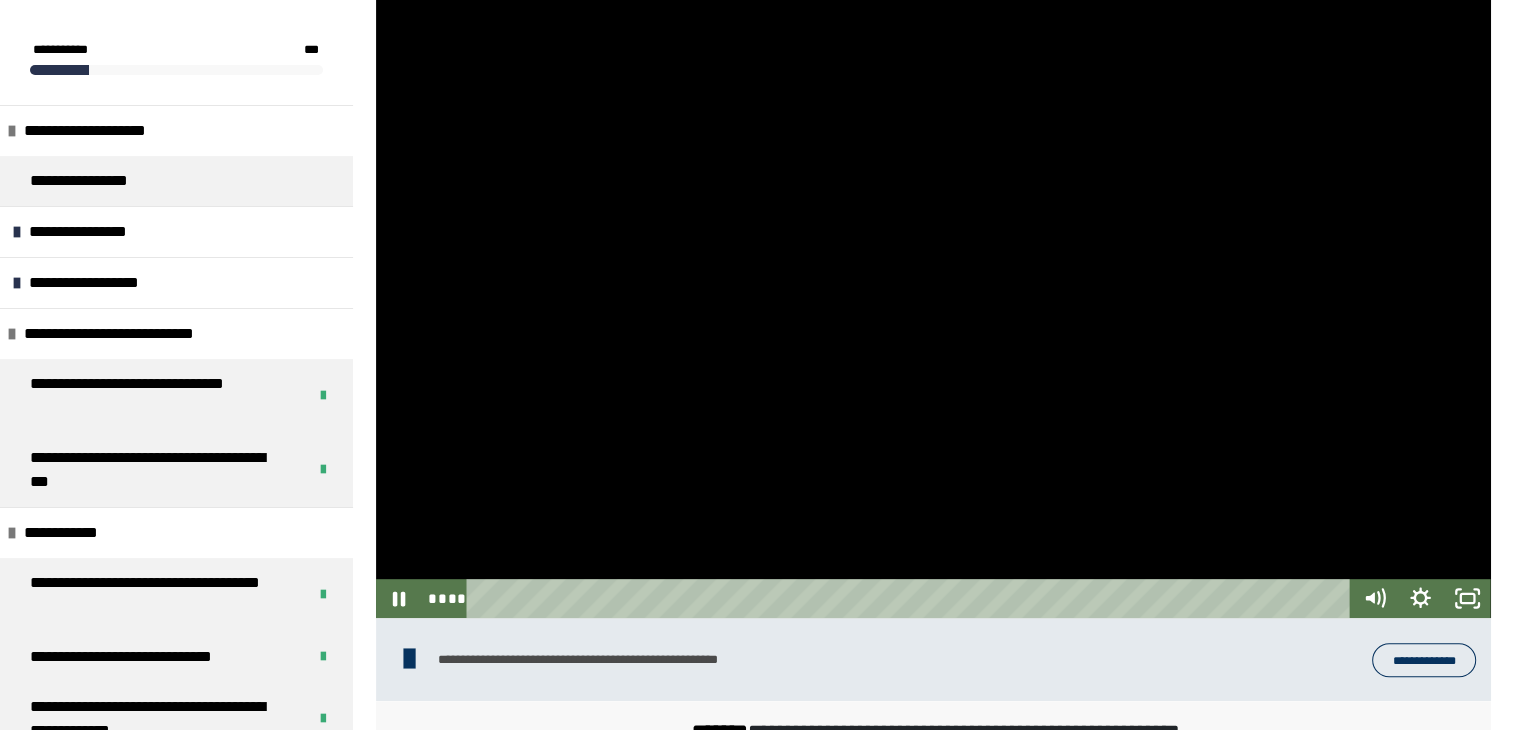 click at bounding box center [933, 304] 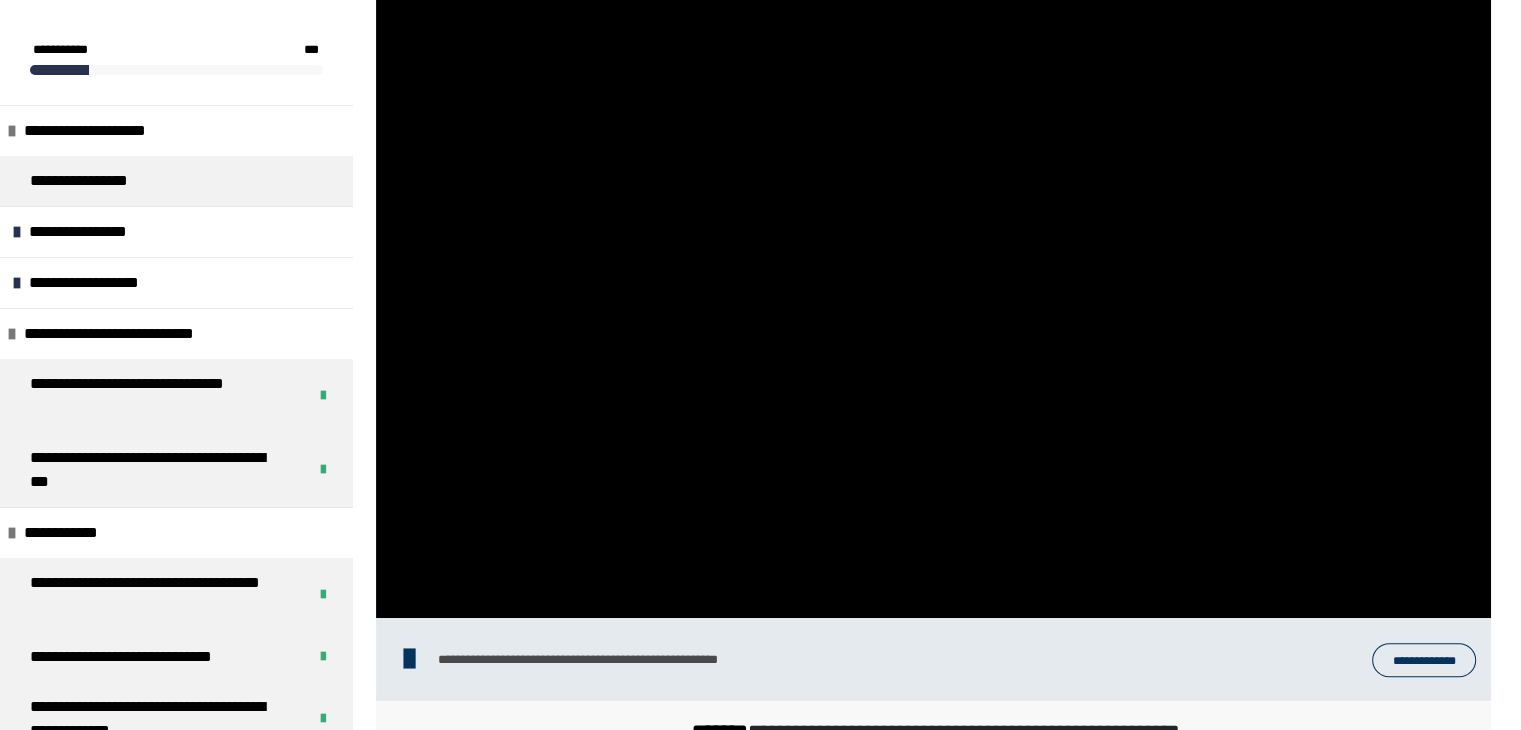 click at bounding box center (933, 304) 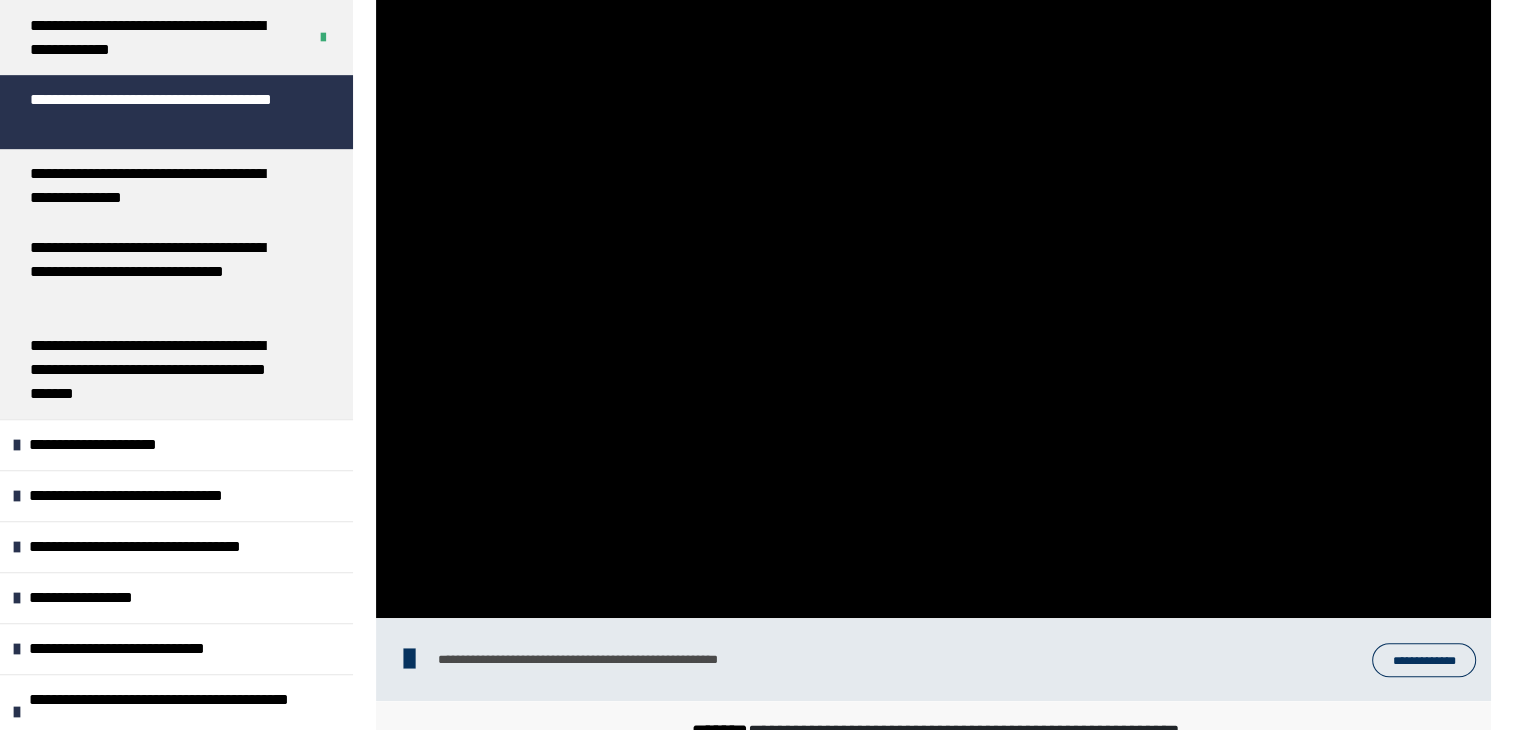 scroll, scrollTop: 1116, scrollLeft: 0, axis: vertical 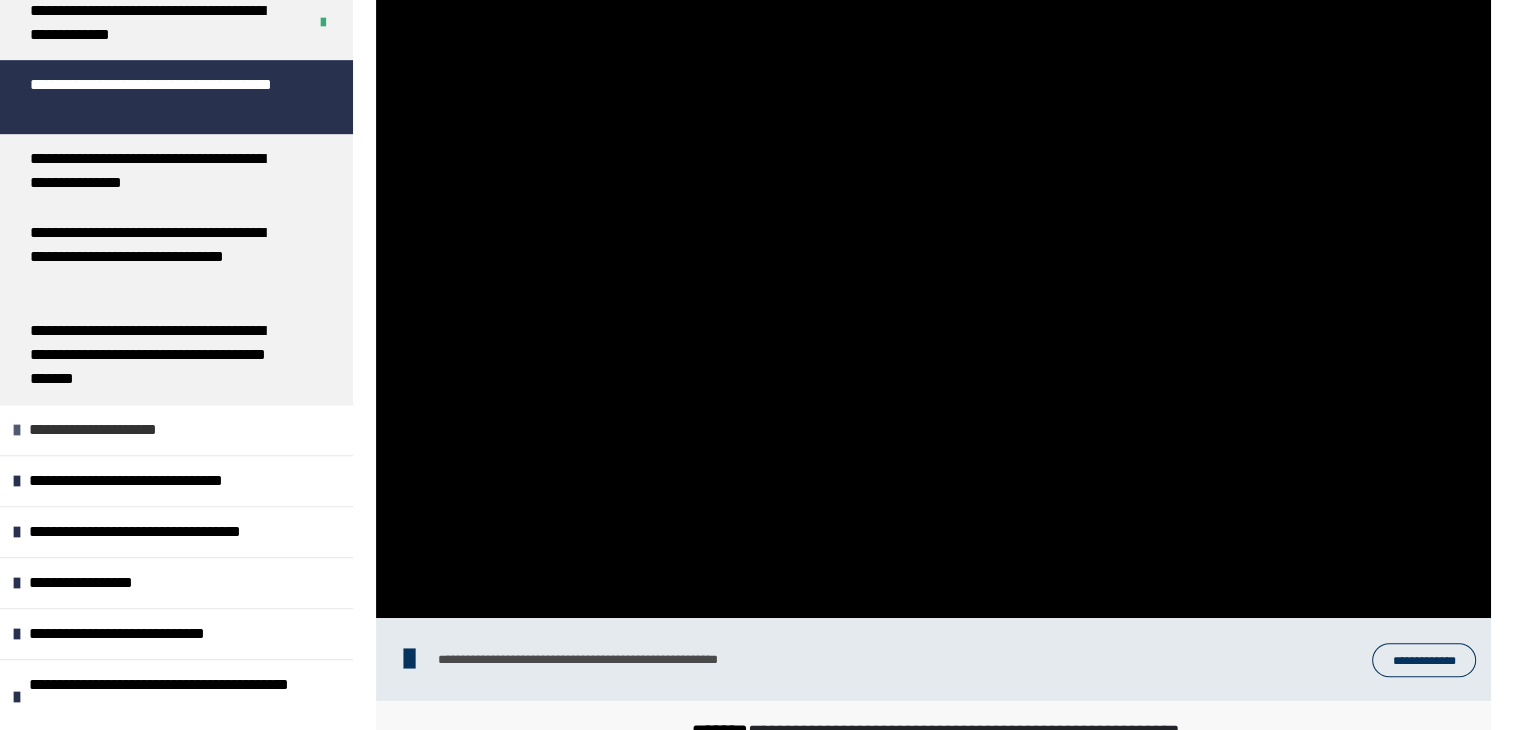click at bounding box center (17, 430) 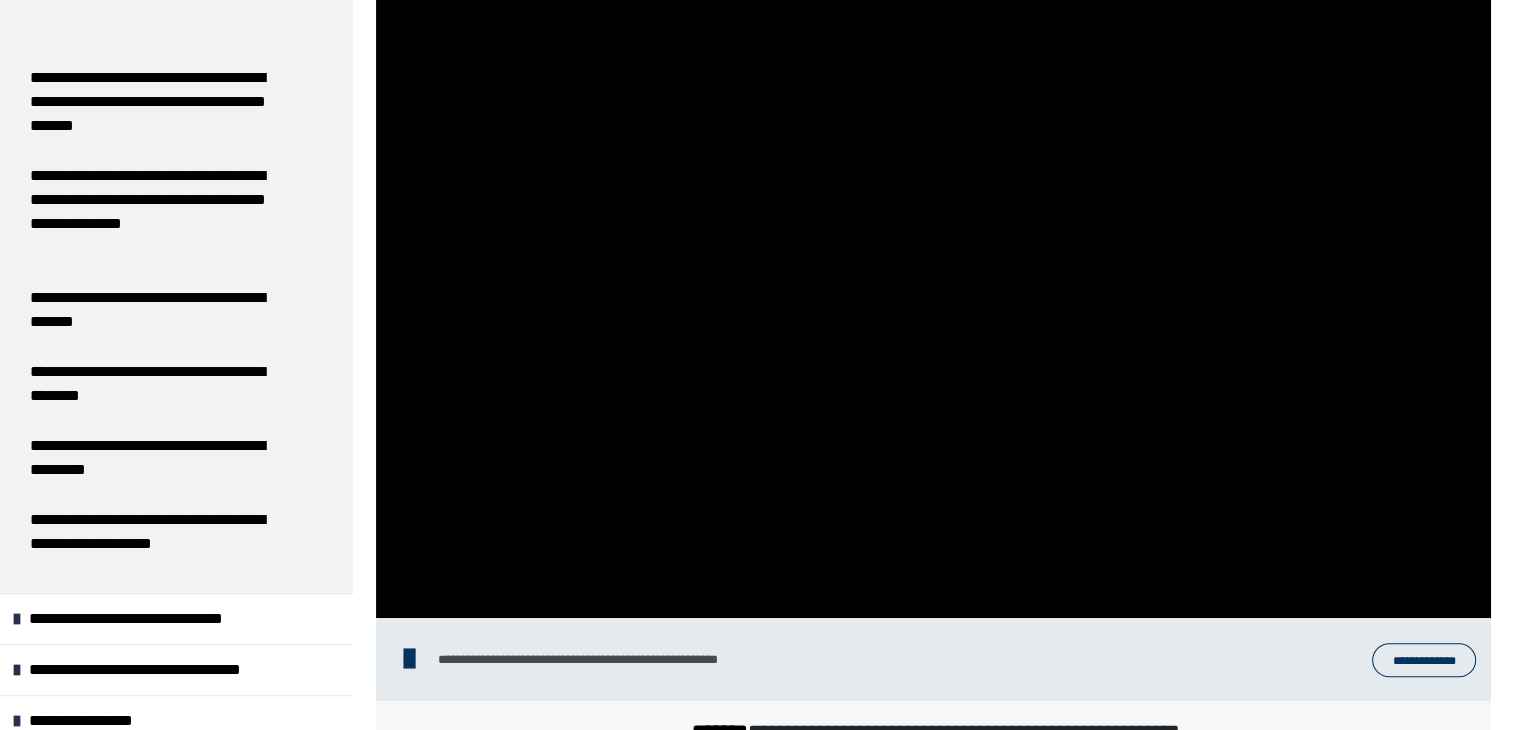 scroll, scrollTop: 1693, scrollLeft: 0, axis: vertical 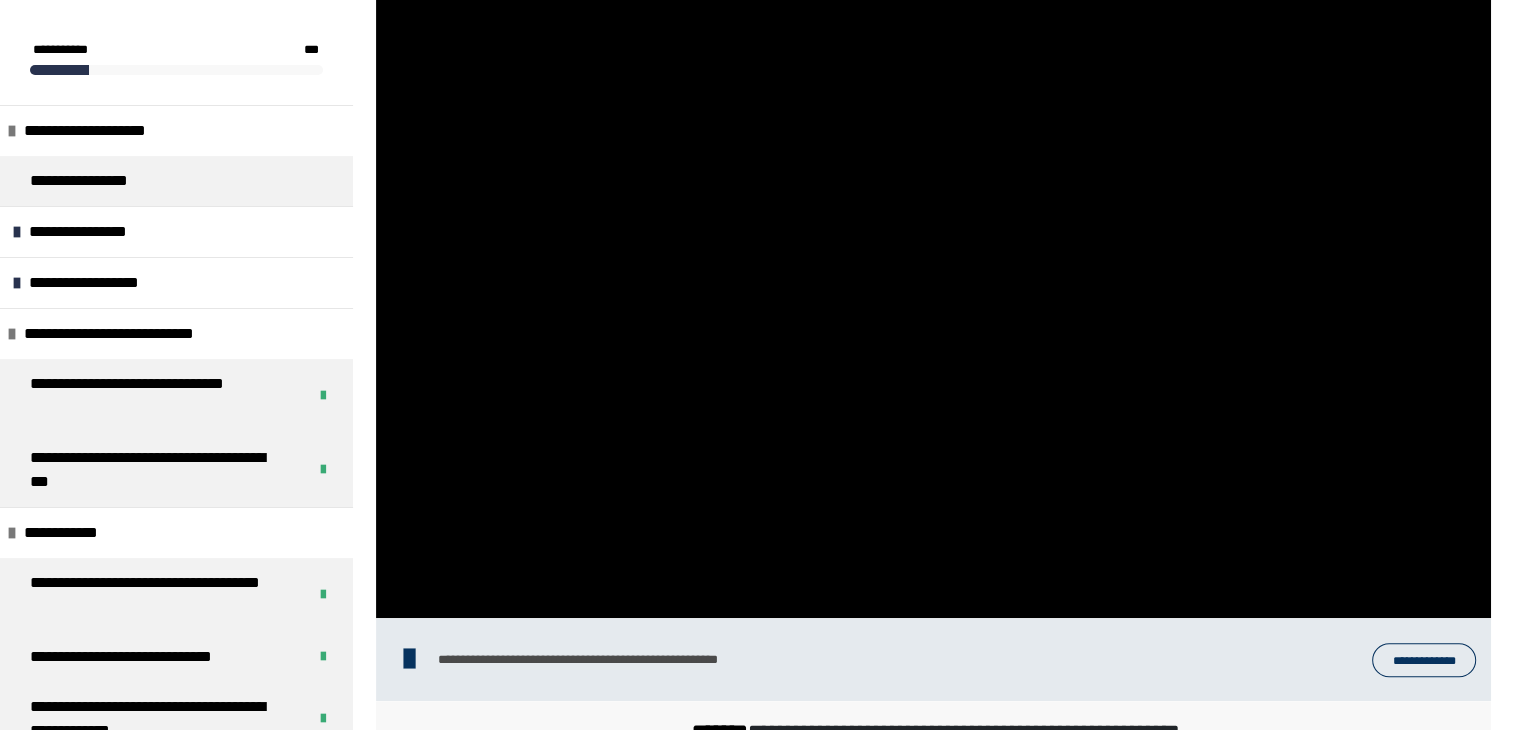 click at bounding box center [933, 304] 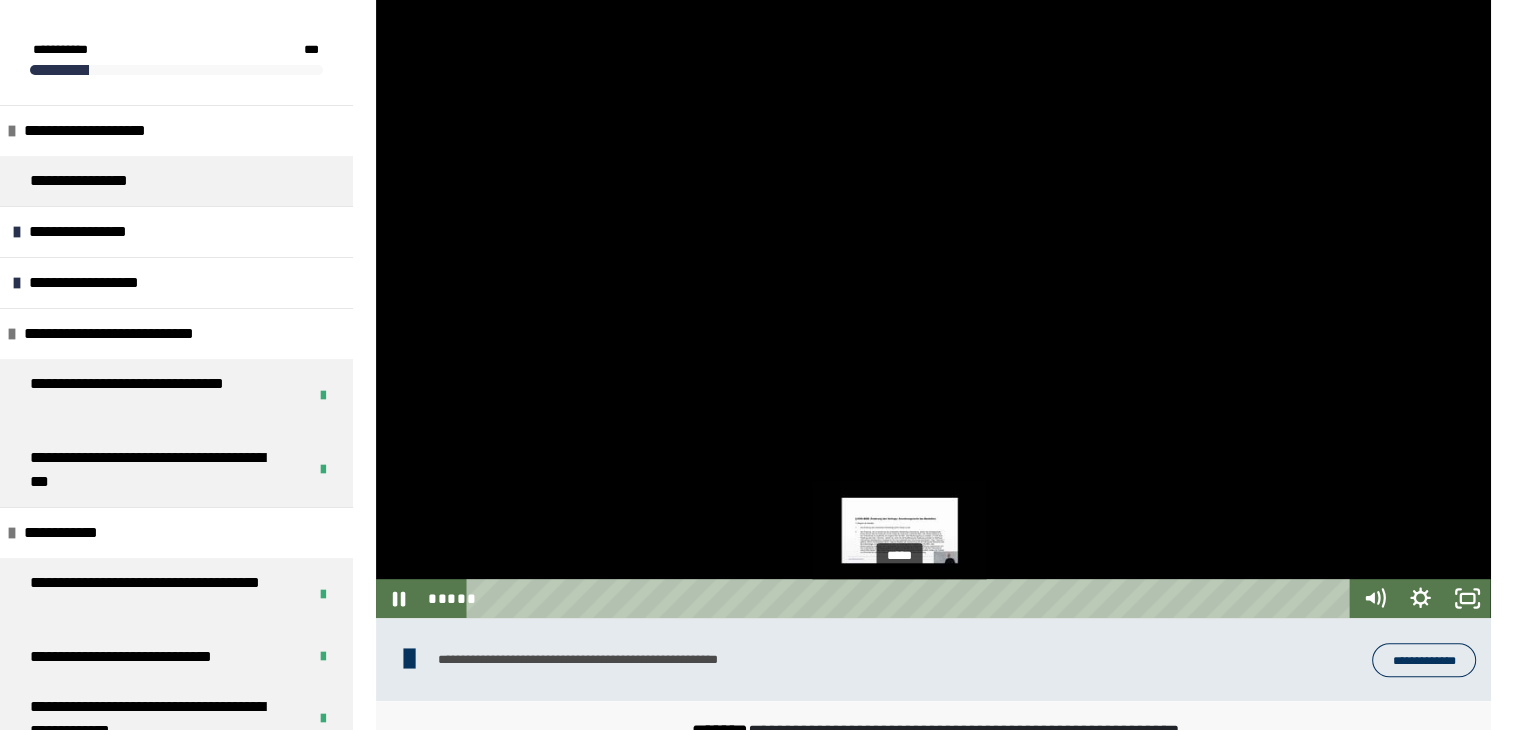 click on "*****" at bounding box center (912, 598) 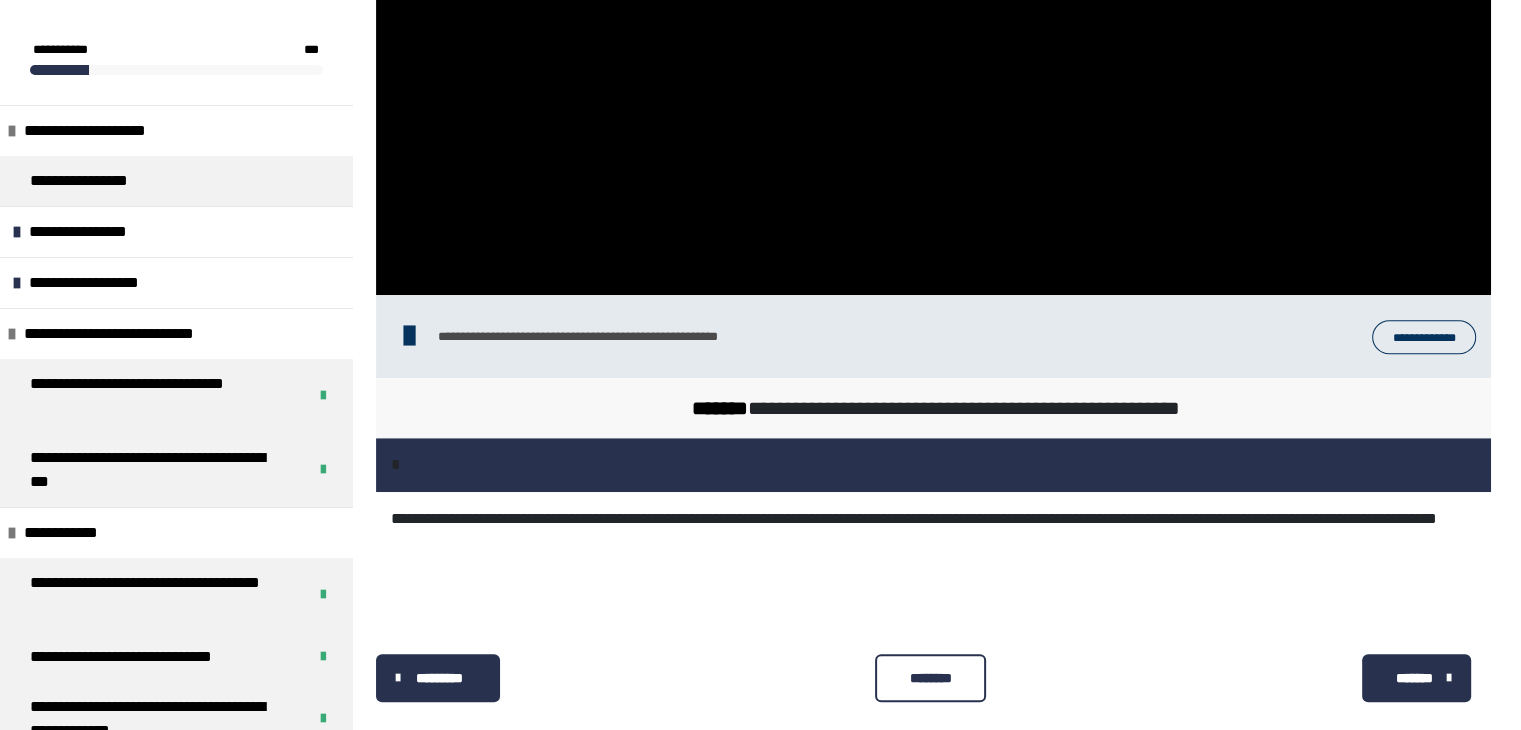 scroll, scrollTop: 1182, scrollLeft: 0, axis: vertical 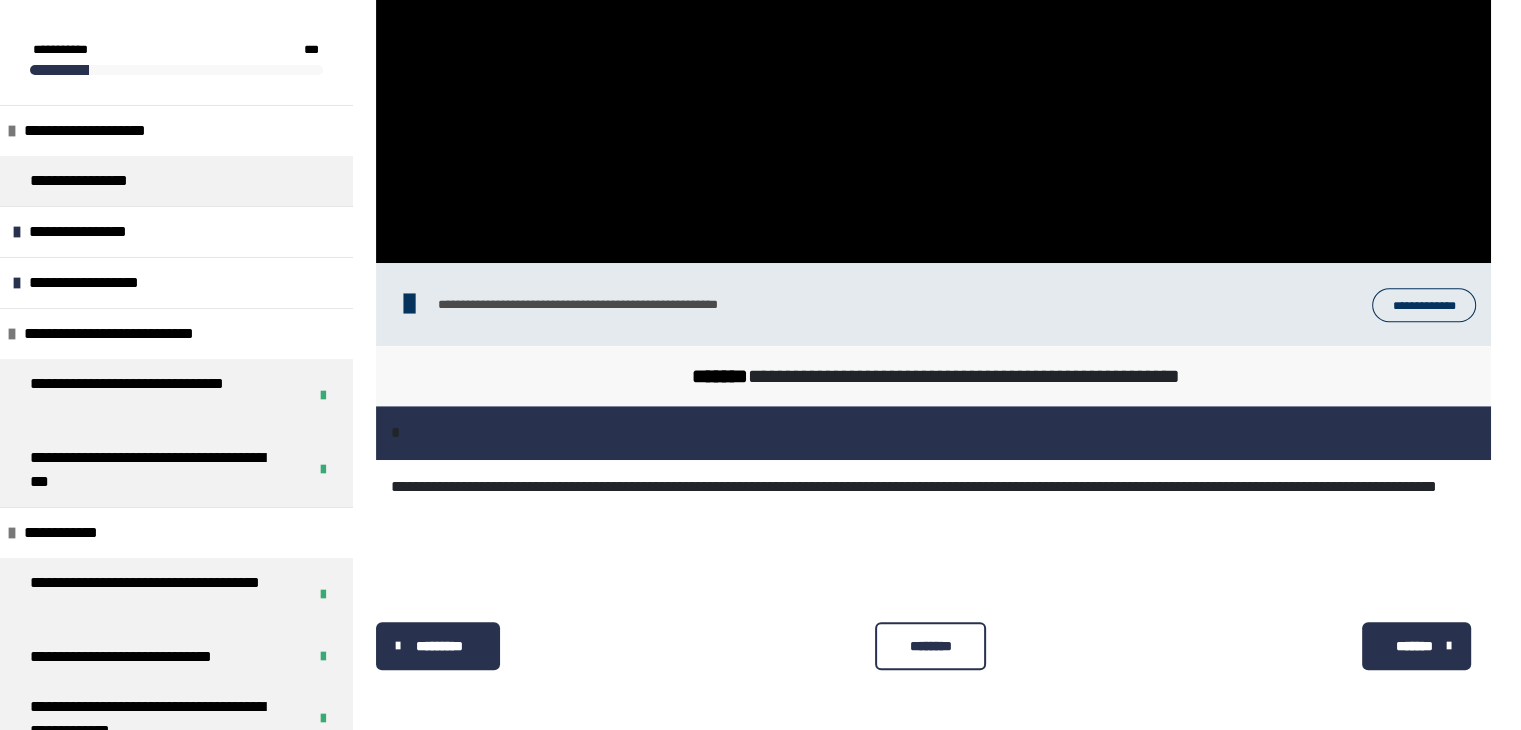 click on "********" at bounding box center (930, 646) 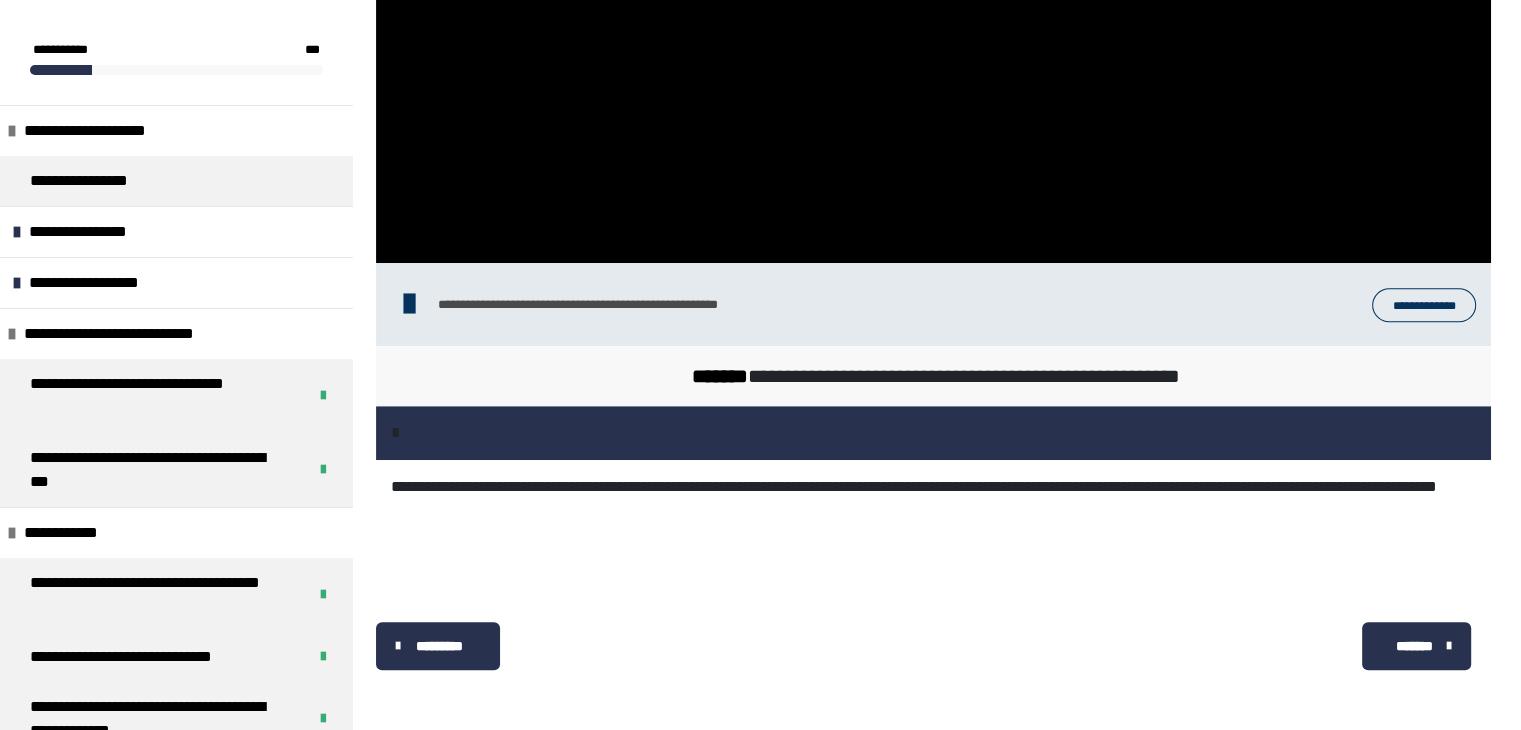 click on "*******" at bounding box center (1414, 646) 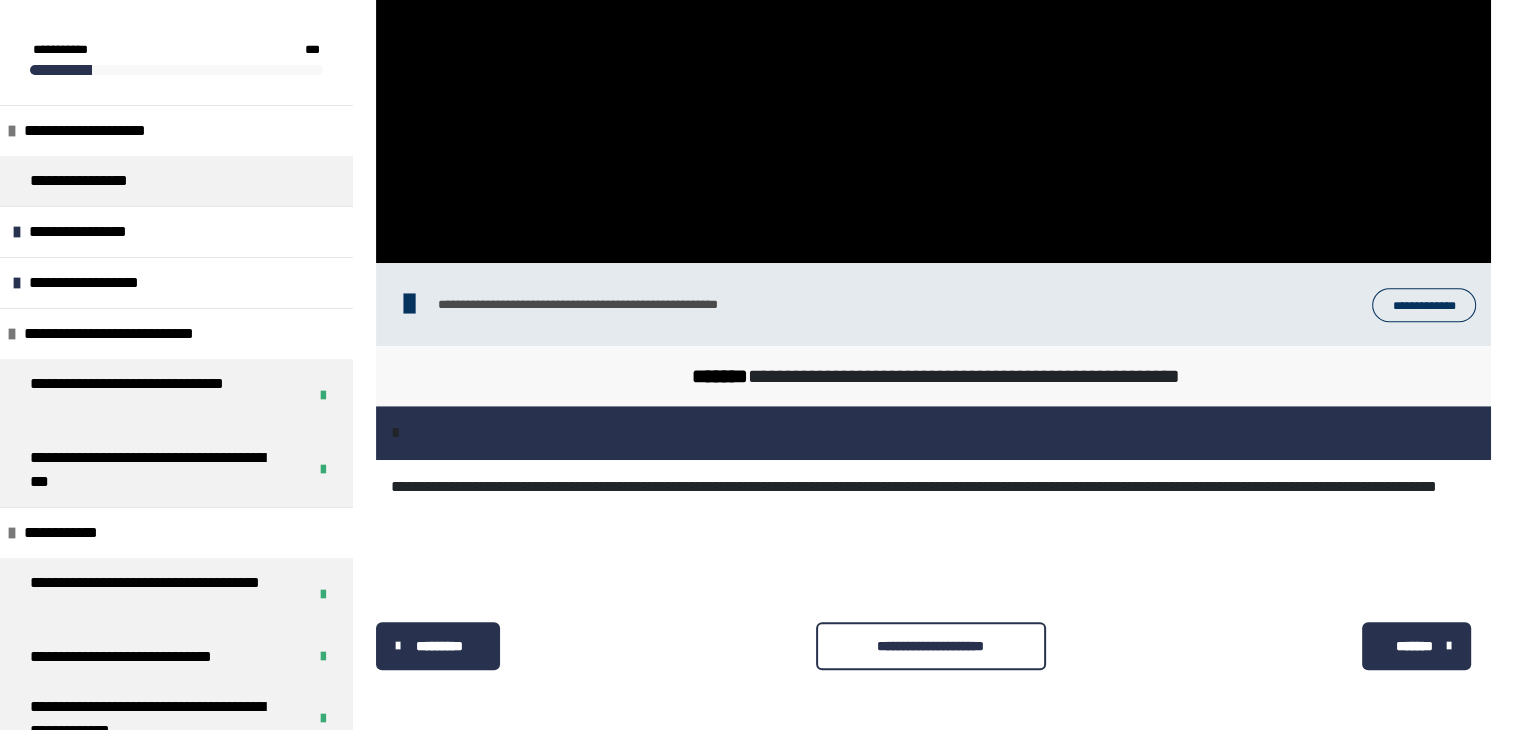 scroll, scrollTop: 340, scrollLeft: 0, axis: vertical 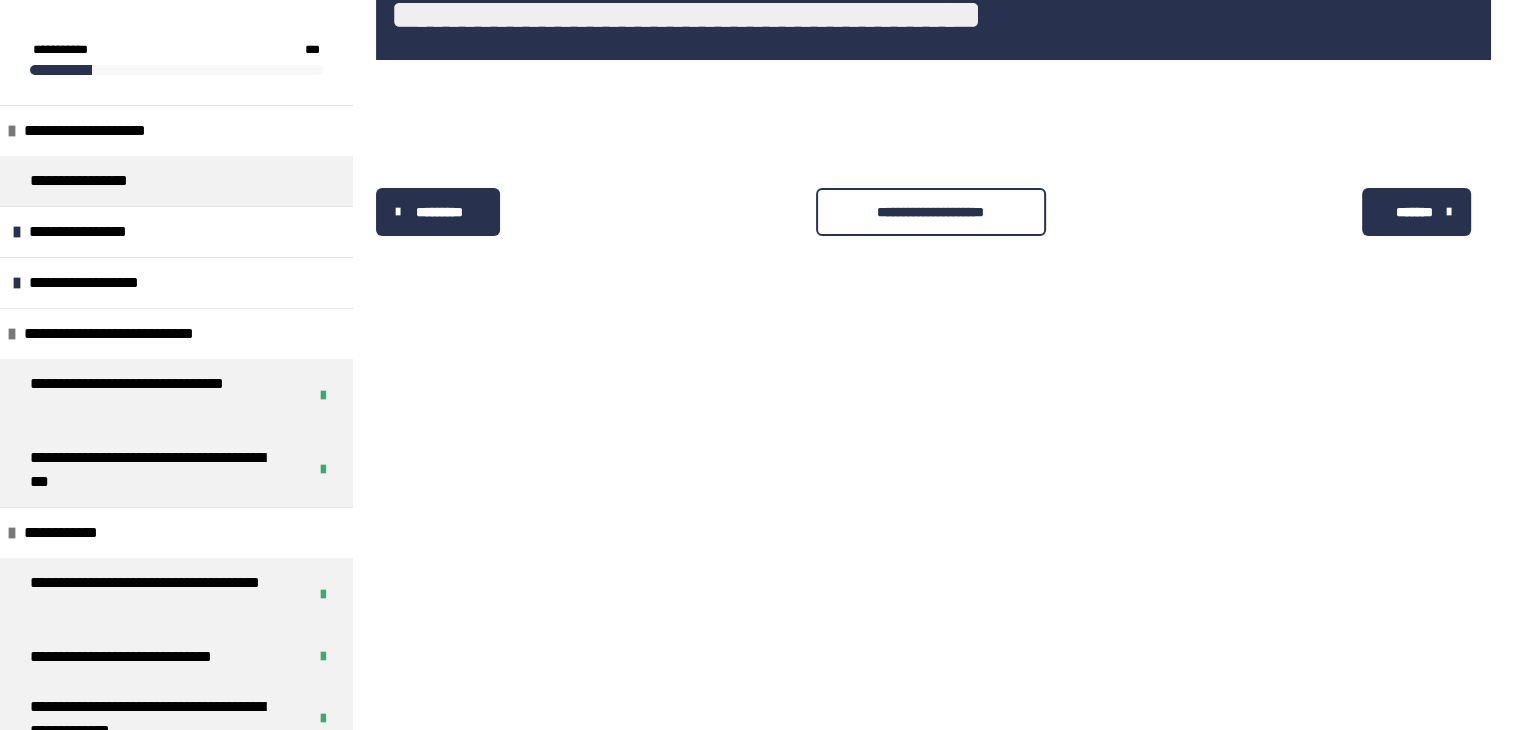 click on "**********" at bounding box center (931, 212) 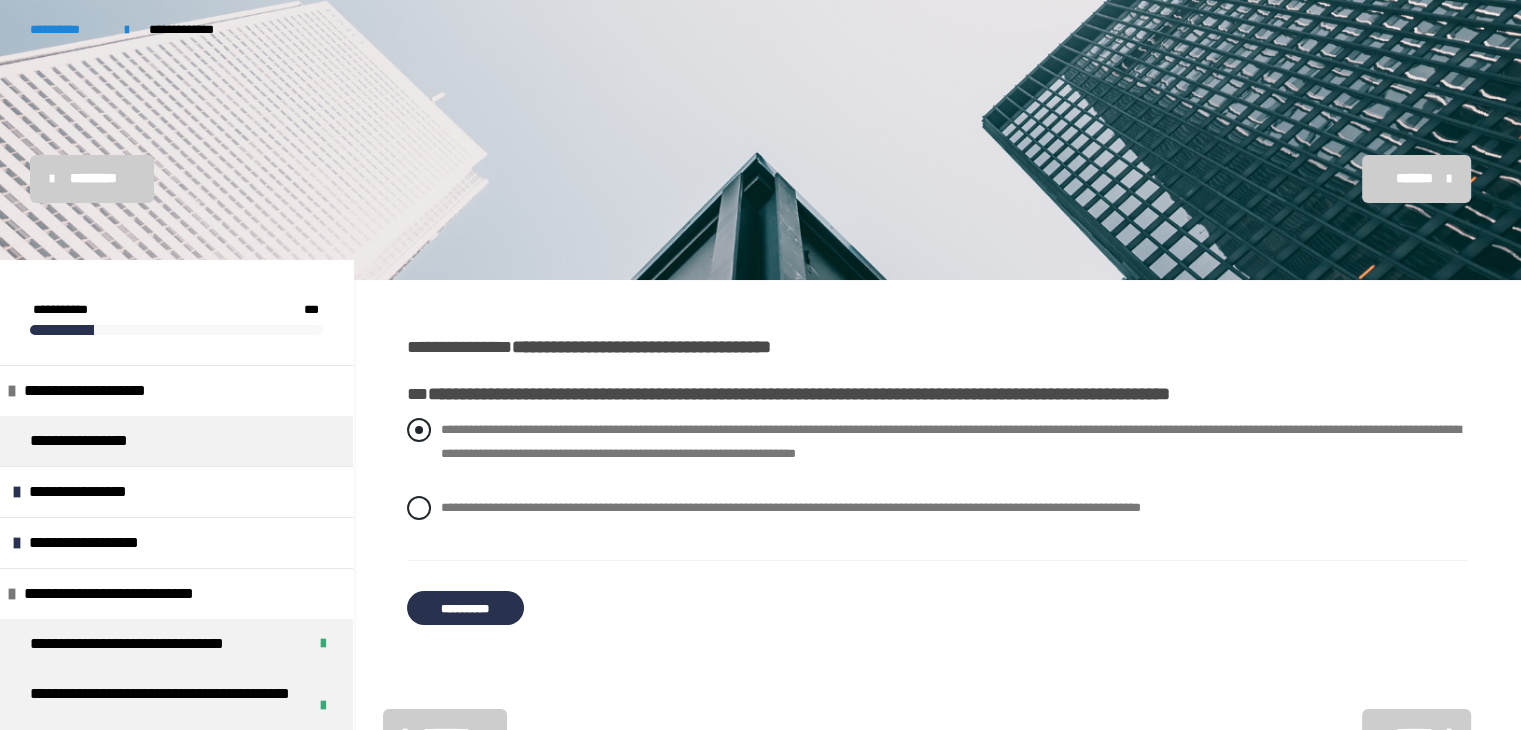 click at bounding box center (419, 430) 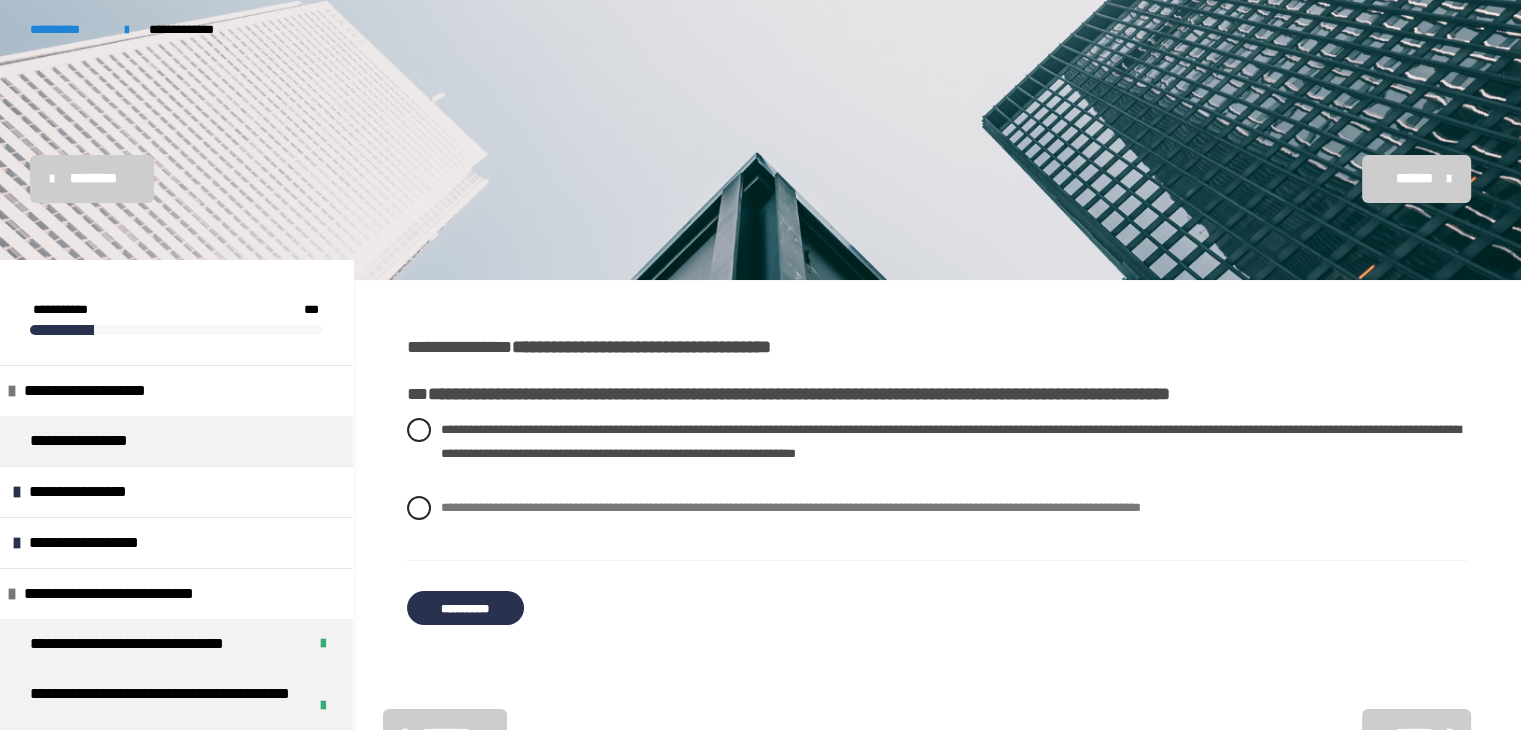 click on "**********" at bounding box center [937, 479] 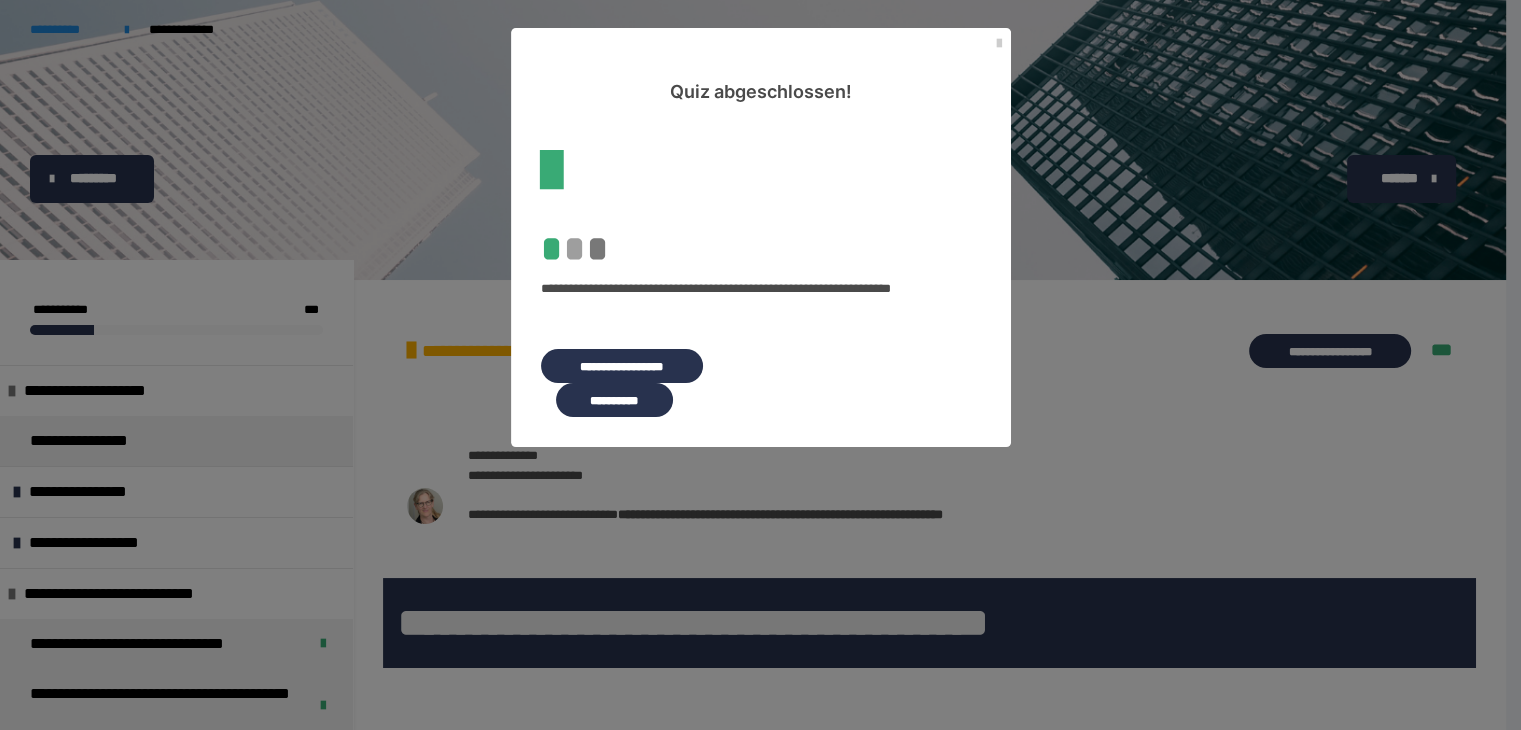 click on "**********" at bounding box center [614, 400] 